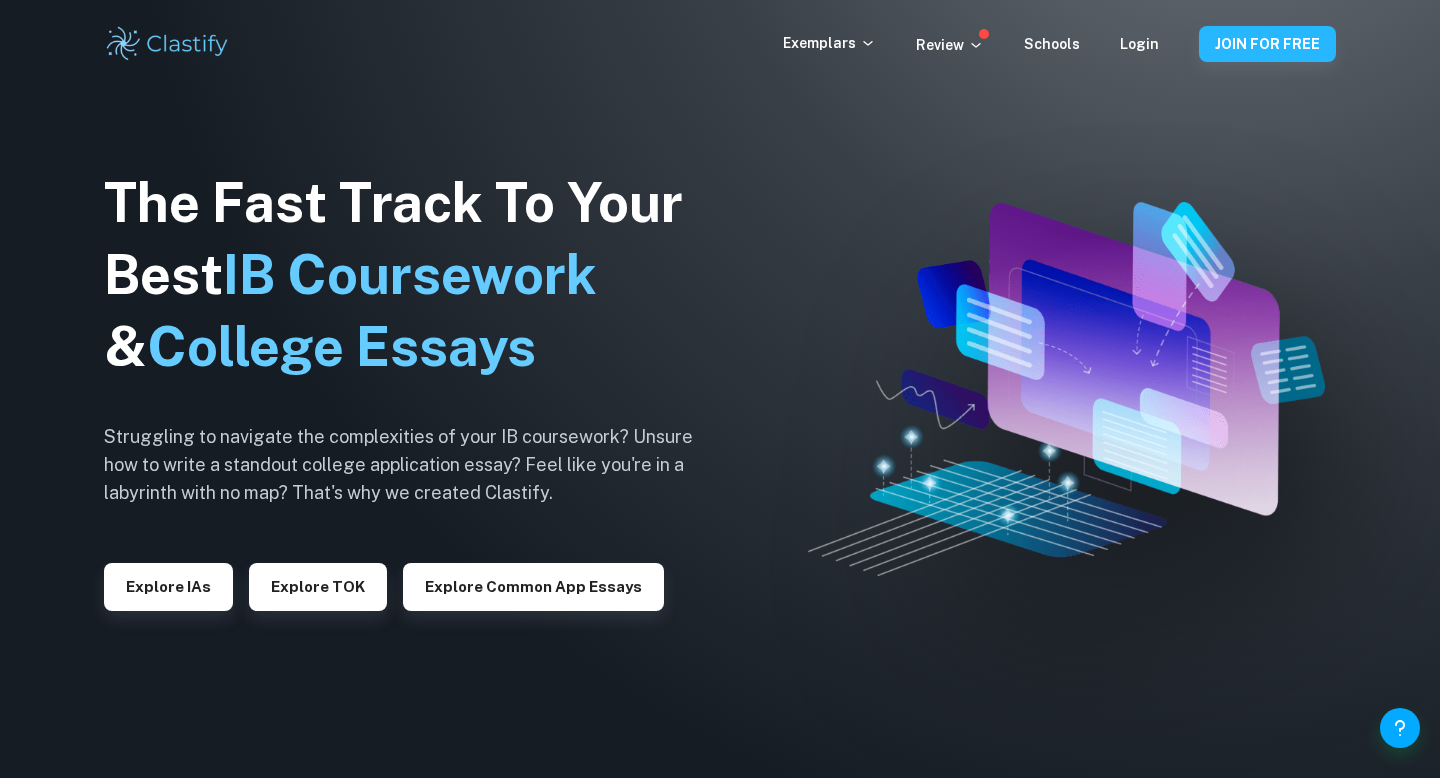 scroll, scrollTop: 0, scrollLeft: 0, axis: both 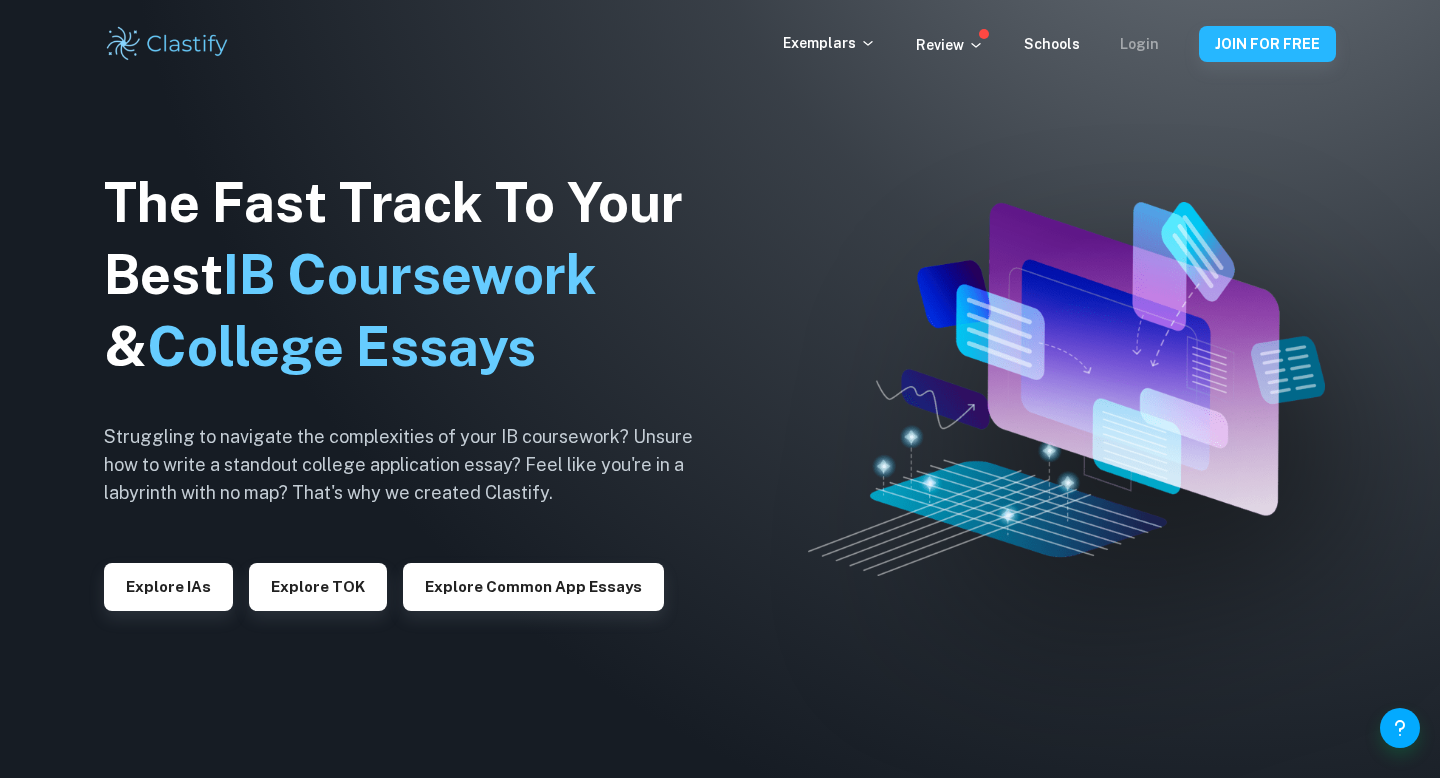 click on "Login" at bounding box center (1139, 44) 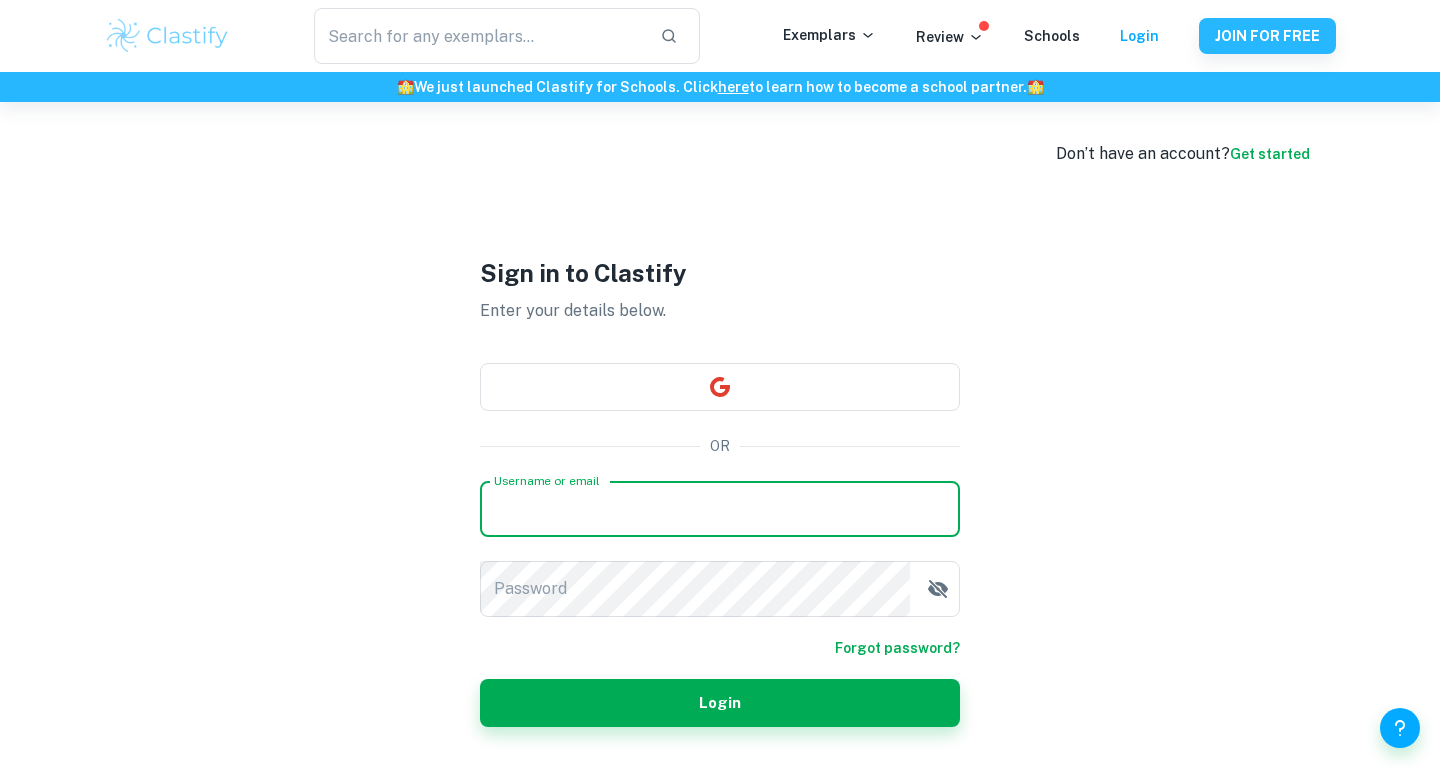 click on "Username or email" at bounding box center [720, 509] 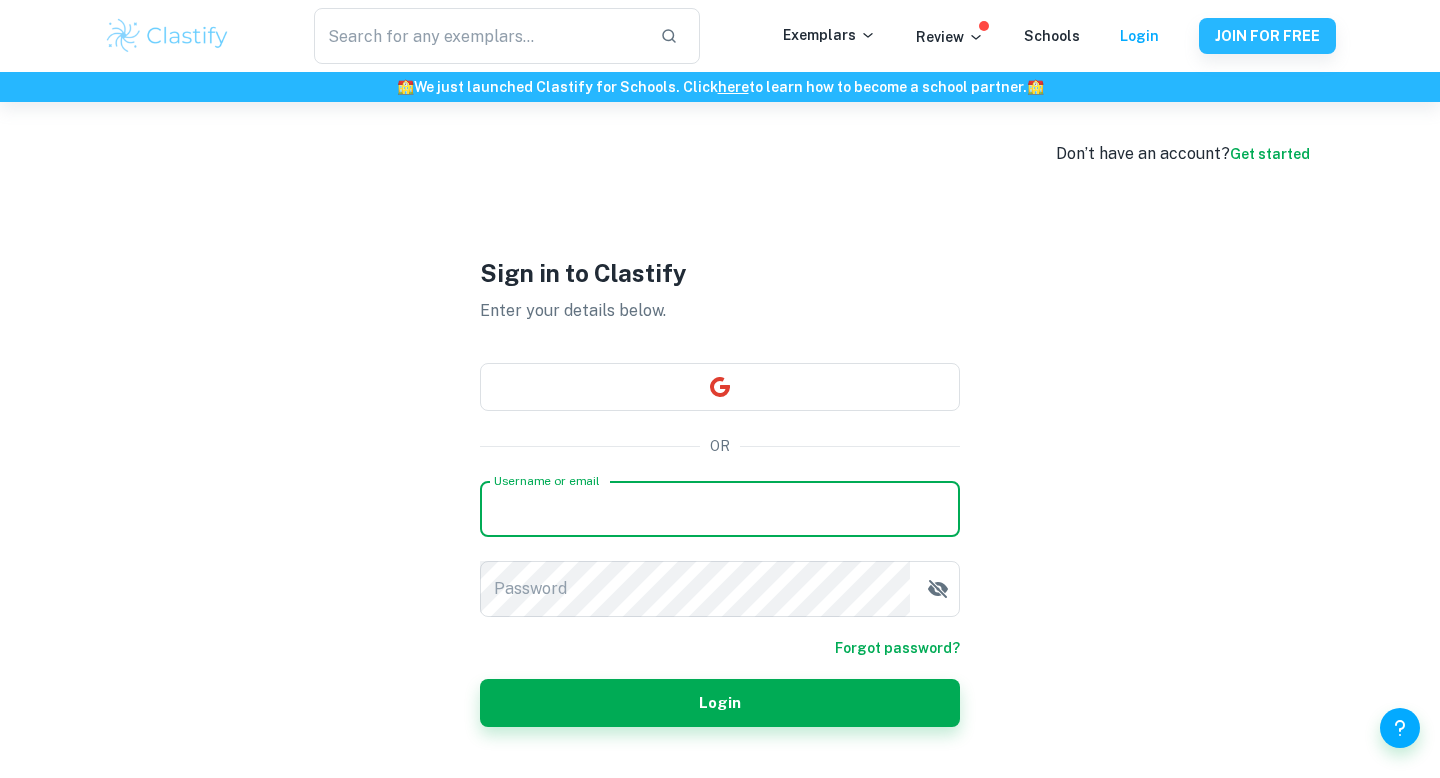 type on "f" 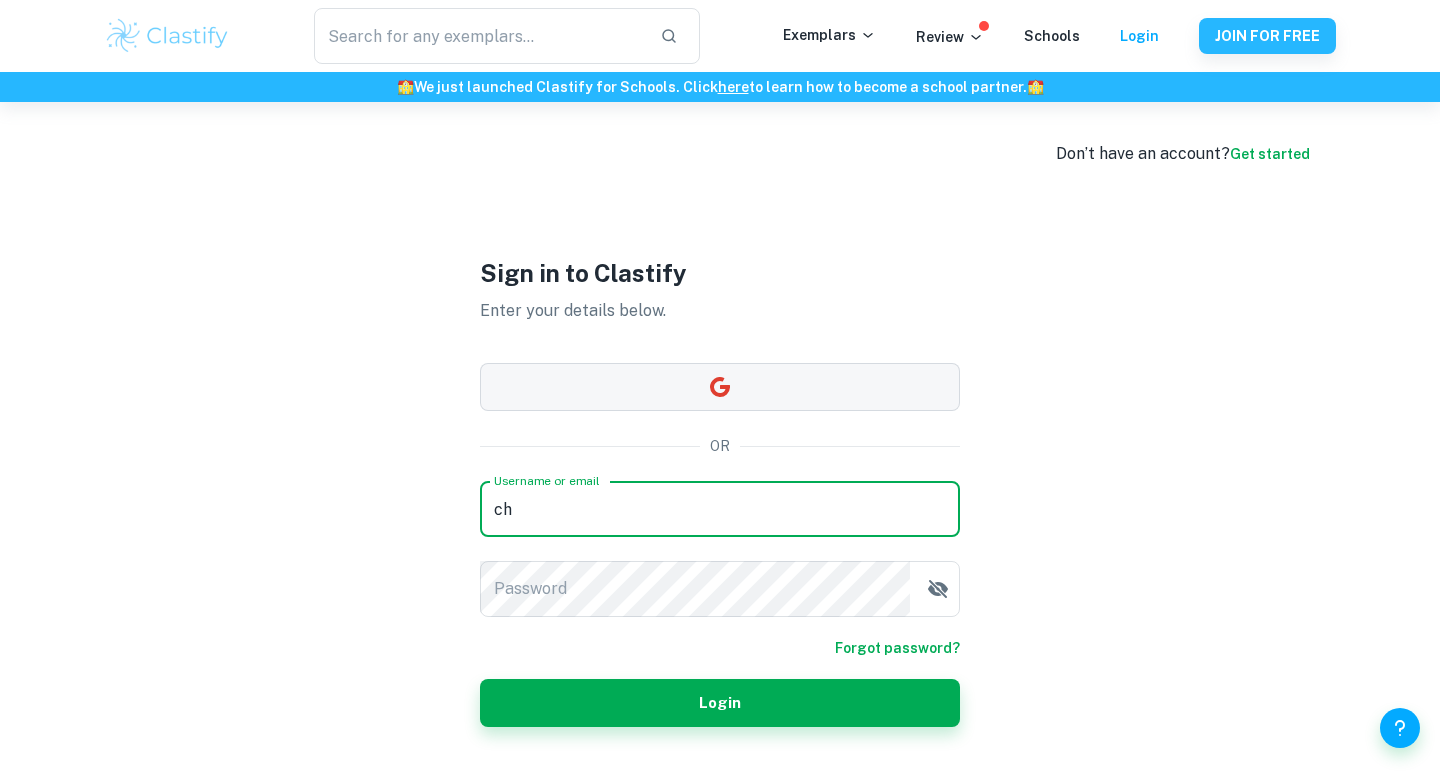 type on "ch" 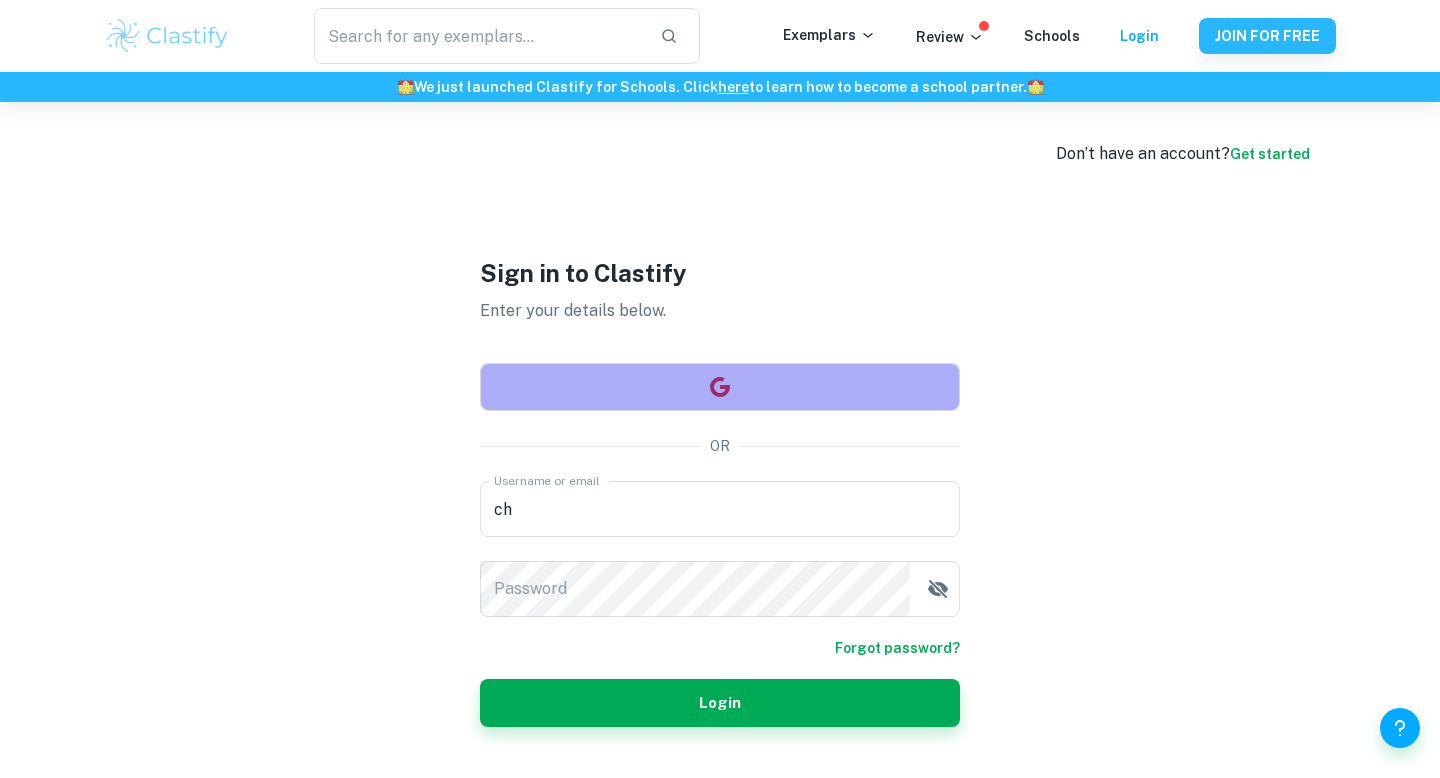 click at bounding box center [720, 387] 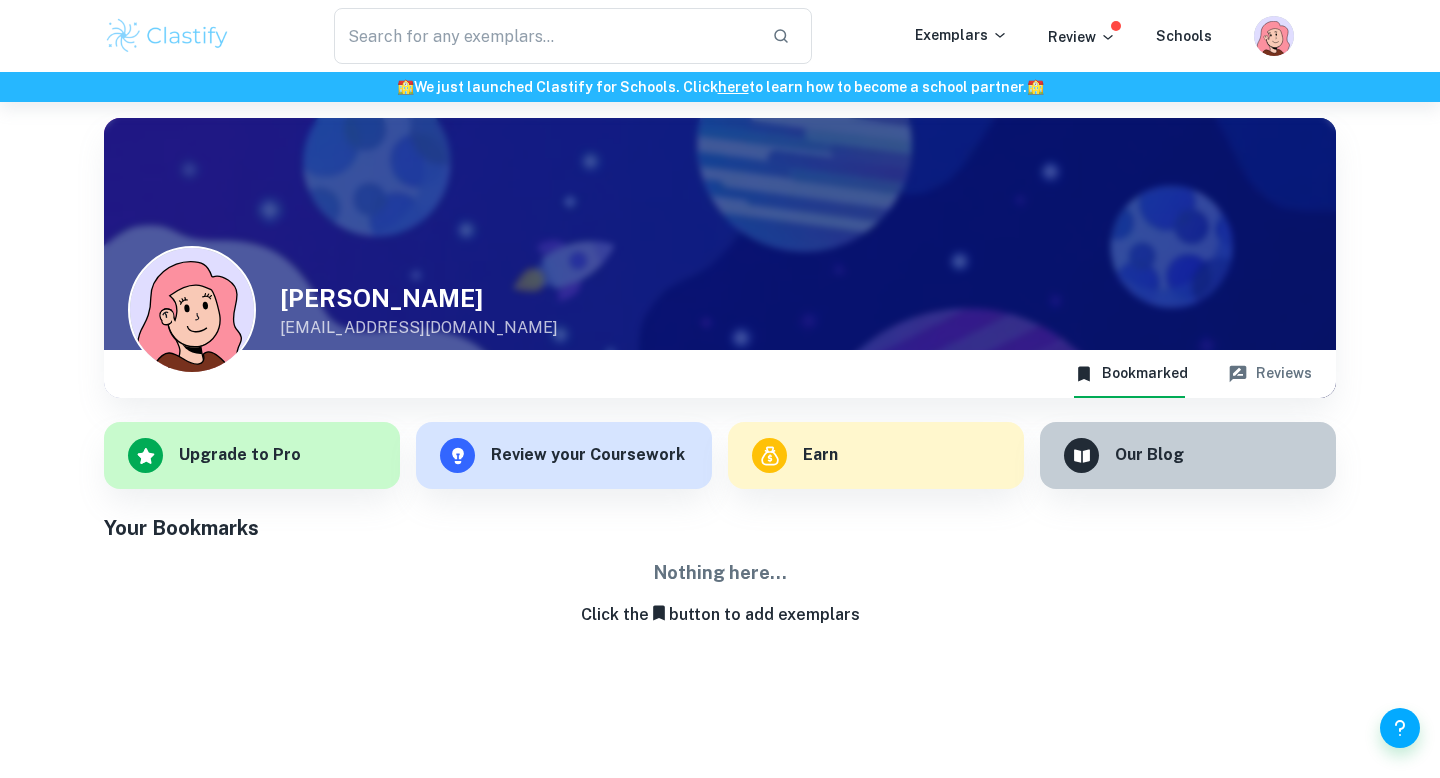 scroll, scrollTop: 0, scrollLeft: 0, axis: both 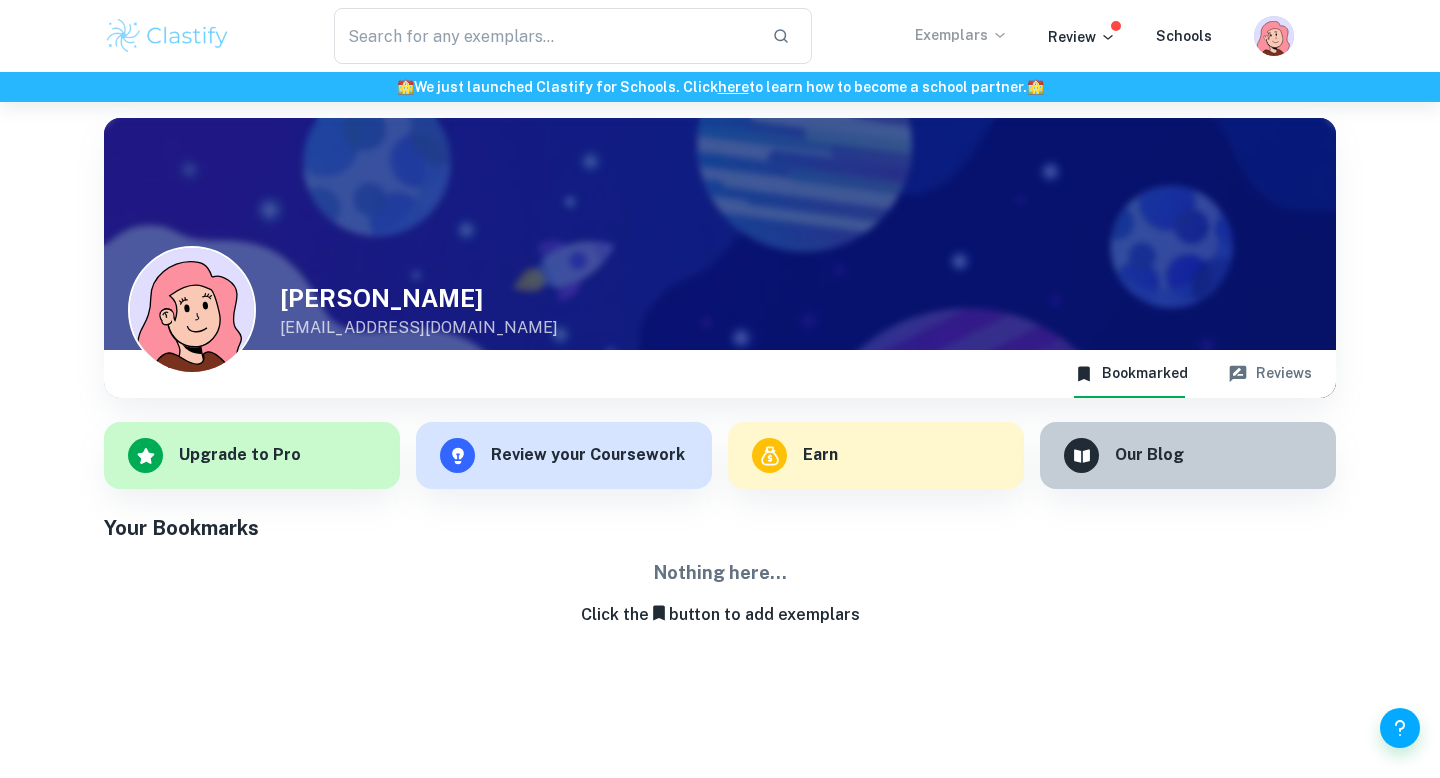 click 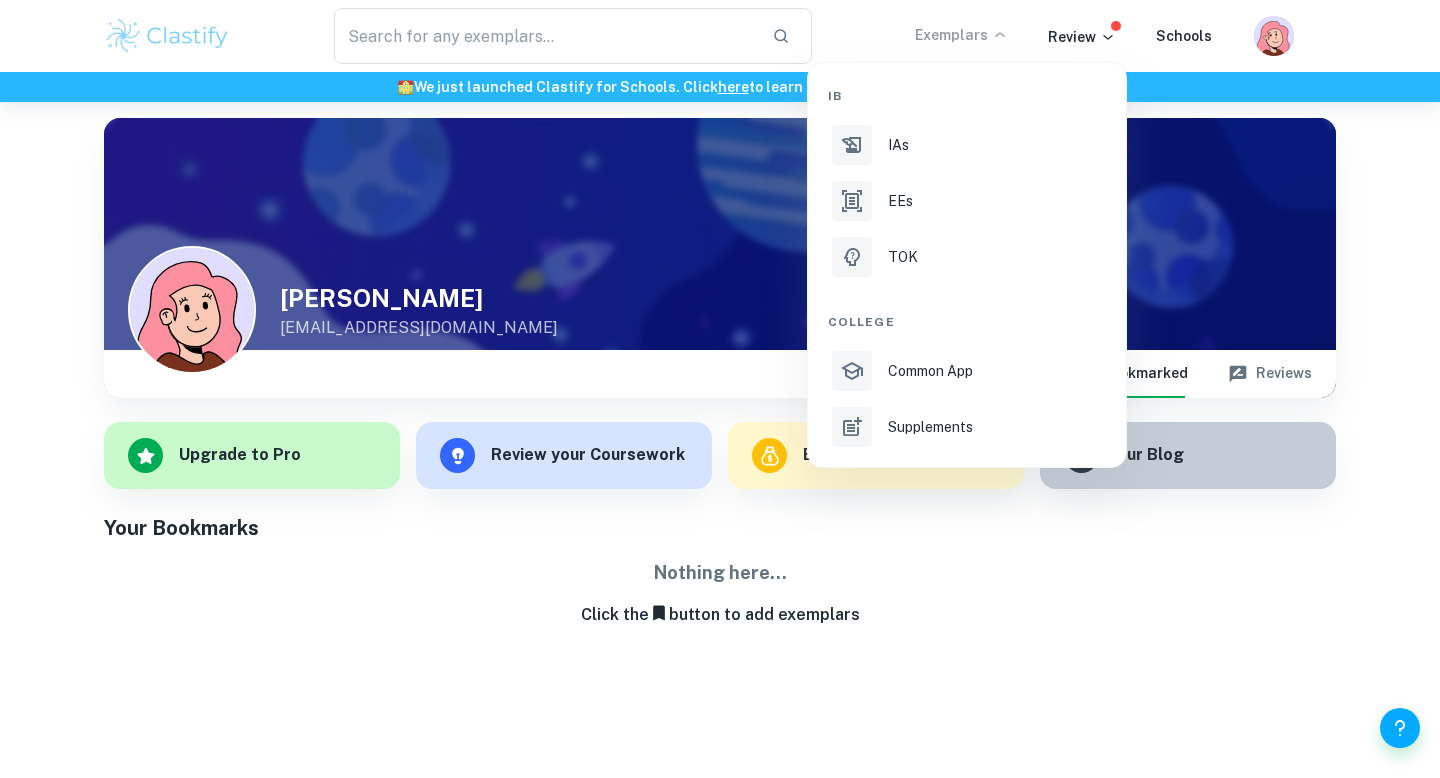 click at bounding box center (720, 389) 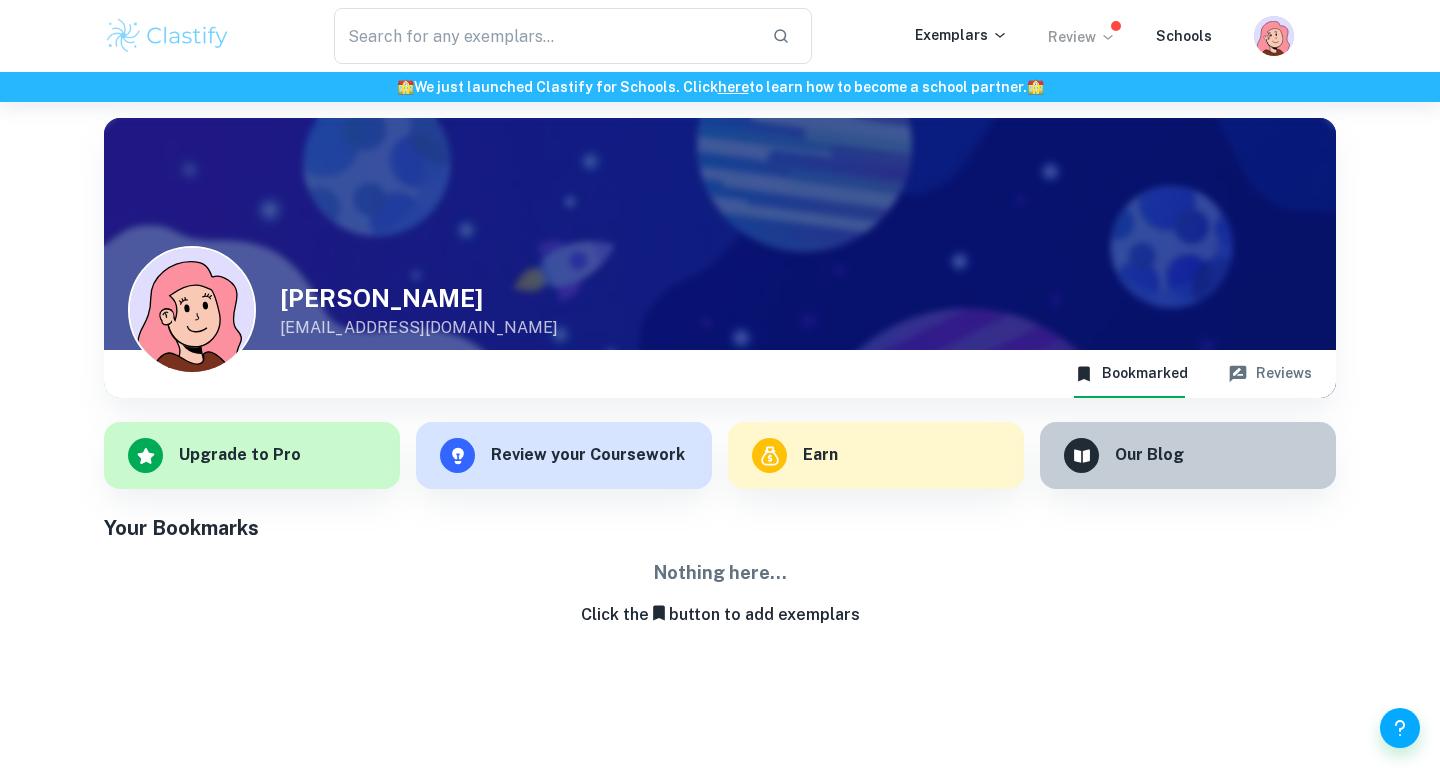 click on "Review" at bounding box center [1082, 37] 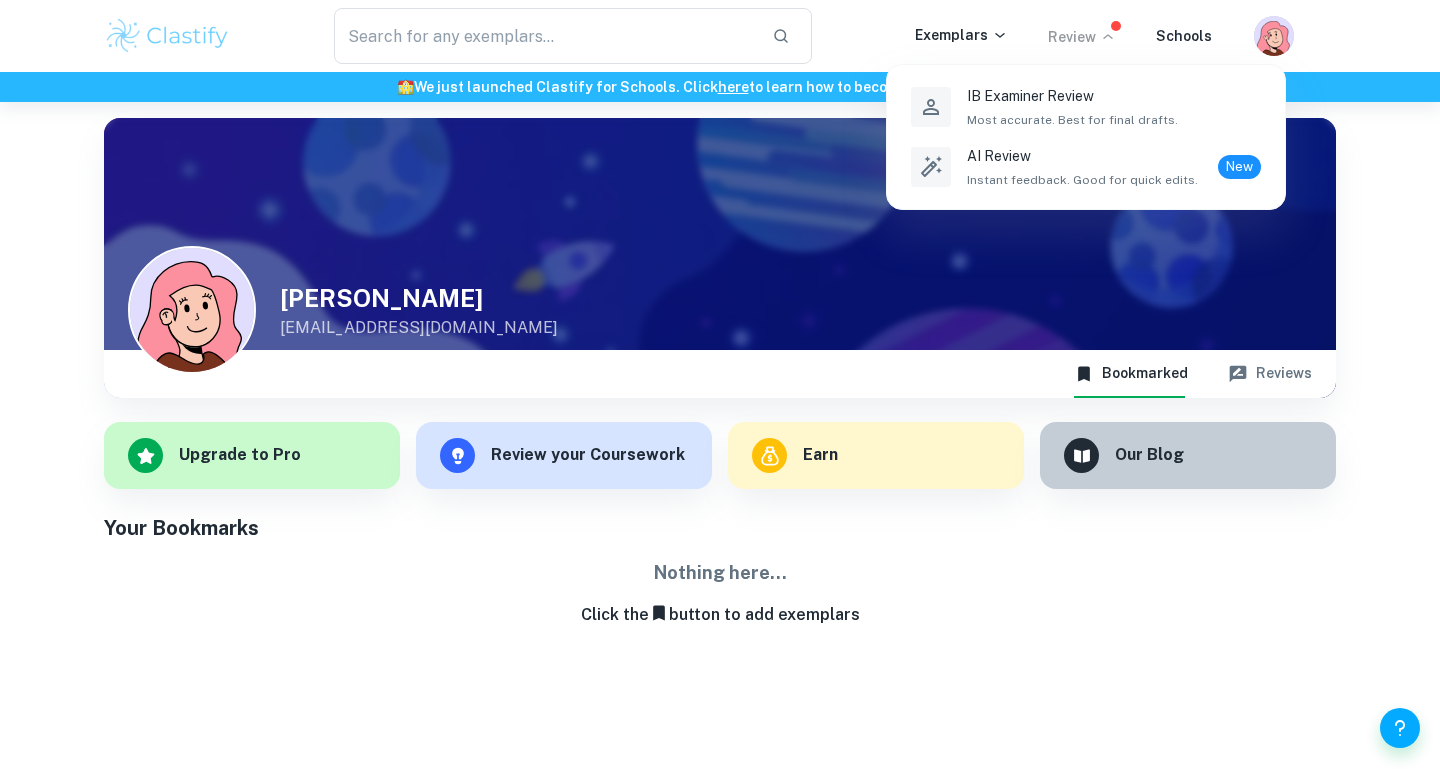 click at bounding box center (720, 389) 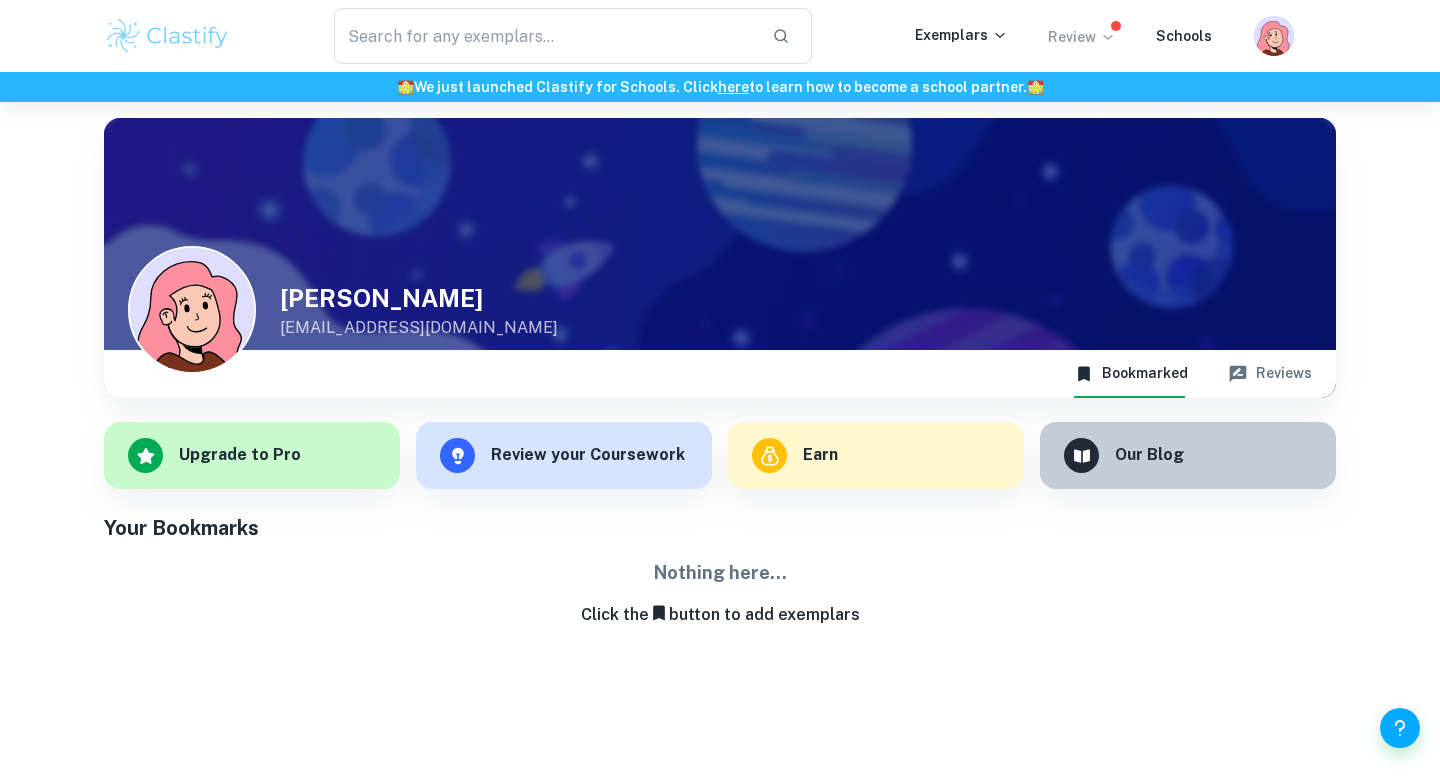 click on "Review" at bounding box center (1082, 37) 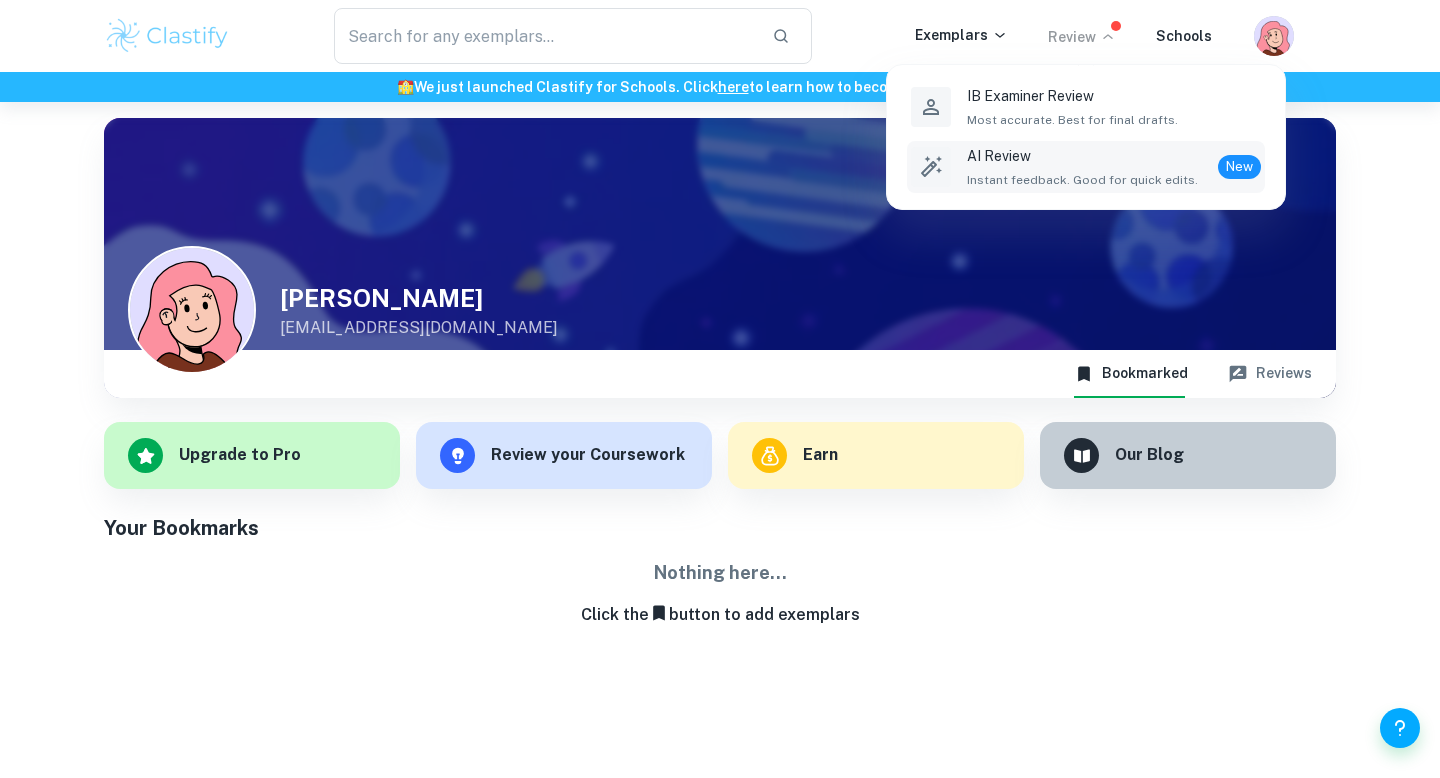 click on "Instant feedback. Good for quick edits." at bounding box center [1082, 180] 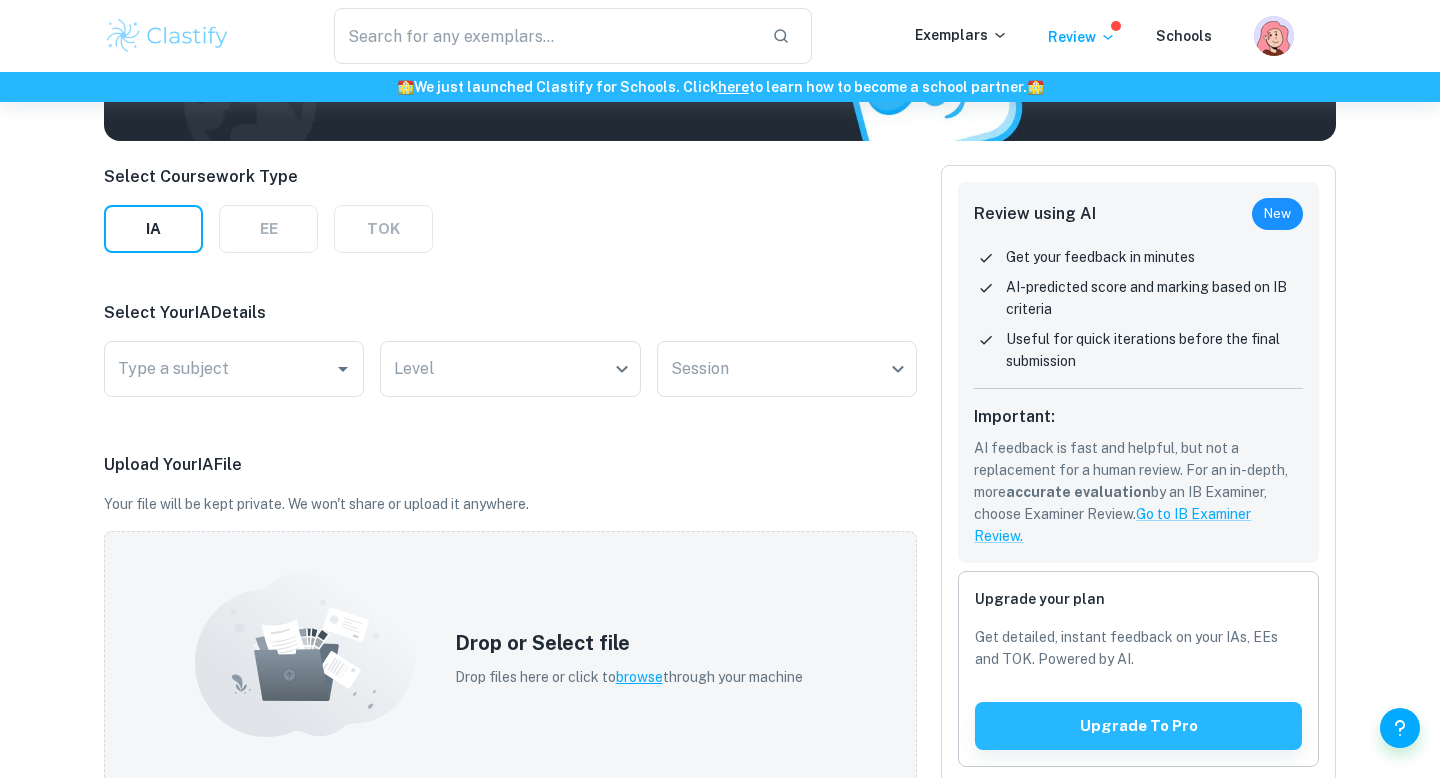 scroll, scrollTop: 343, scrollLeft: 0, axis: vertical 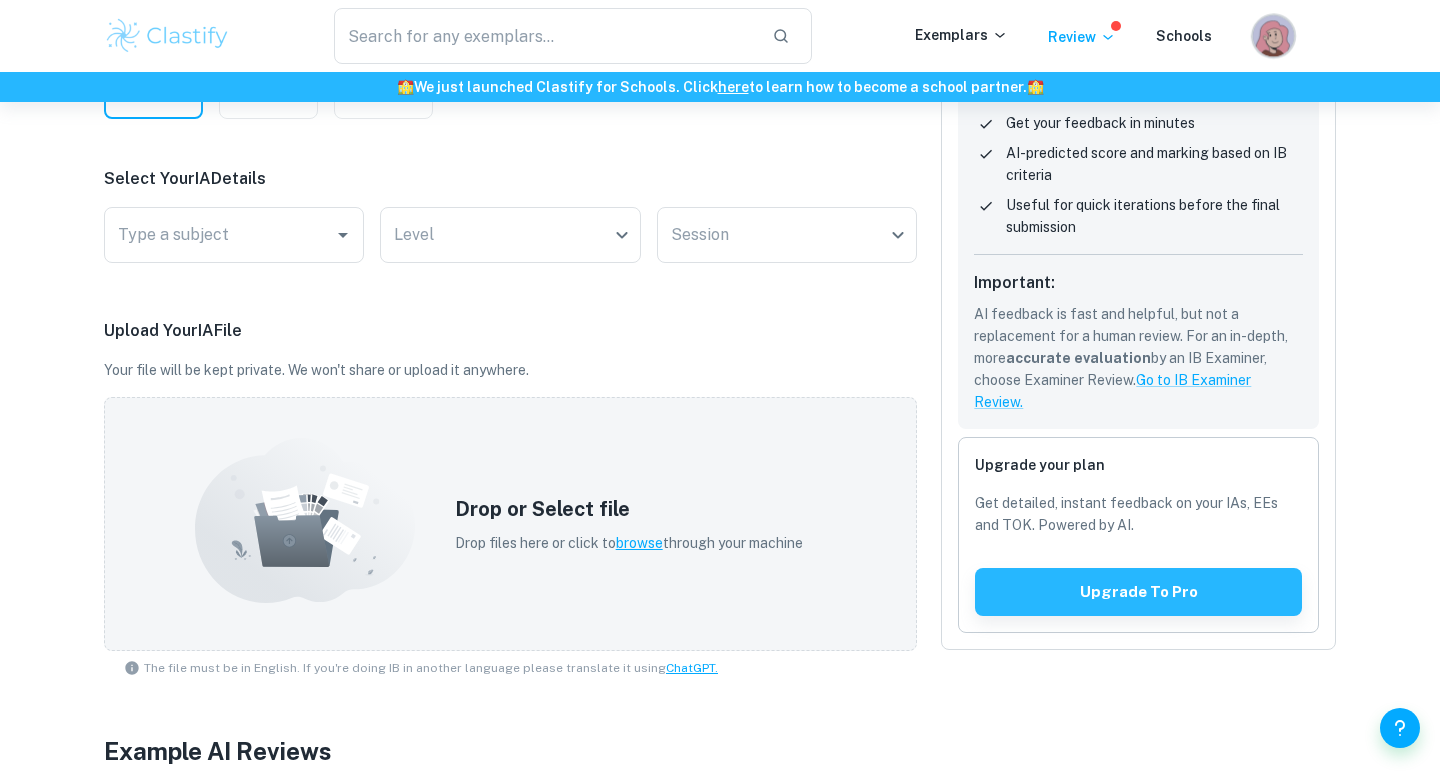 click 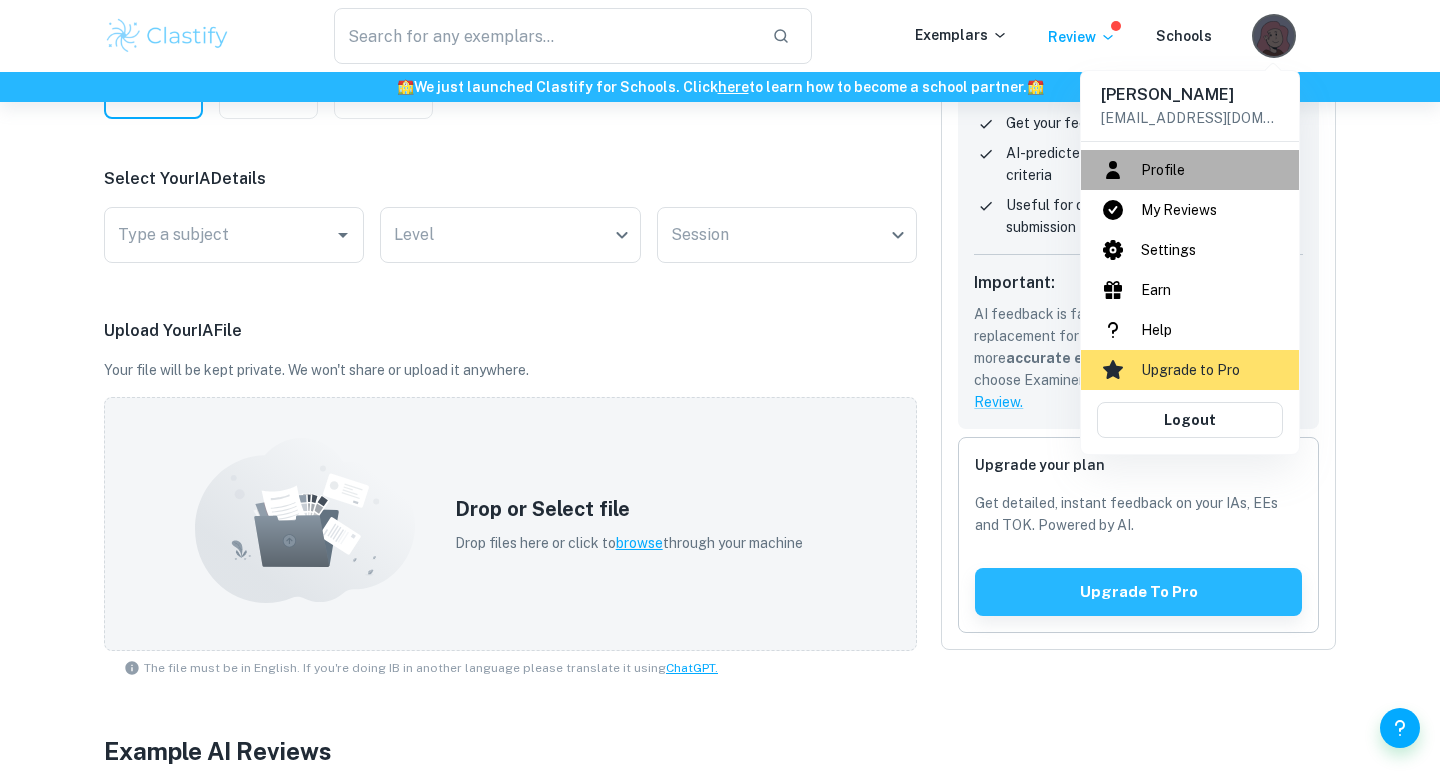 click on "Profile" at bounding box center (1190, 170) 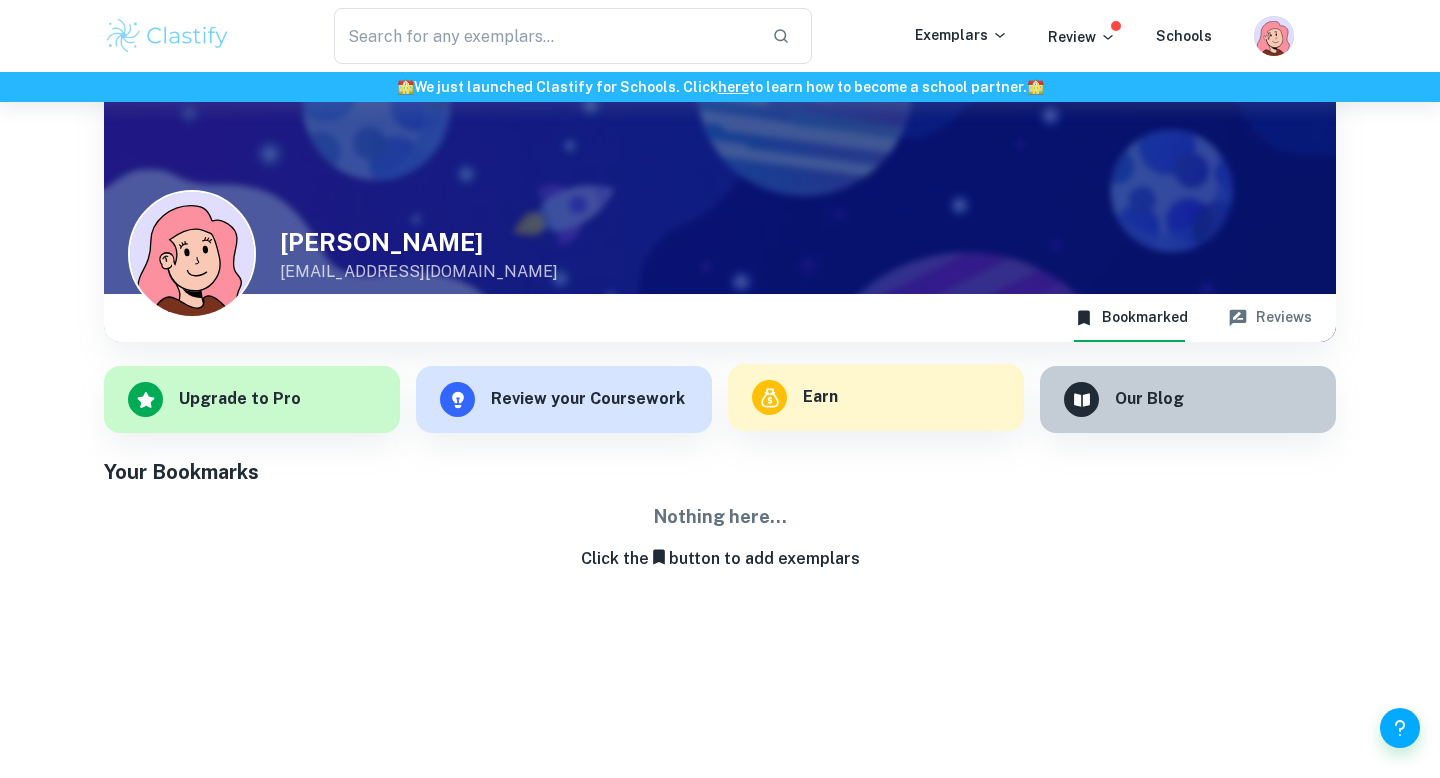 scroll, scrollTop: 0, scrollLeft: 0, axis: both 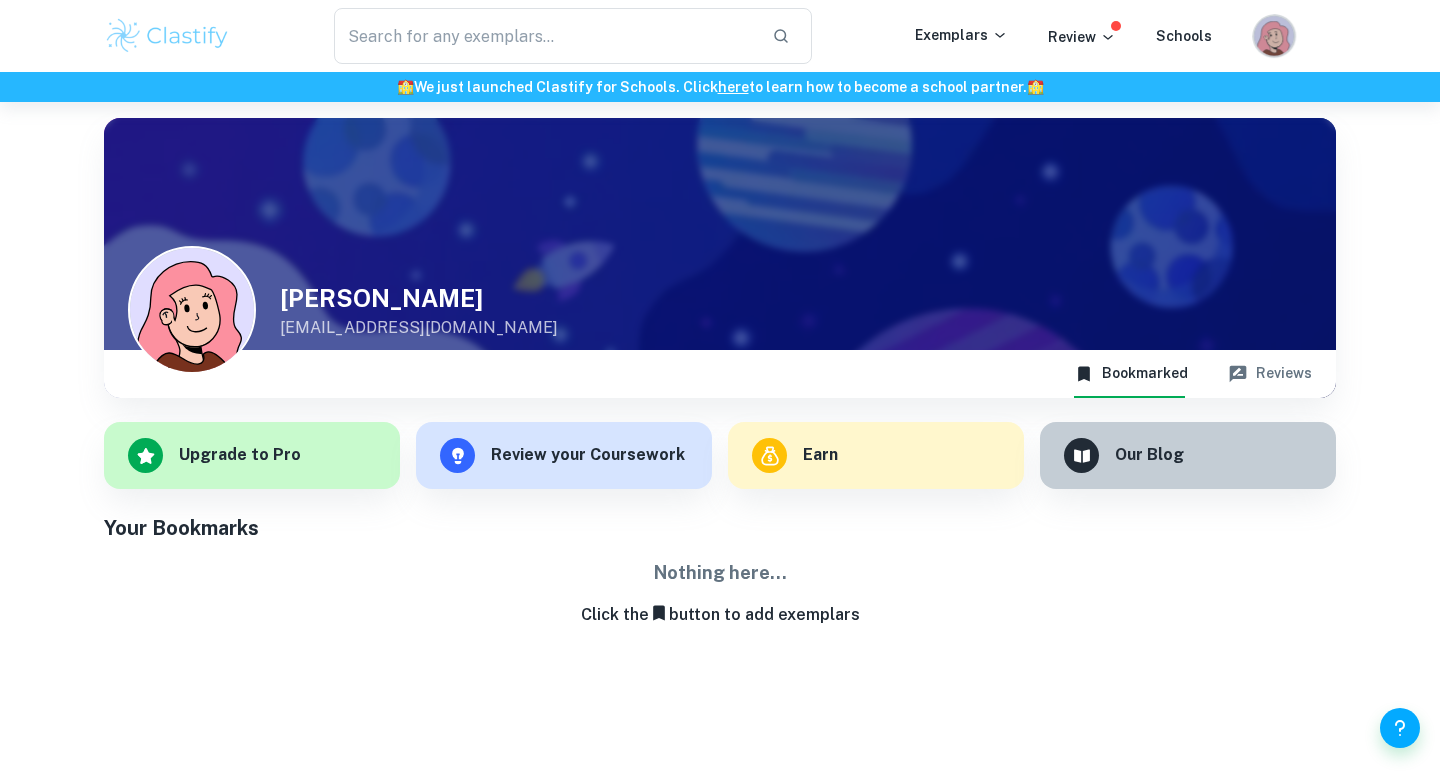 click 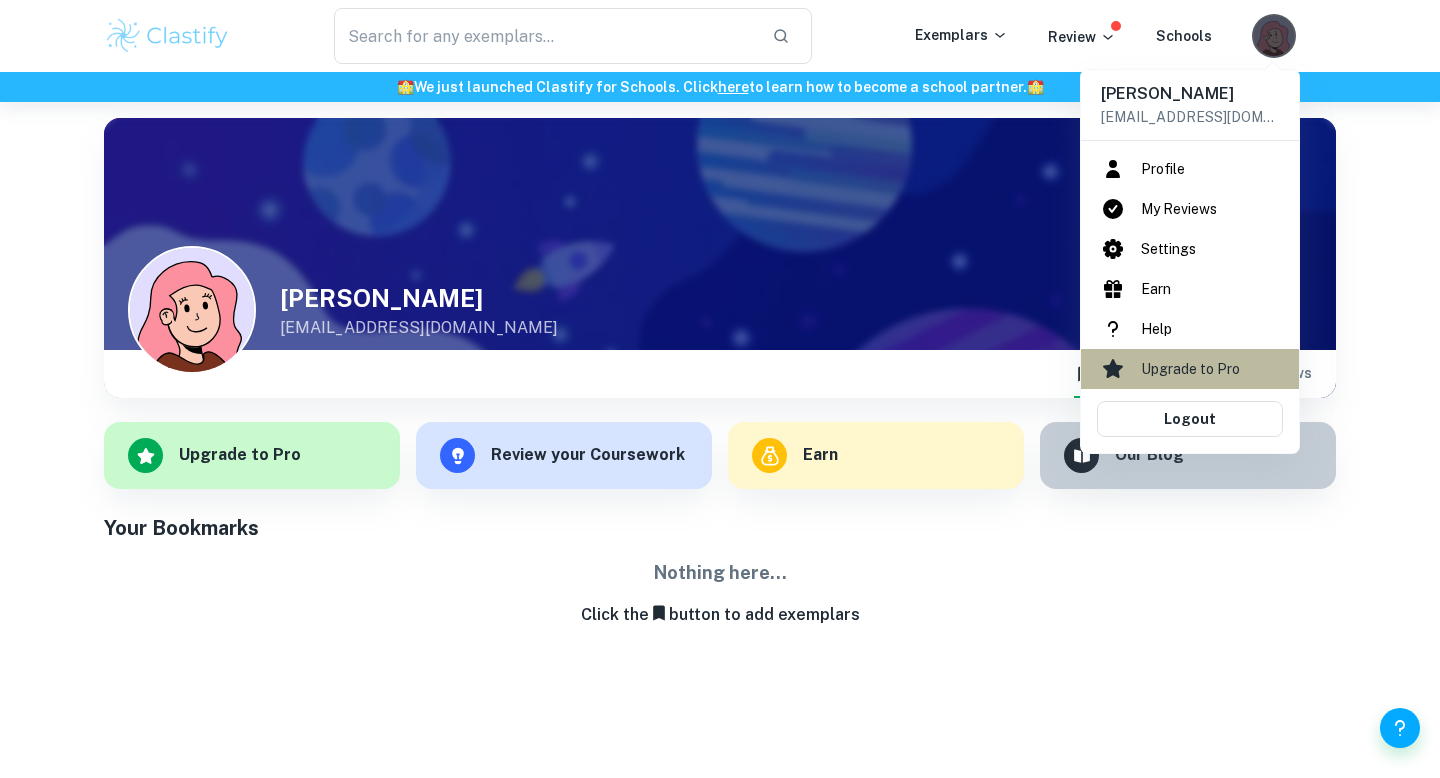 click on "Upgrade to Pro" at bounding box center (1190, 369) 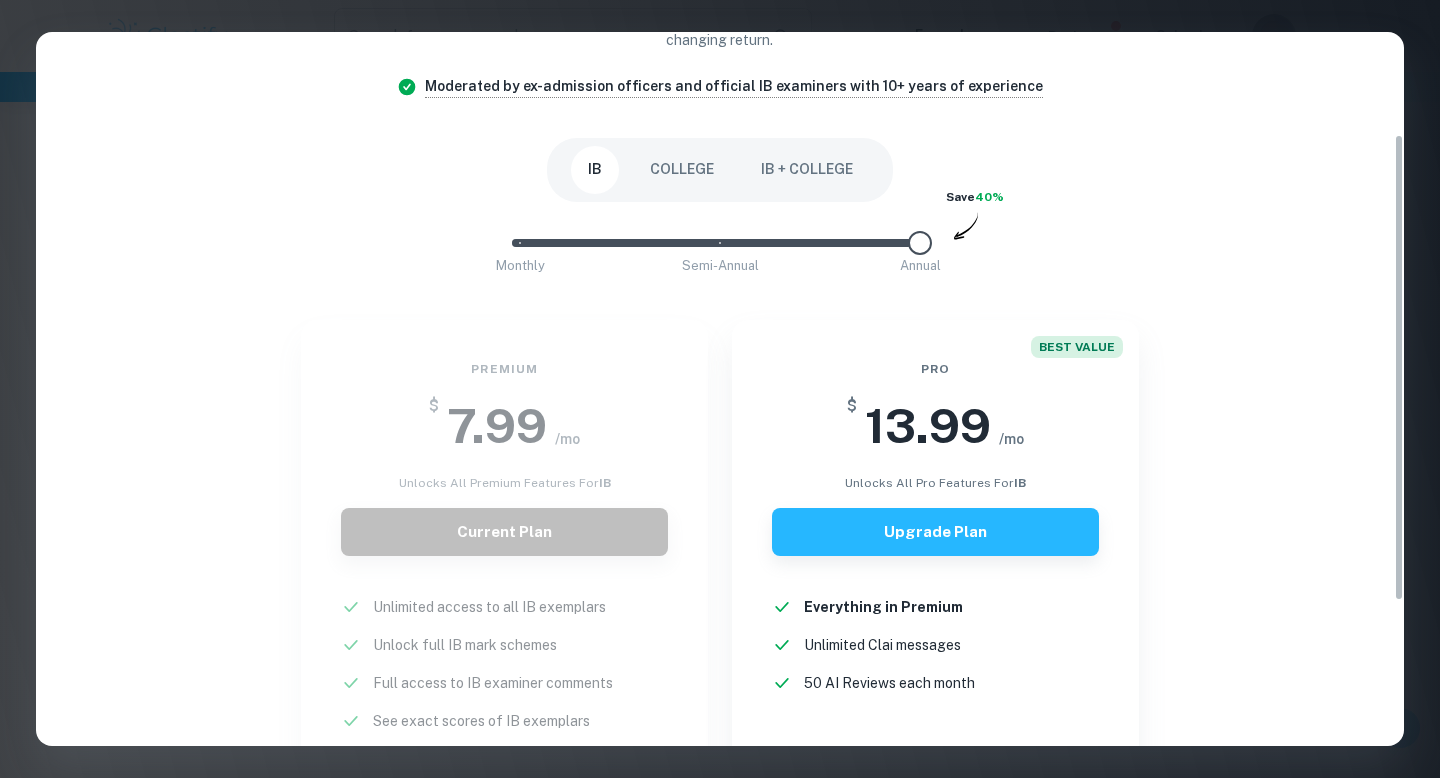 scroll, scrollTop: 377, scrollLeft: 0, axis: vertical 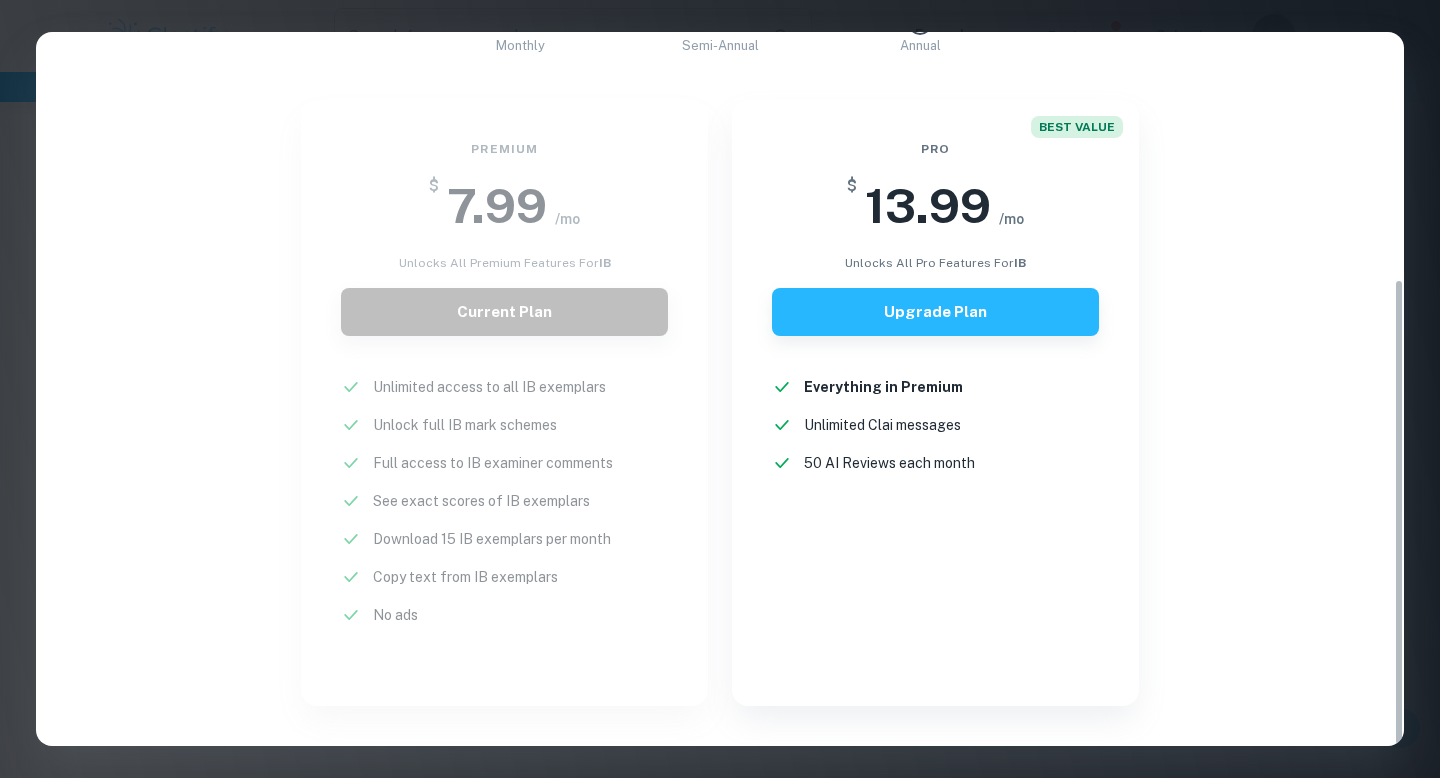 click on "Easily Ace Your IB Coursework & Crush College Essays with  Clastify Premium The quality of your education determines the success of your future. For a fraction of the cost of a tutor or prep course, you gain access to the same strategies and insights that have helped countless students ace their IB coursework and college applications. It's a small investment, with a potentially life-changing return. Moderated by ex-admission officers and official IB examiners with 10+ years of experience IB COLLEGE IB + COLLEGE Monthly Semi-Annual Annual Save  40% Premium $ 7.99 /mo unlocks all premium features for  IB Current Plan Unlimited access to all IB exemplars New! Unlock full IB mark schemes New! Full access to IB examiner comments New! See exact scores of IB exemplars New! Download 15 IB exemplars per month New! Copy text from IB exemplars New! No ads New! BEST VALUE Pro $ 13.99 /mo unlocks all pro features for  IB Upgrade Plan Everything in Premium New! Unlimited Clai messages New! 50 AI Reviews each month New!" at bounding box center (720, 389) 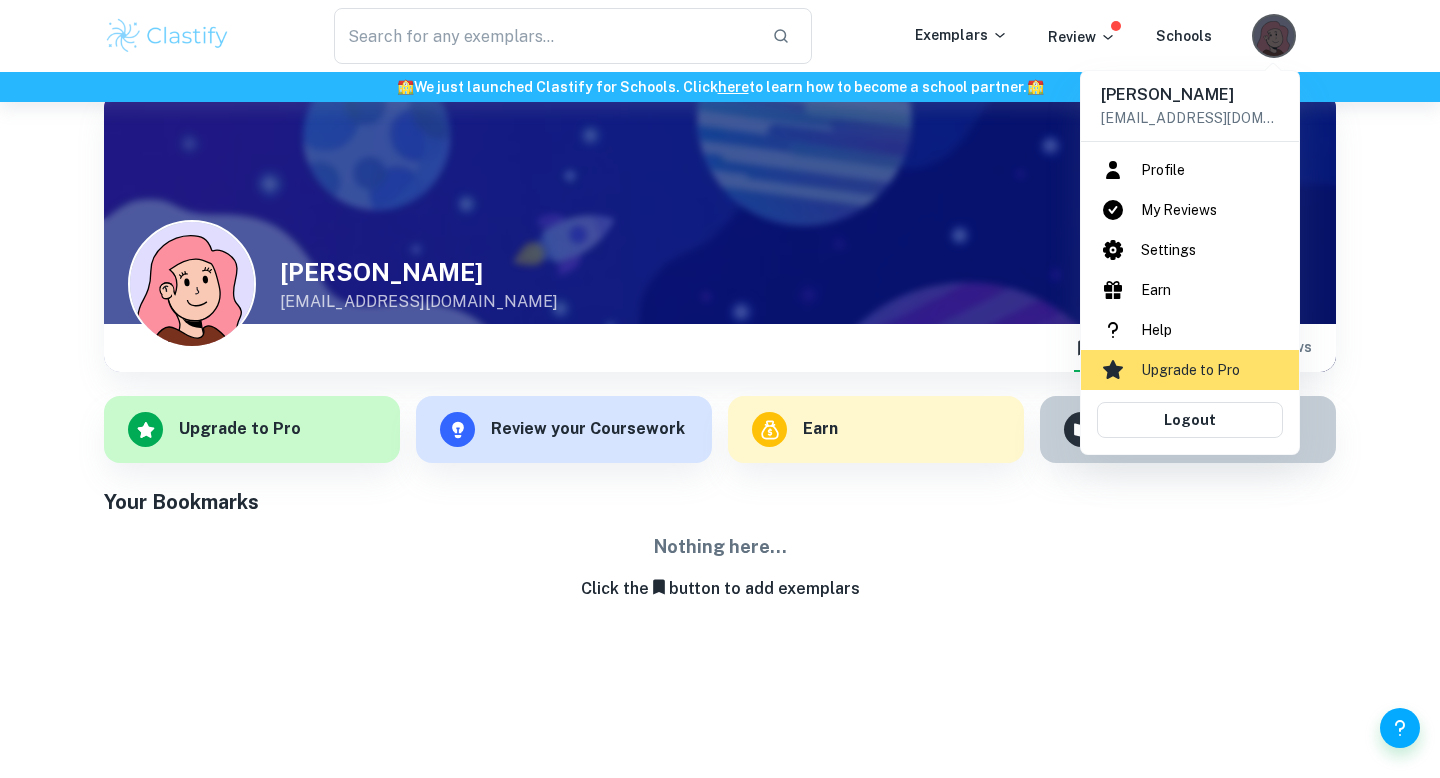 click at bounding box center (720, 389) 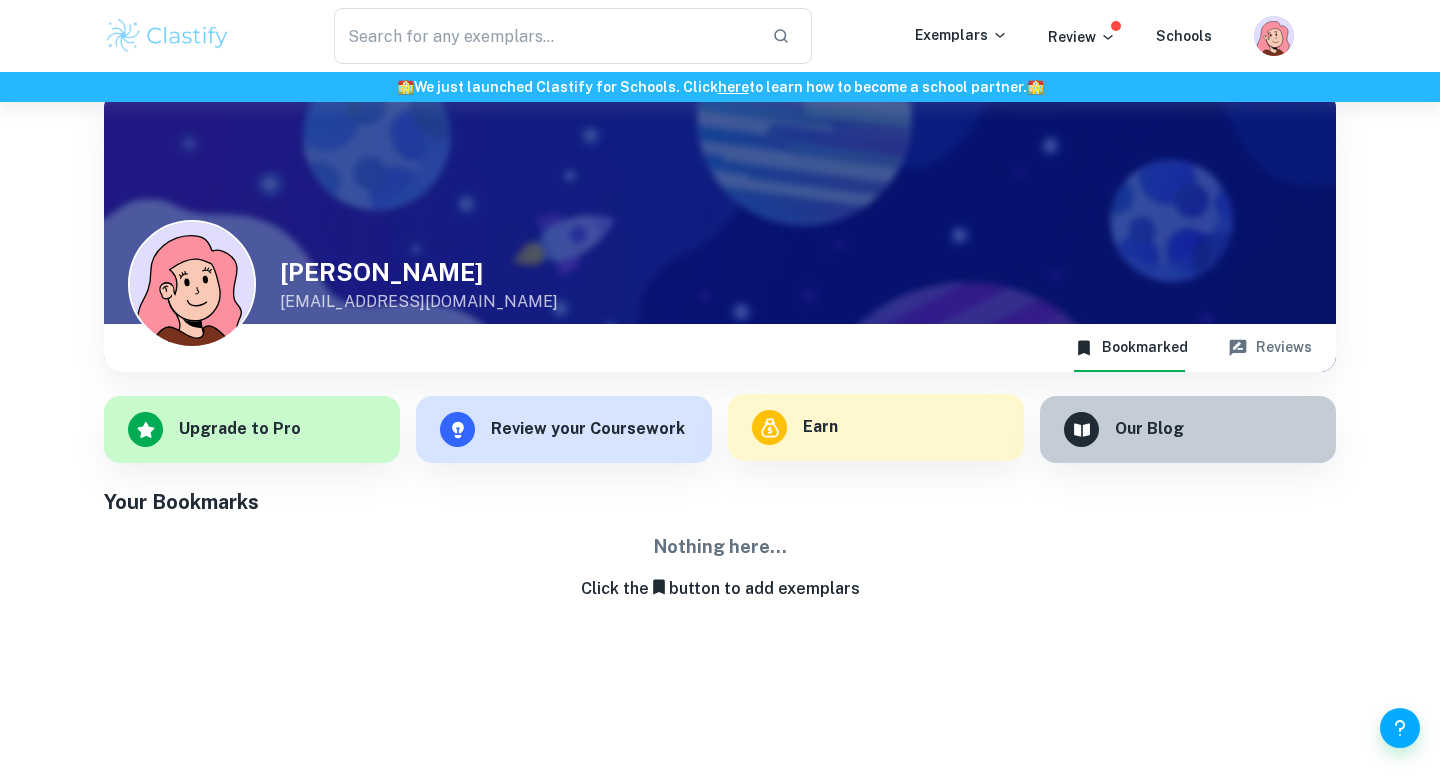 click on "Earn" at bounding box center (876, 427) 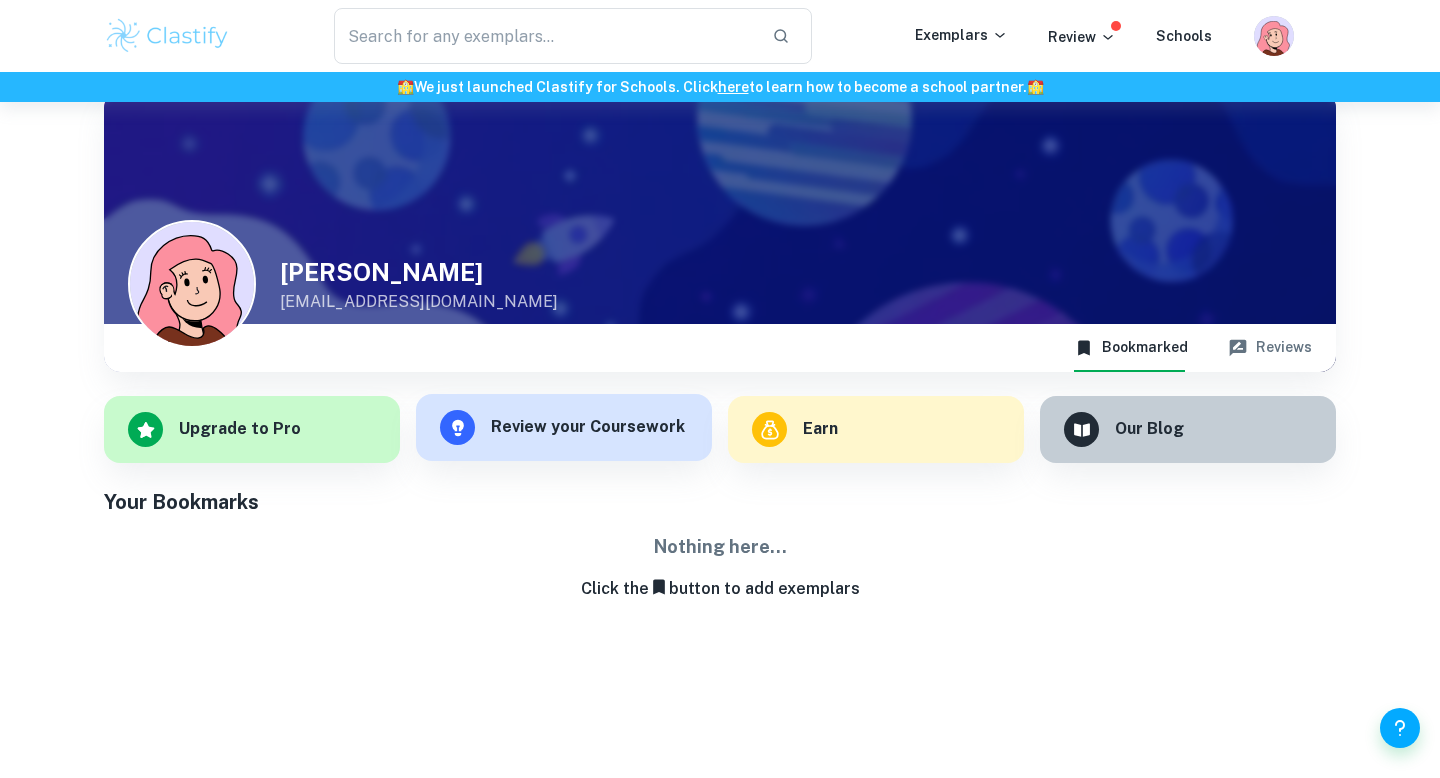 click on "Review your Coursework" at bounding box center (588, 427) 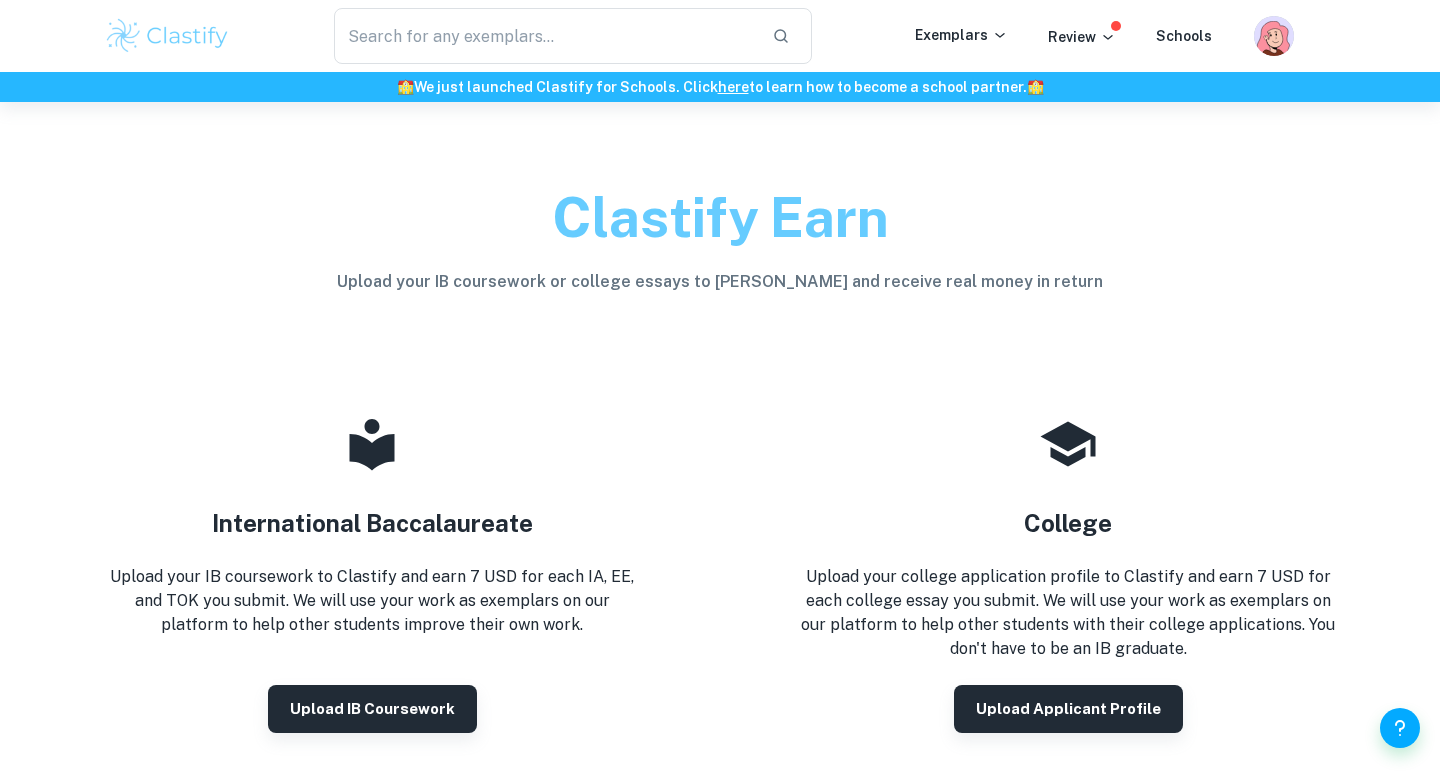 drag, startPoint x: 0, startPoint y: 0, endPoint x: 591, endPoint y: 521, distance: 787.85913 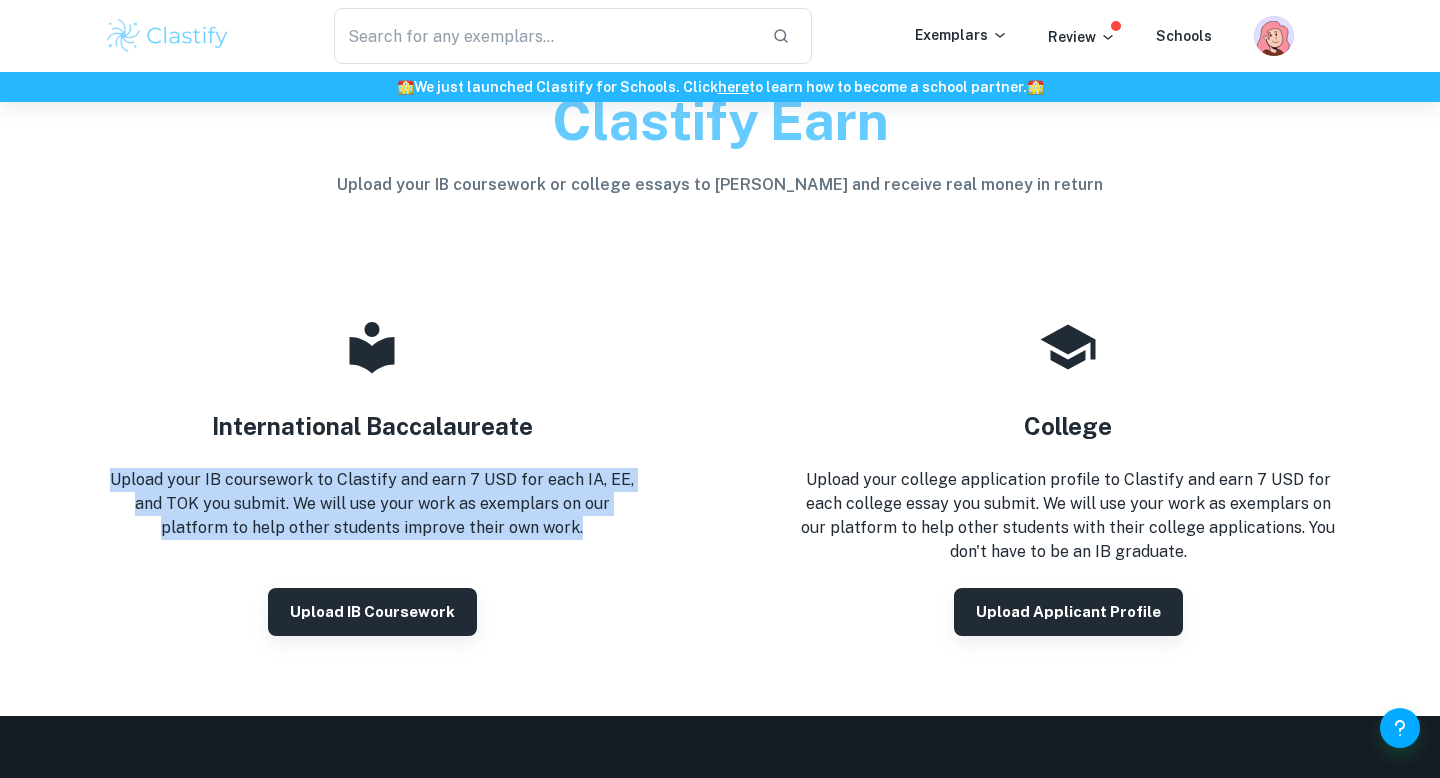 scroll, scrollTop: 97, scrollLeft: 0, axis: vertical 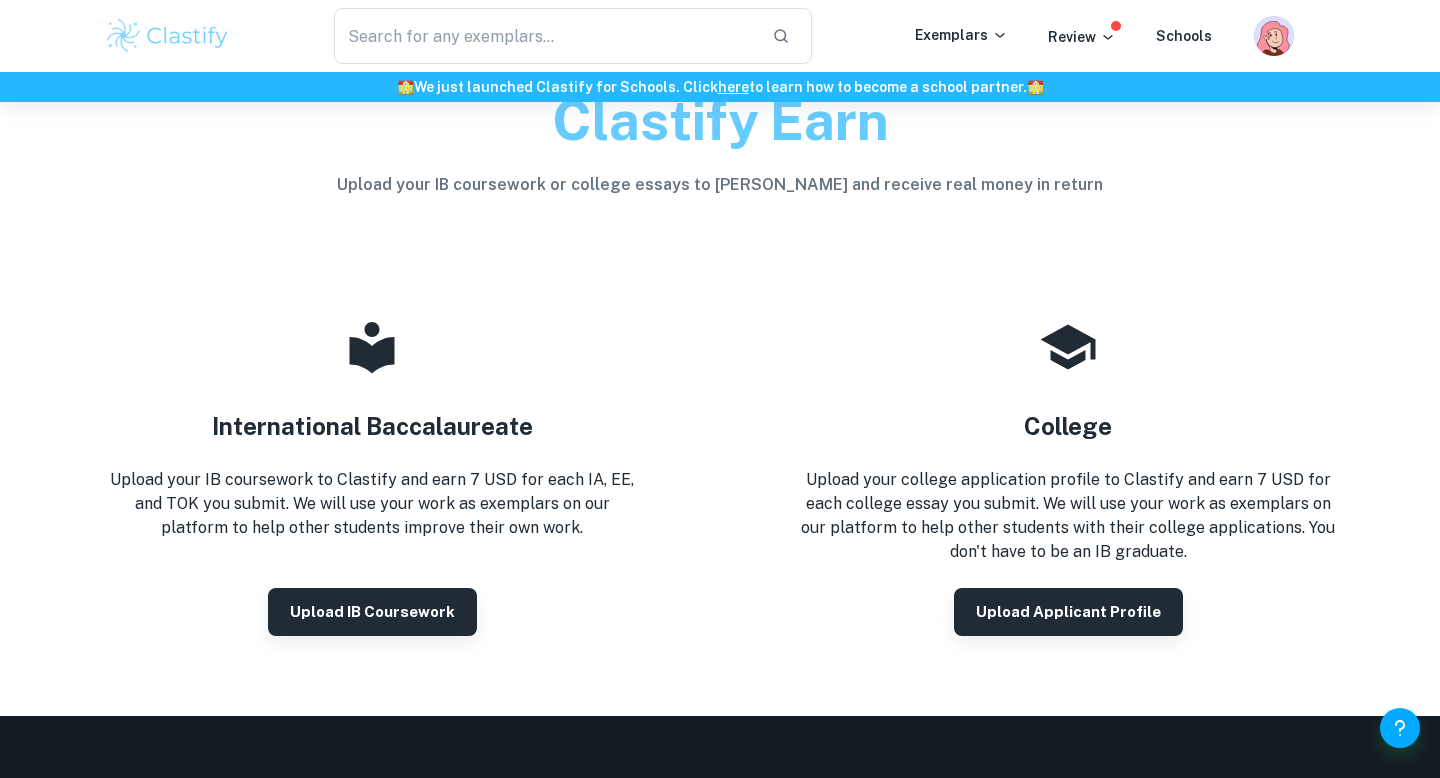 click on "Upload your IB coursework to Clastify and earn 7 USD for each IA, EE, and TOK you submit. We will use your work as exemplars on our platform to help other students improve their own work." at bounding box center [372, 504] 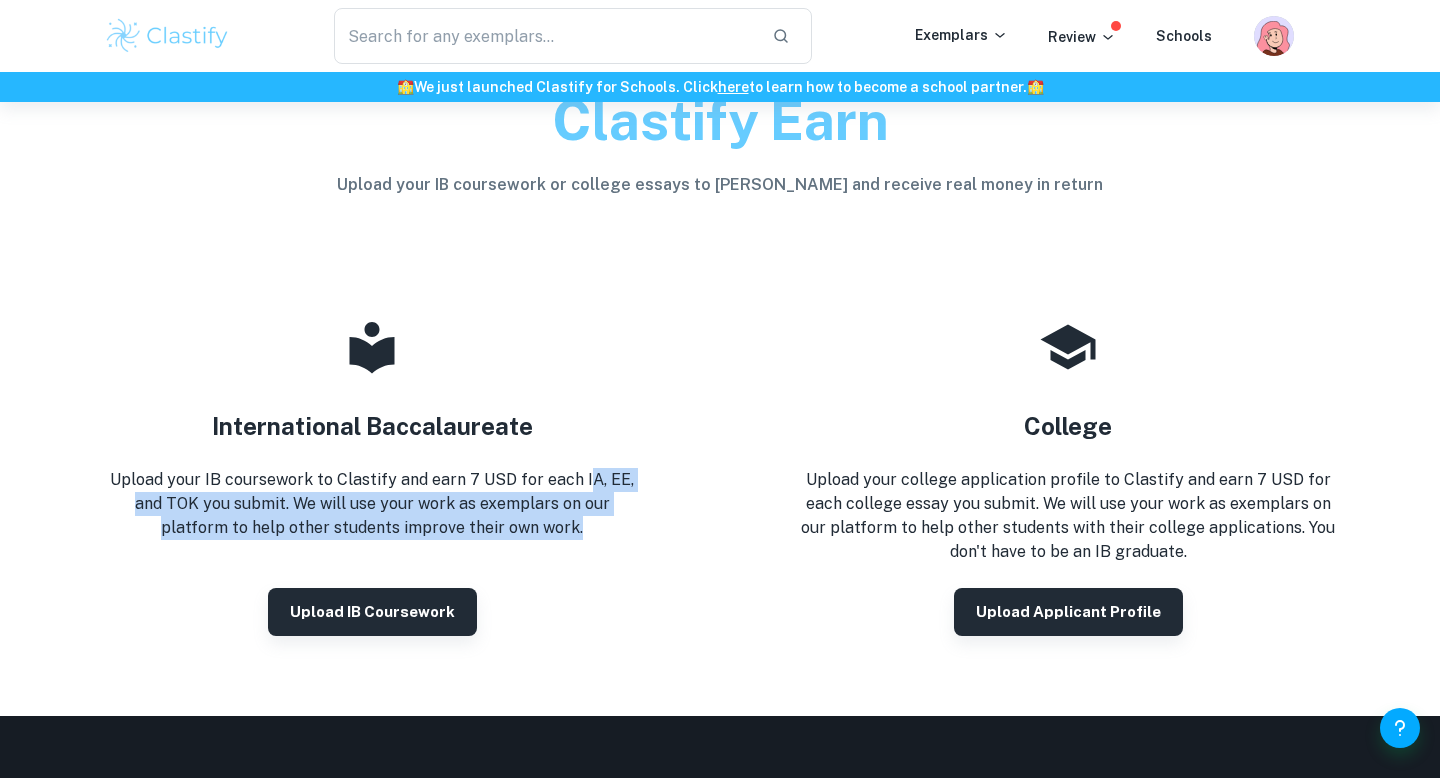 drag, startPoint x: 586, startPoint y: 532, endPoint x: 586, endPoint y: 451, distance: 81 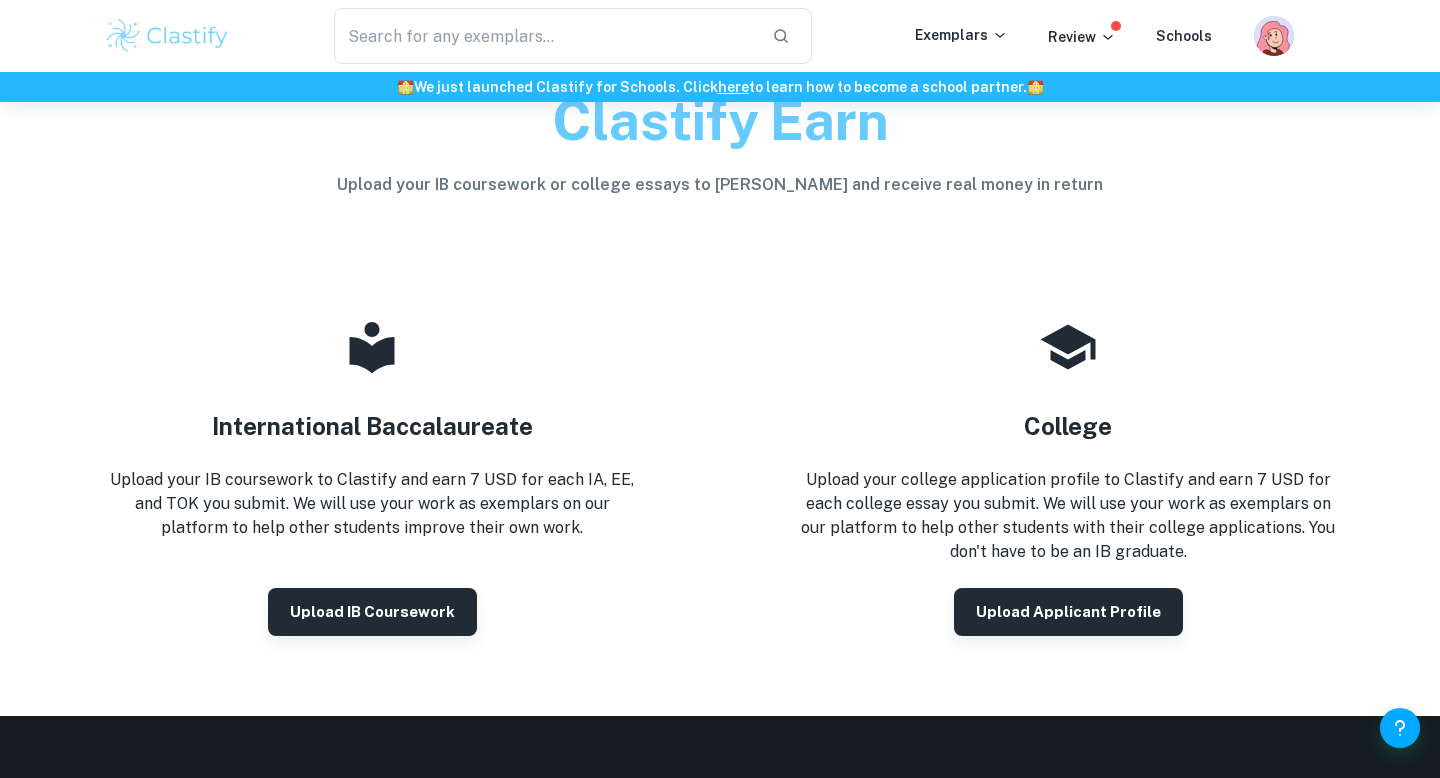 click on "Upload your IB coursework to Clastify and earn 7 USD for each IA, EE, and TOK you submit. We will use your work as exemplars on our platform to help other students improve their own work." at bounding box center [372, 504] 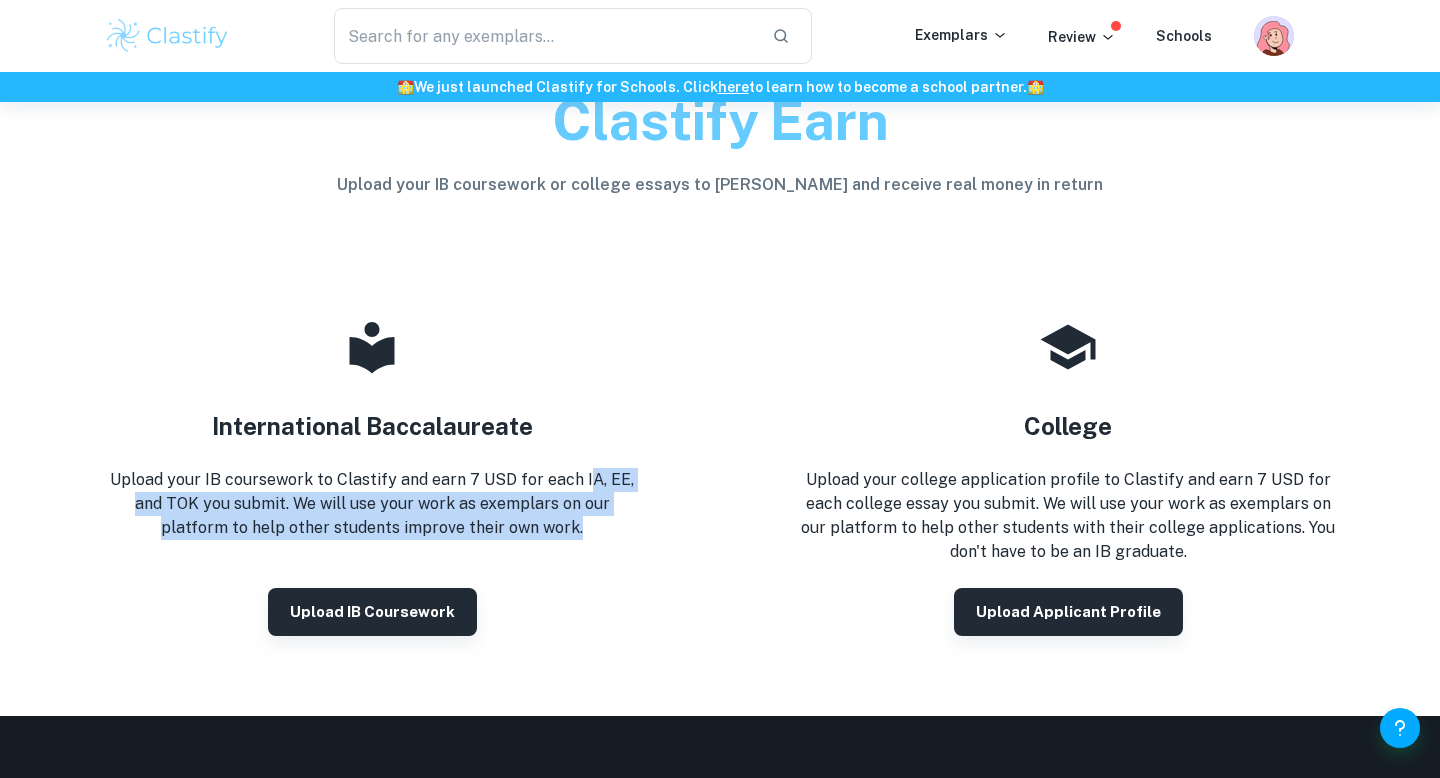 drag, startPoint x: 586, startPoint y: 527, endPoint x: 586, endPoint y: 460, distance: 67 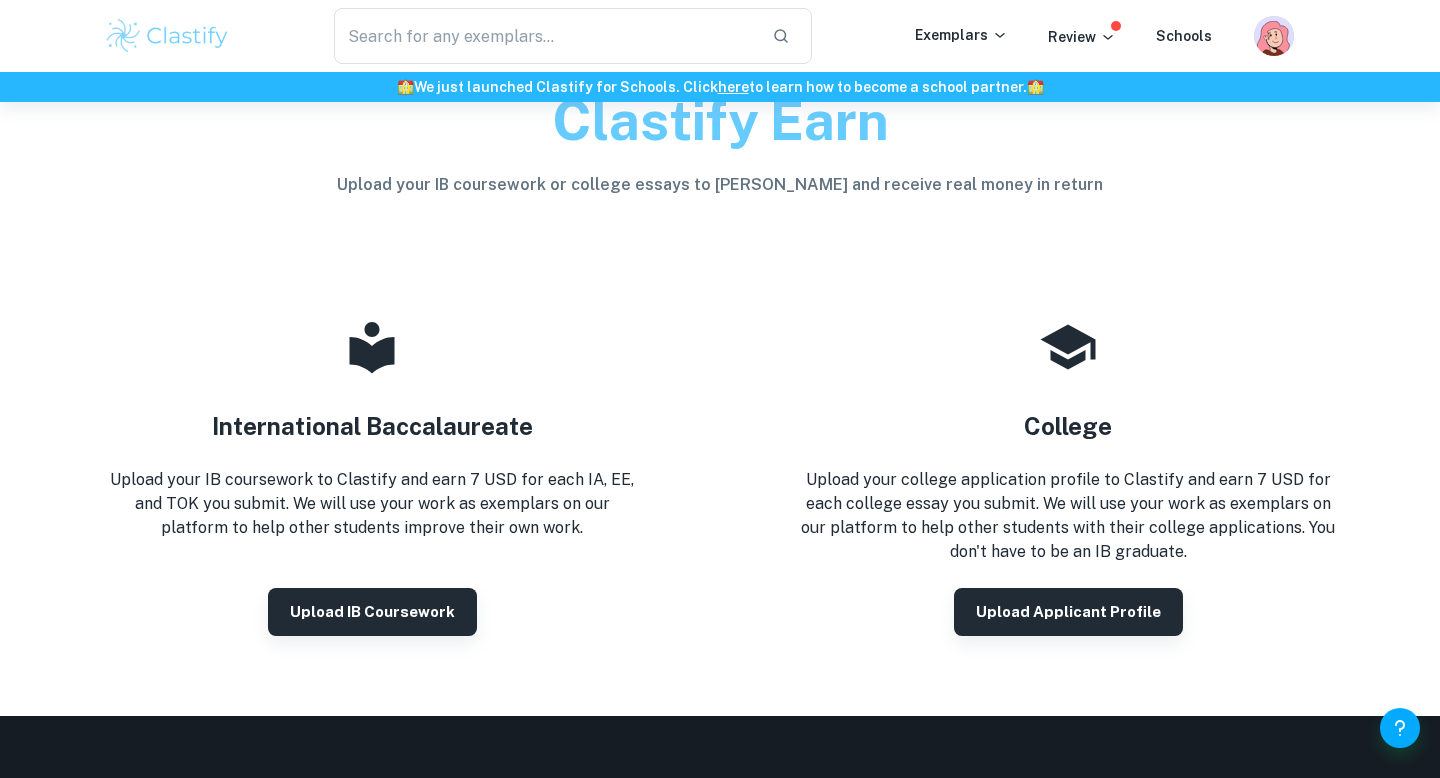 click on "Upload your IB coursework to Clastify and earn 7 USD for each IA, EE, and TOK you submit. We will use your work as exemplars on our platform to help other students improve their own work." at bounding box center [372, 504] 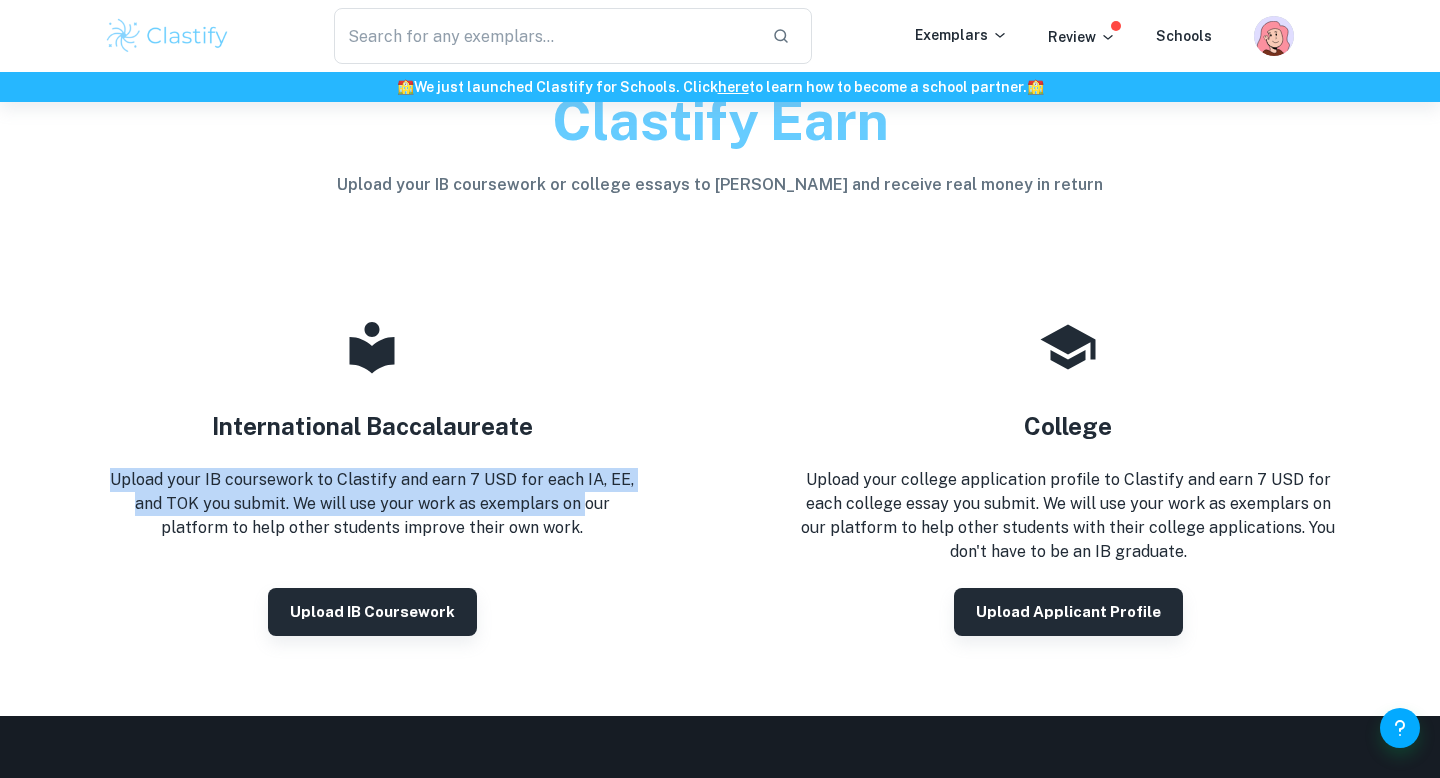 drag, startPoint x: 581, startPoint y: 510, endPoint x: 581, endPoint y: 460, distance: 50 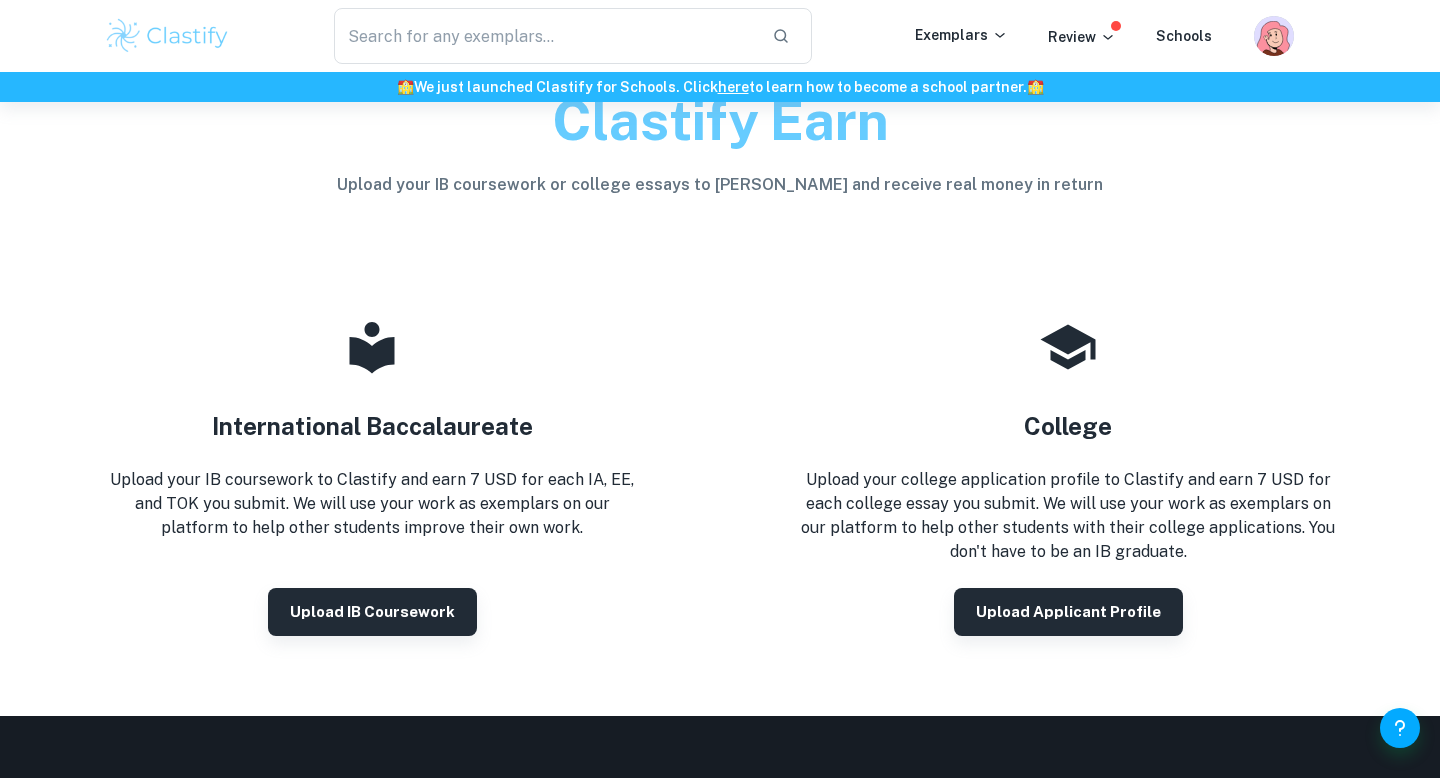 click on "Upload your IB coursework to Clastify and earn 7 USD for each IA, EE, and TOK you submit. We will use your work as exemplars on our platform to help other students improve their own work." at bounding box center [372, 504] 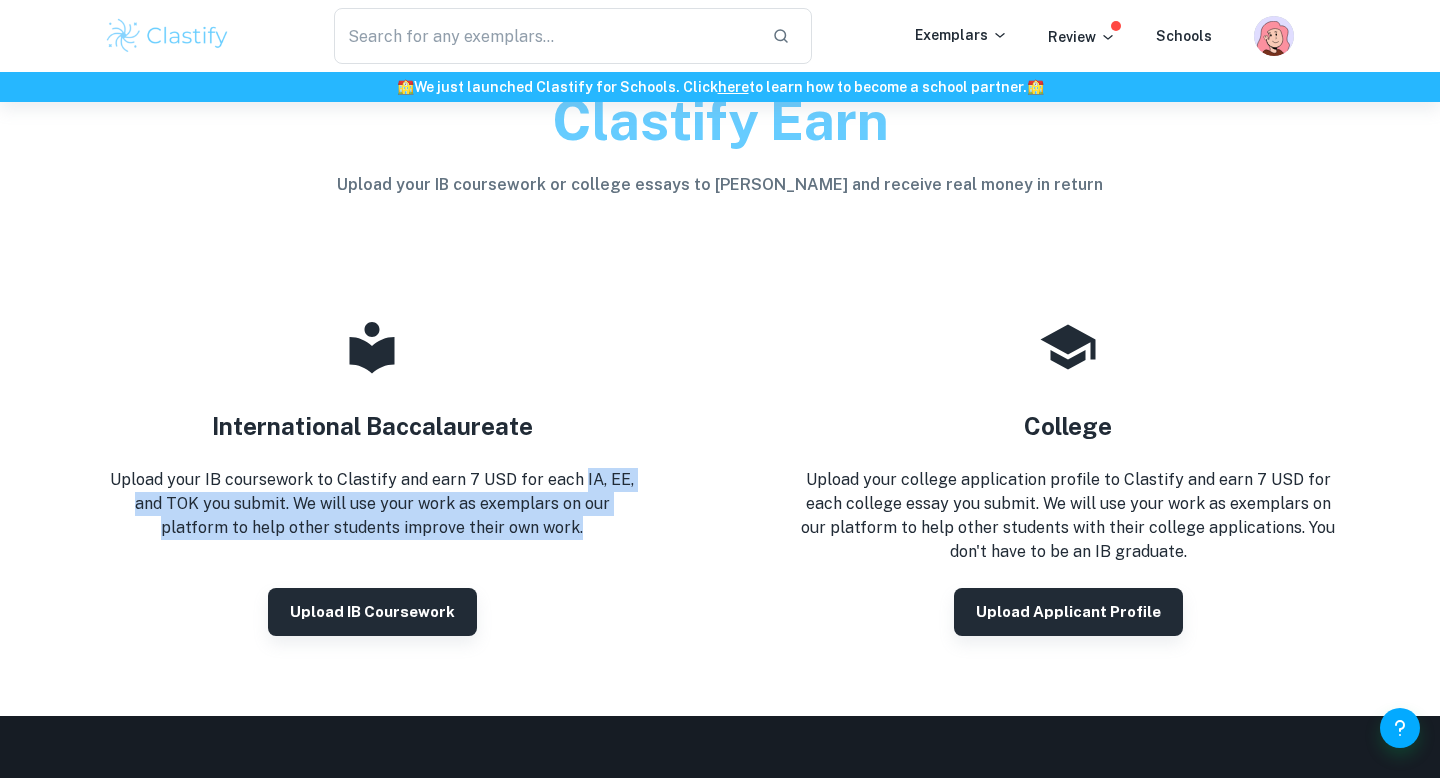 drag, startPoint x: 581, startPoint y: 554, endPoint x: 582, endPoint y: 468, distance: 86.00581 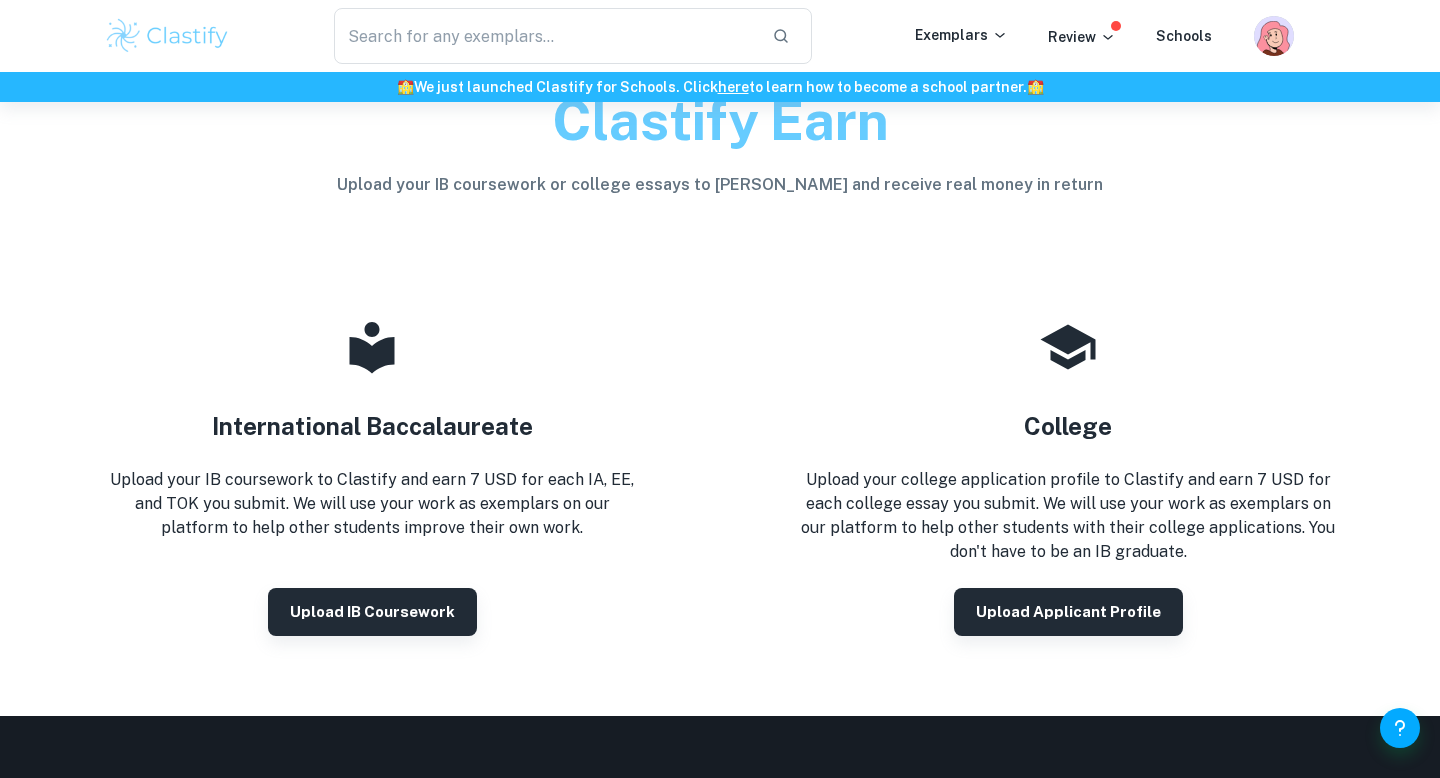 click on "International Baccalaureate Upload your IB coursework to Clastify and earn 7 USD for each IA, EE, and TOK you submit. We will use your work as exemplars on our platform to help other students improve their own work. Upload IB coursework" at bounding box center [372, 476] 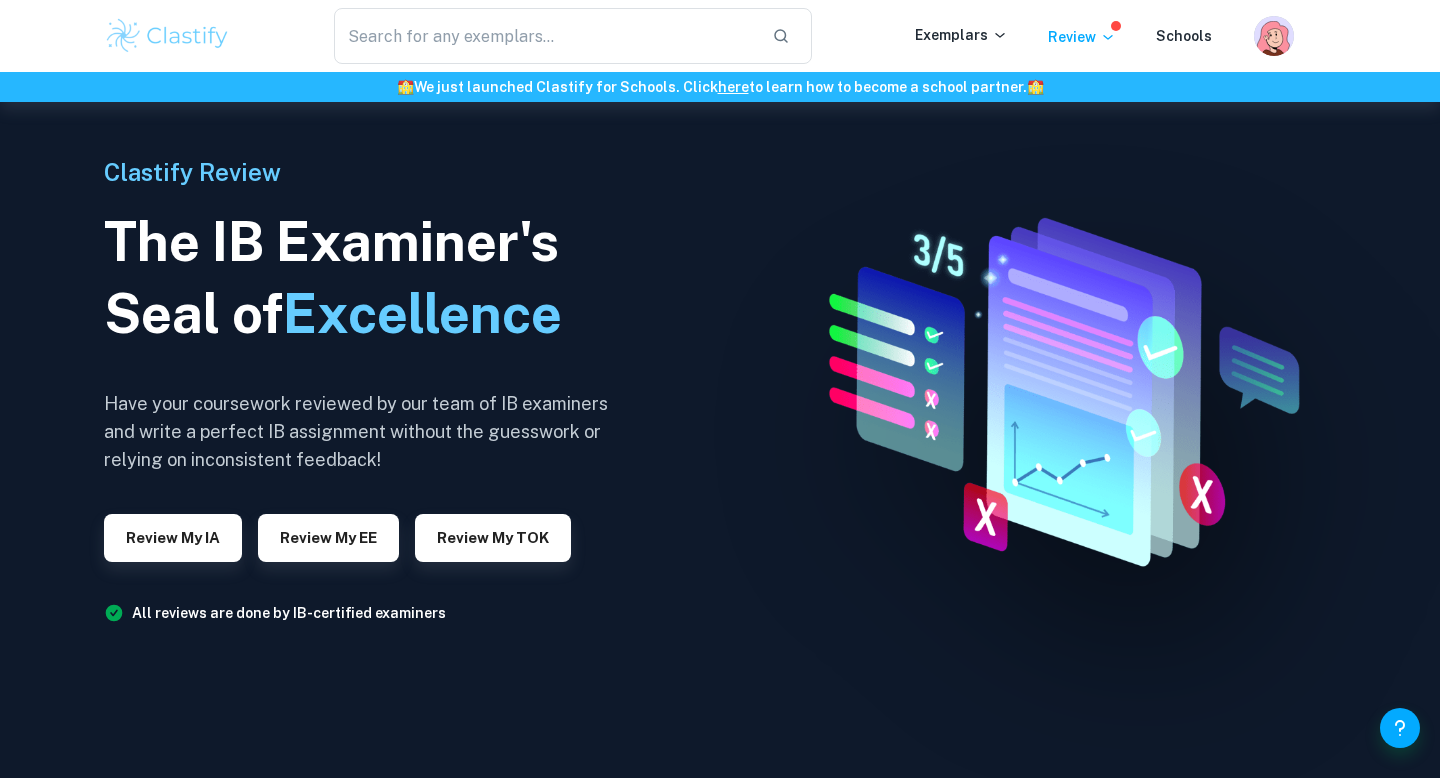scroll, scrollTop: 4, scrollLeft: 0, axis: vertical 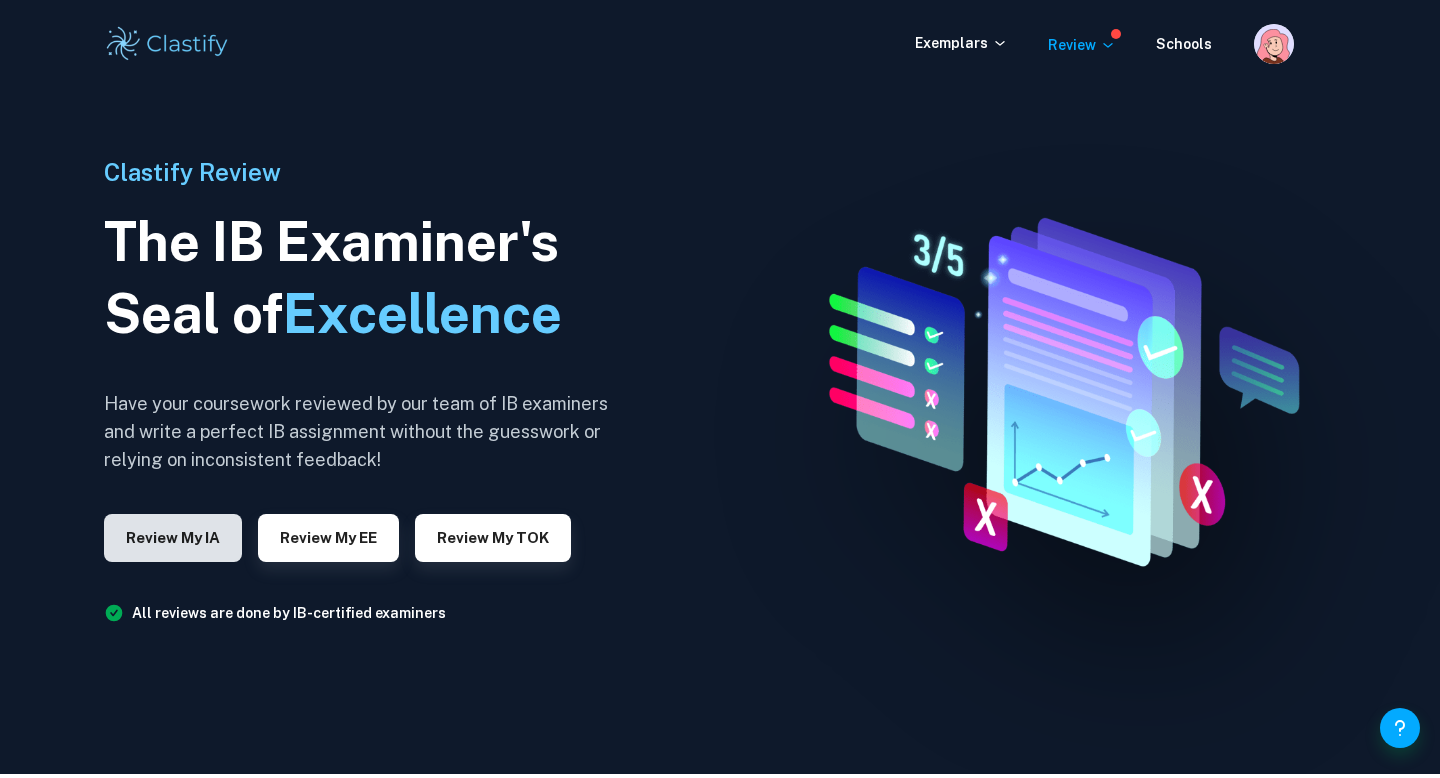 click on "Review my IA" at bounding box center (173, 538) 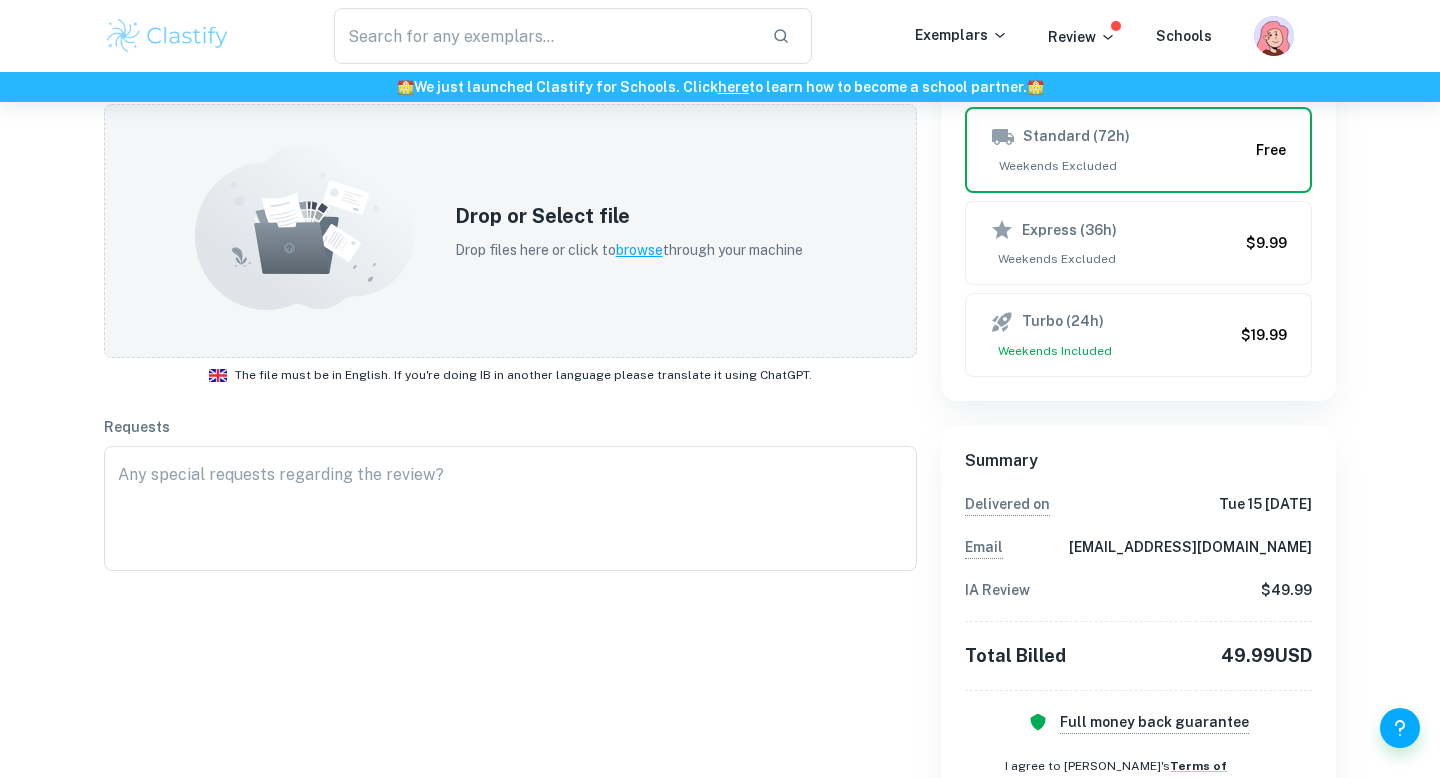 scroll, scrollTop: 386, scrollLeft: 0, axis: vertical 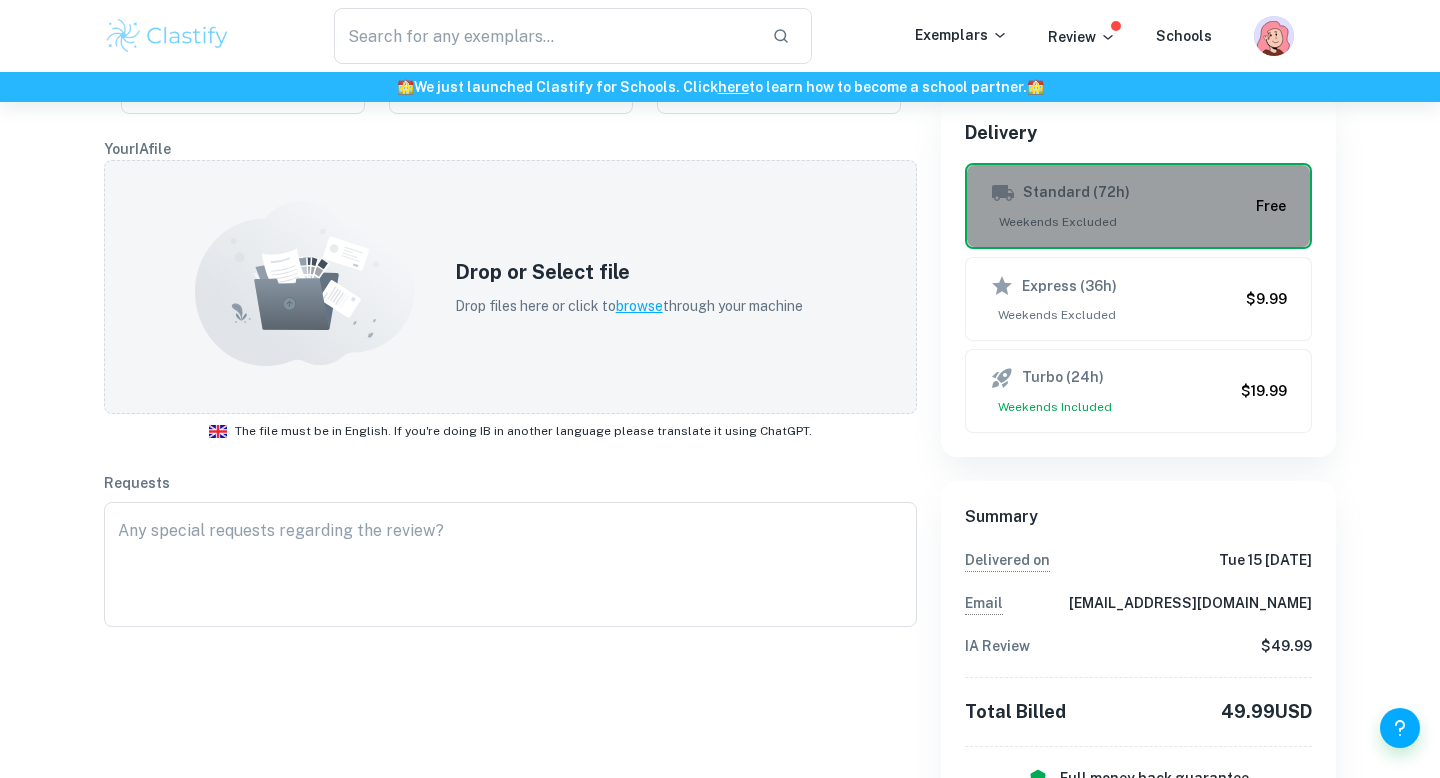 click on "Weekends Excluded" at bounding box center (1119, 222) 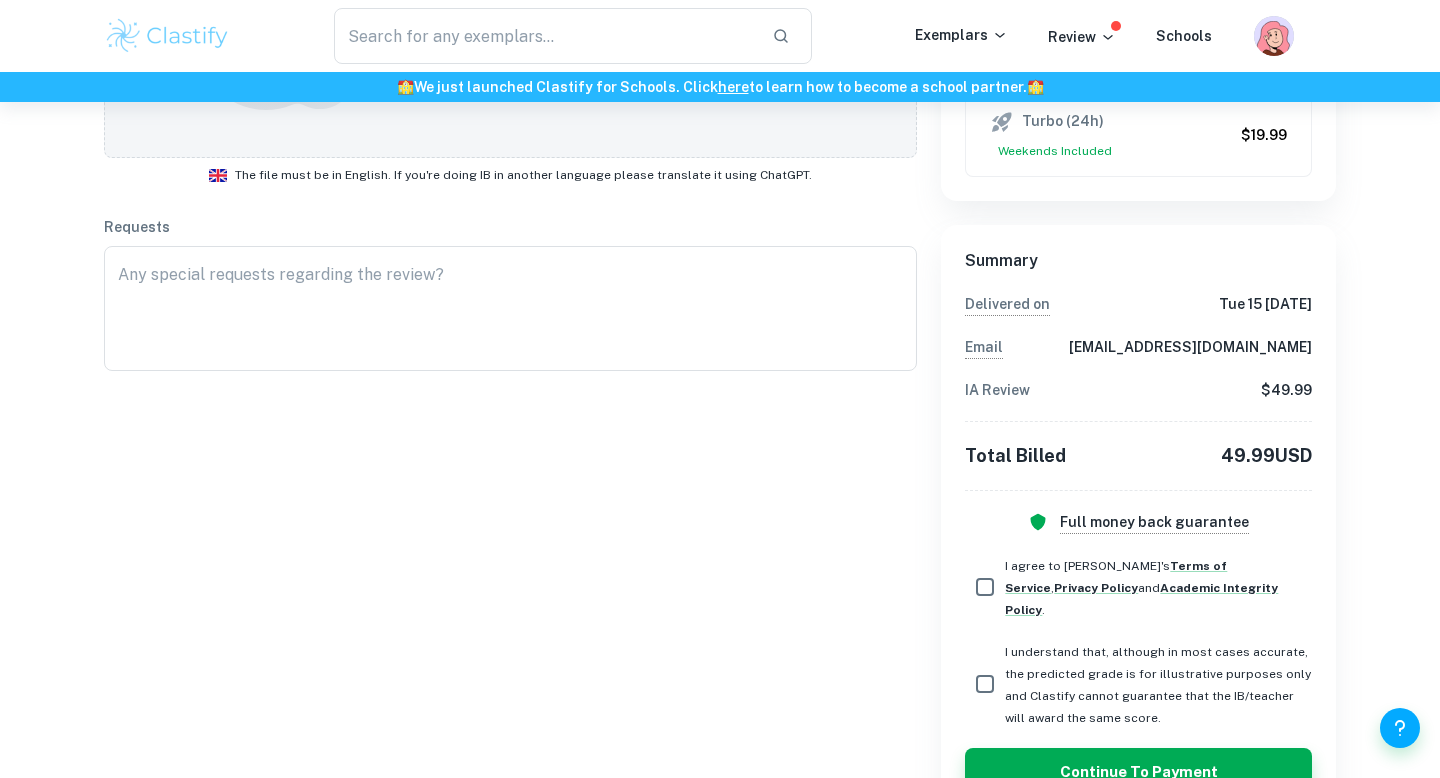 scroll, scrollTop: 686, scrollLeft: 0, axis: vertical 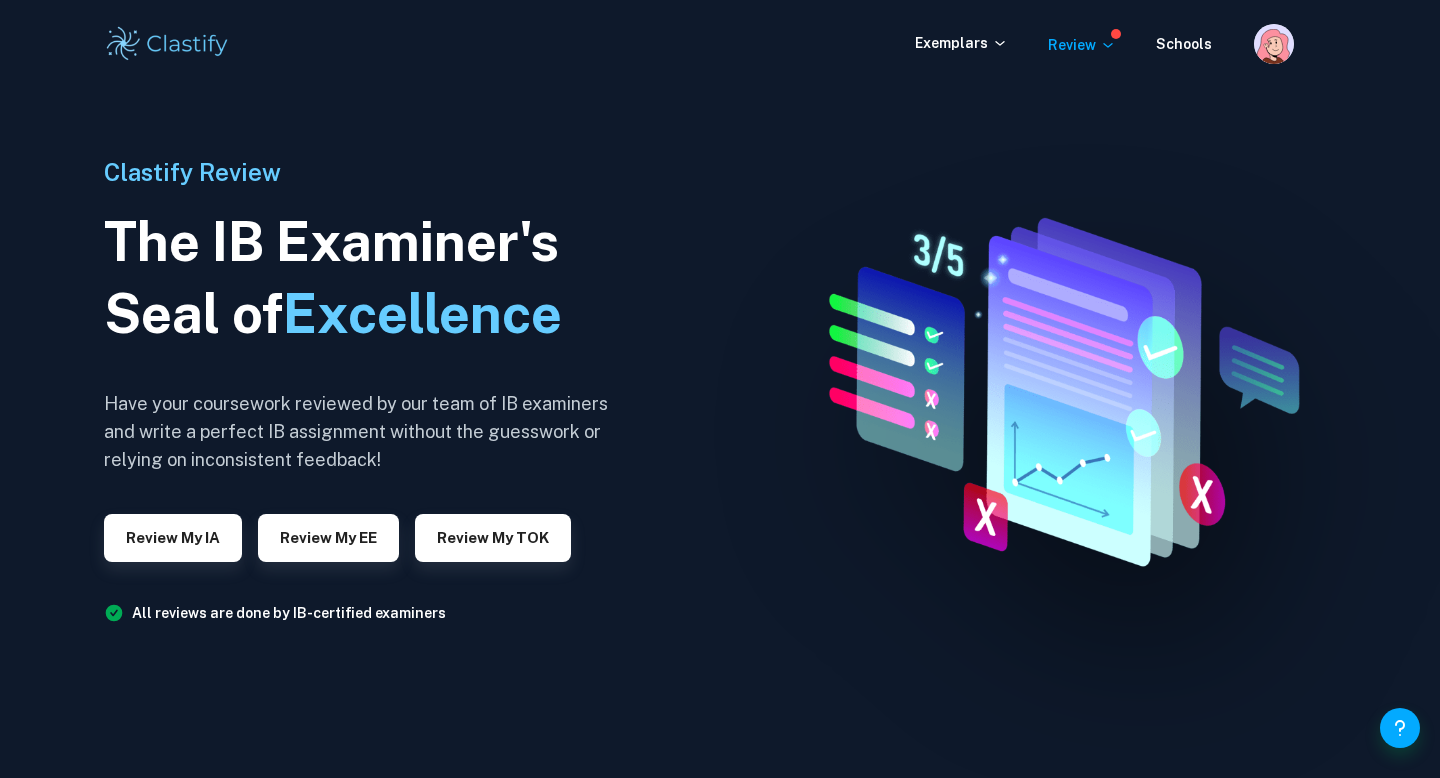 click on "Exemplars Review Schools" at bounding box center [720, 44] 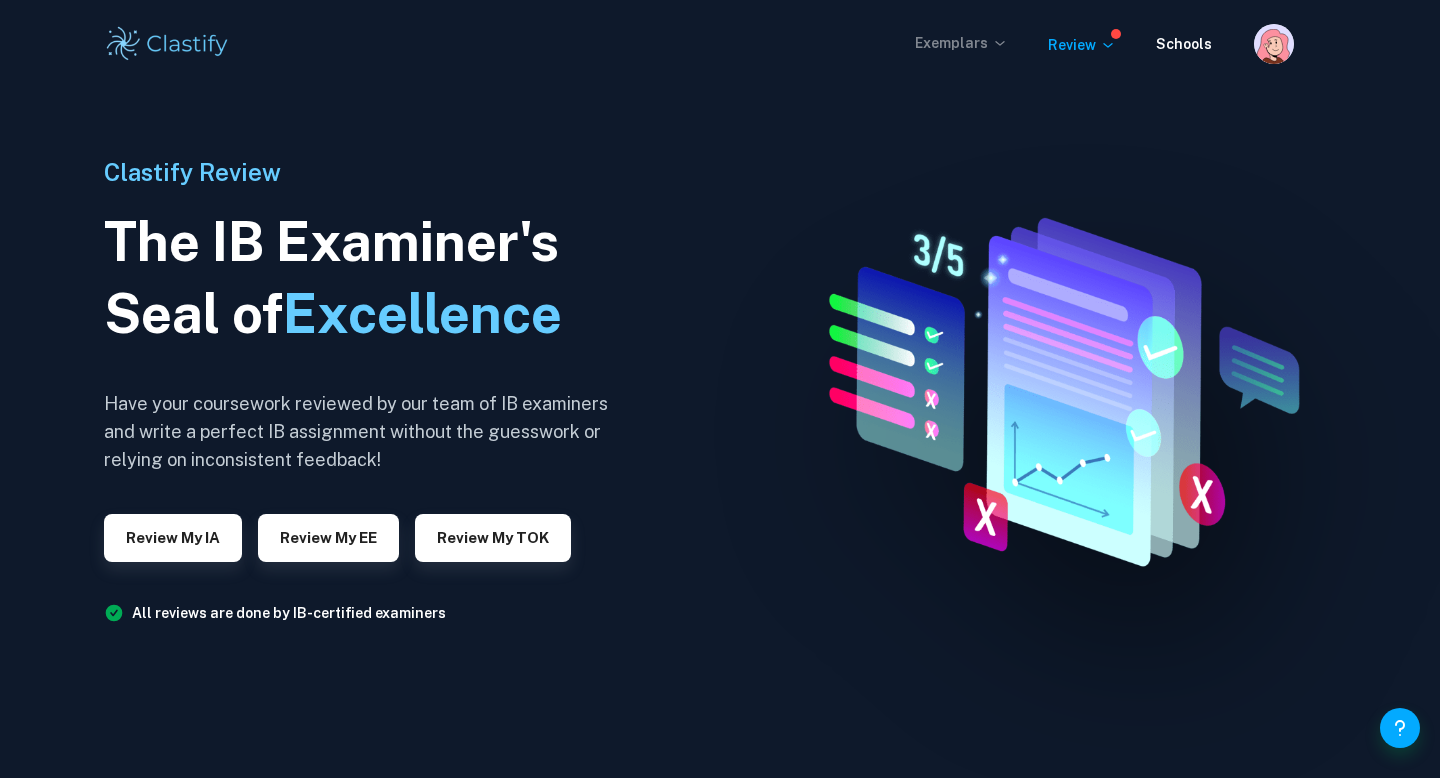 click on "Exemplars" at bounding box center [961, 43] 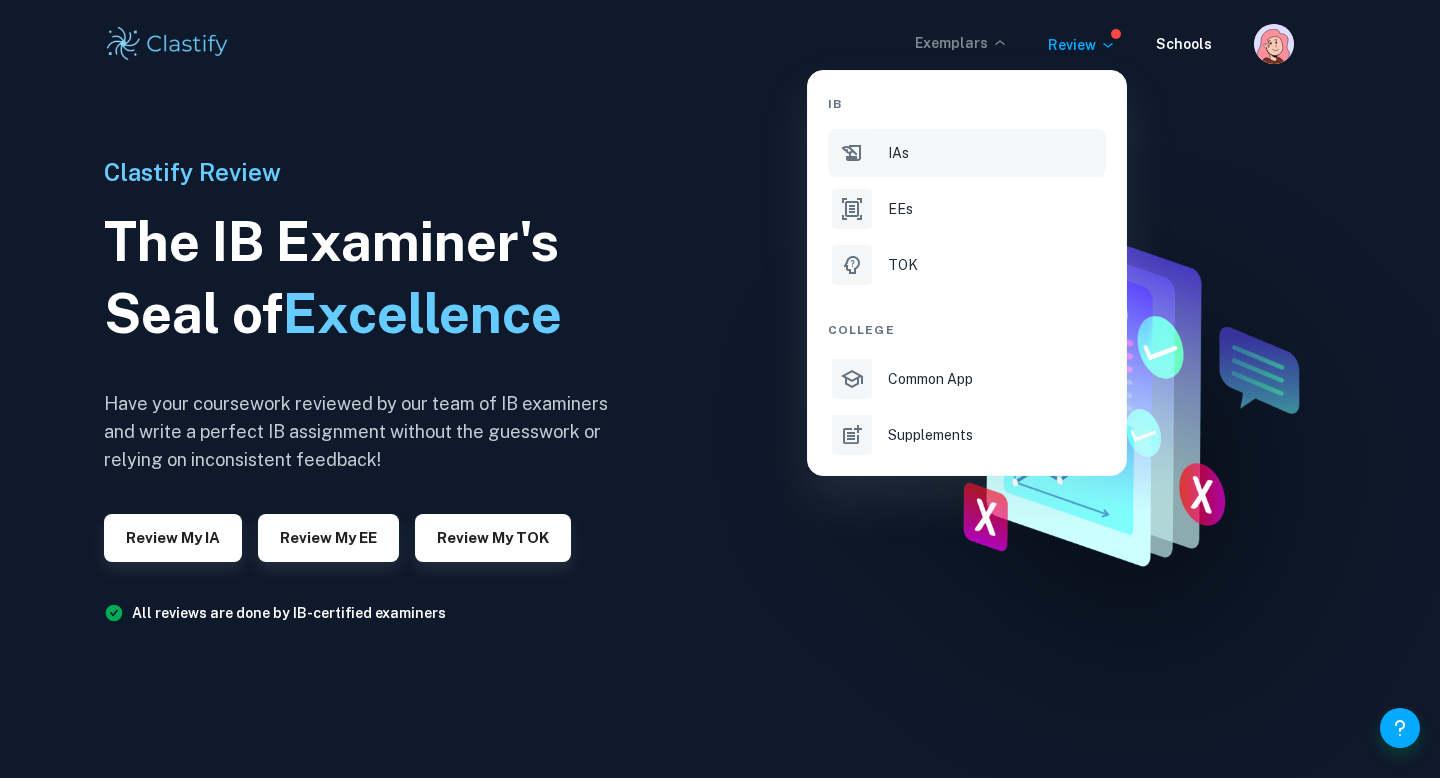 click on "IAs" at bounding box center (898, 153) 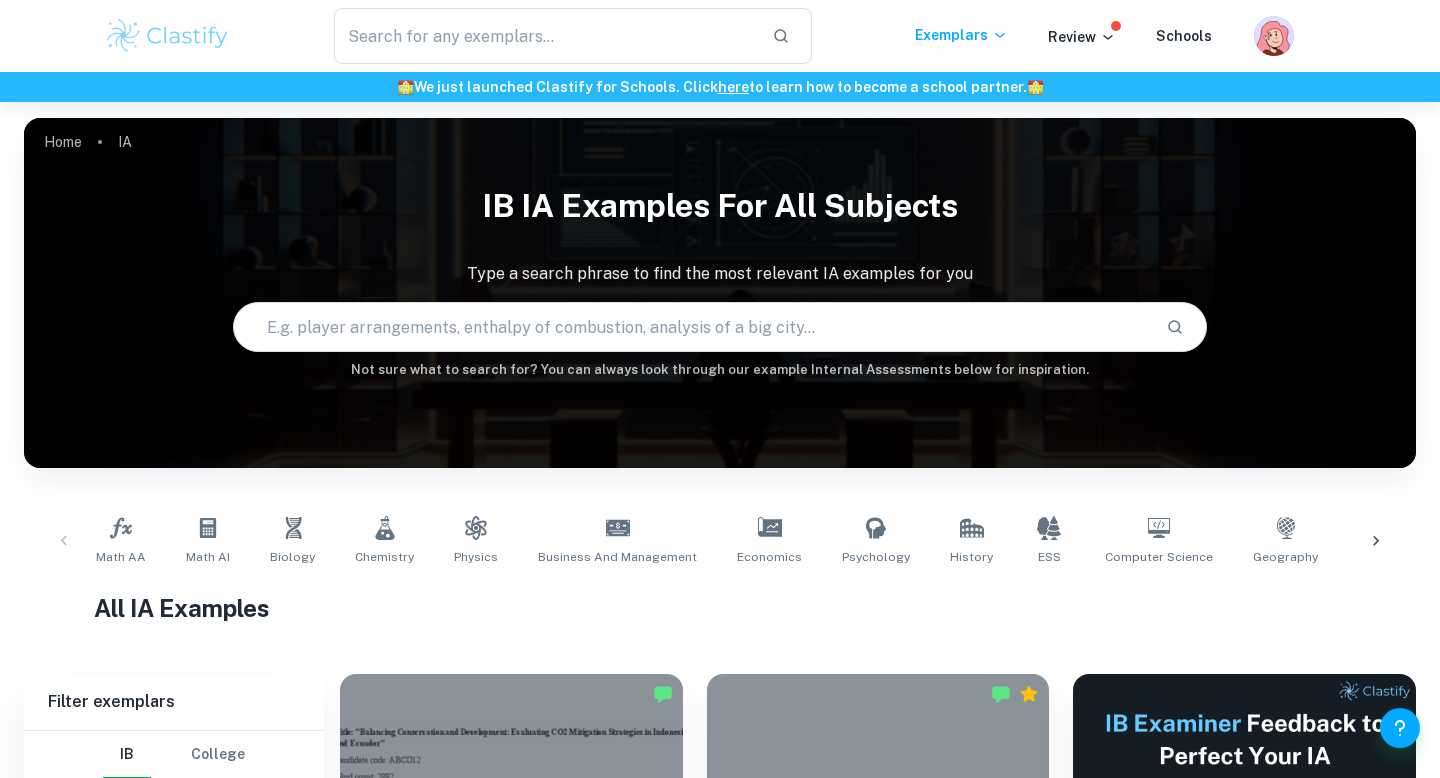 scroll, scrollTop: 204, scrollLeft: 0, axis: vertical 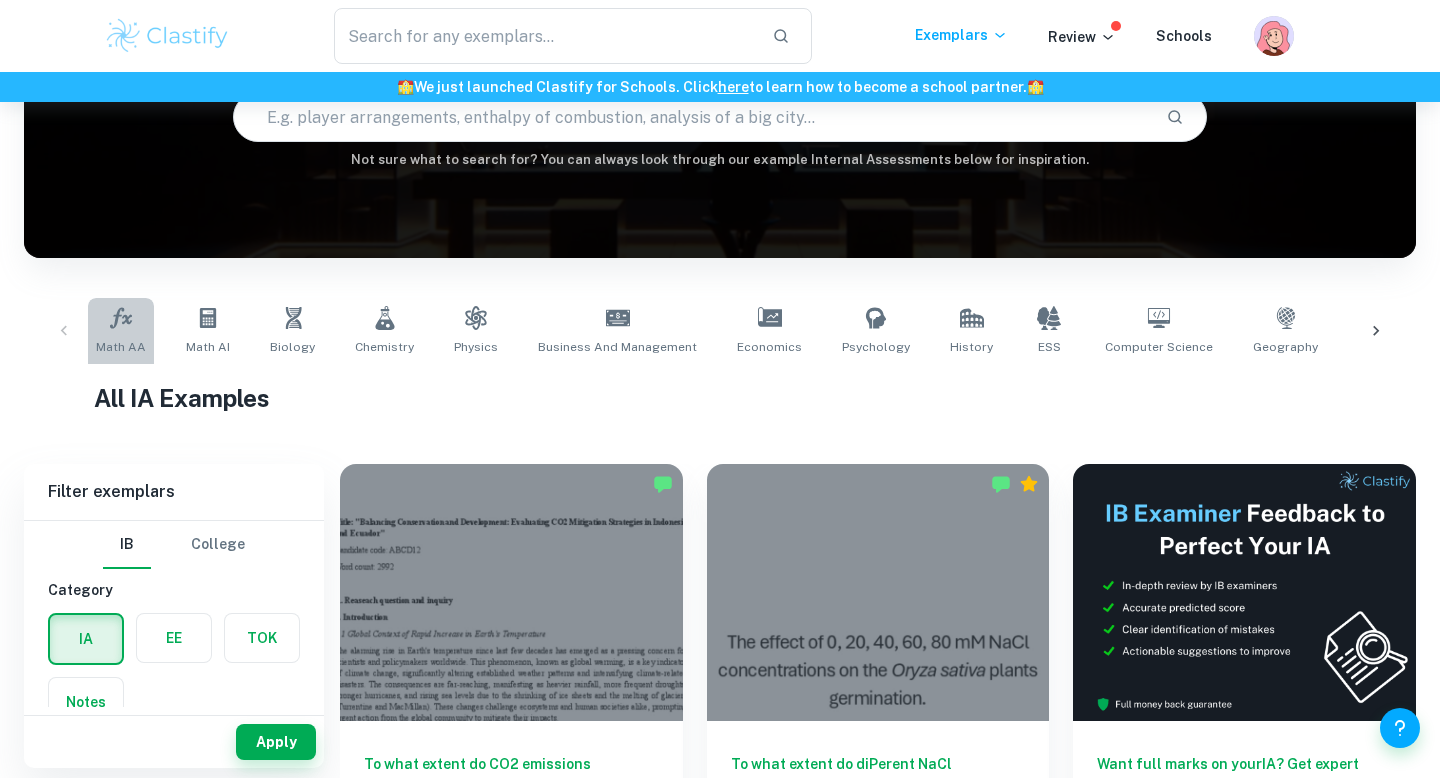 click 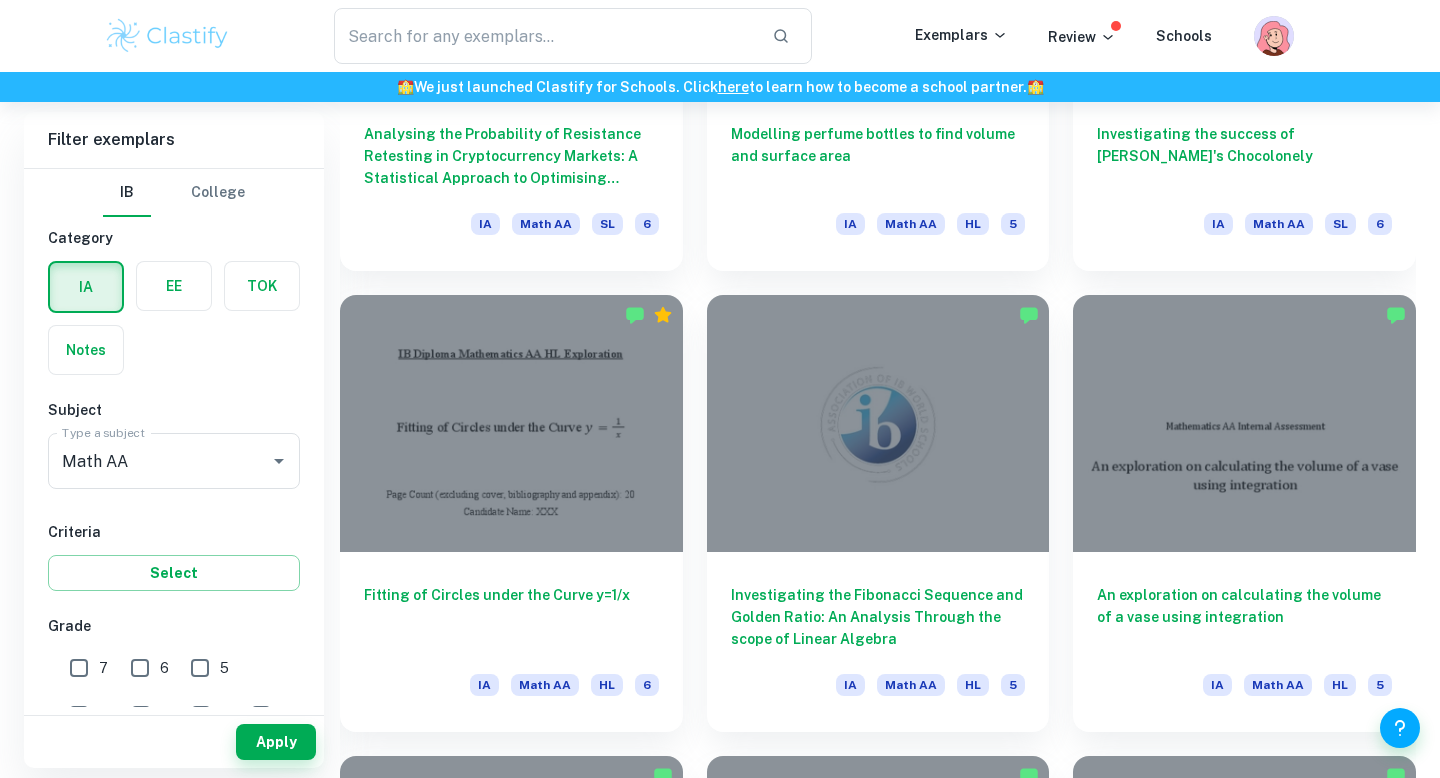 scroll, scrollTop: 1337, scrollLeft: 0, axis: vertical 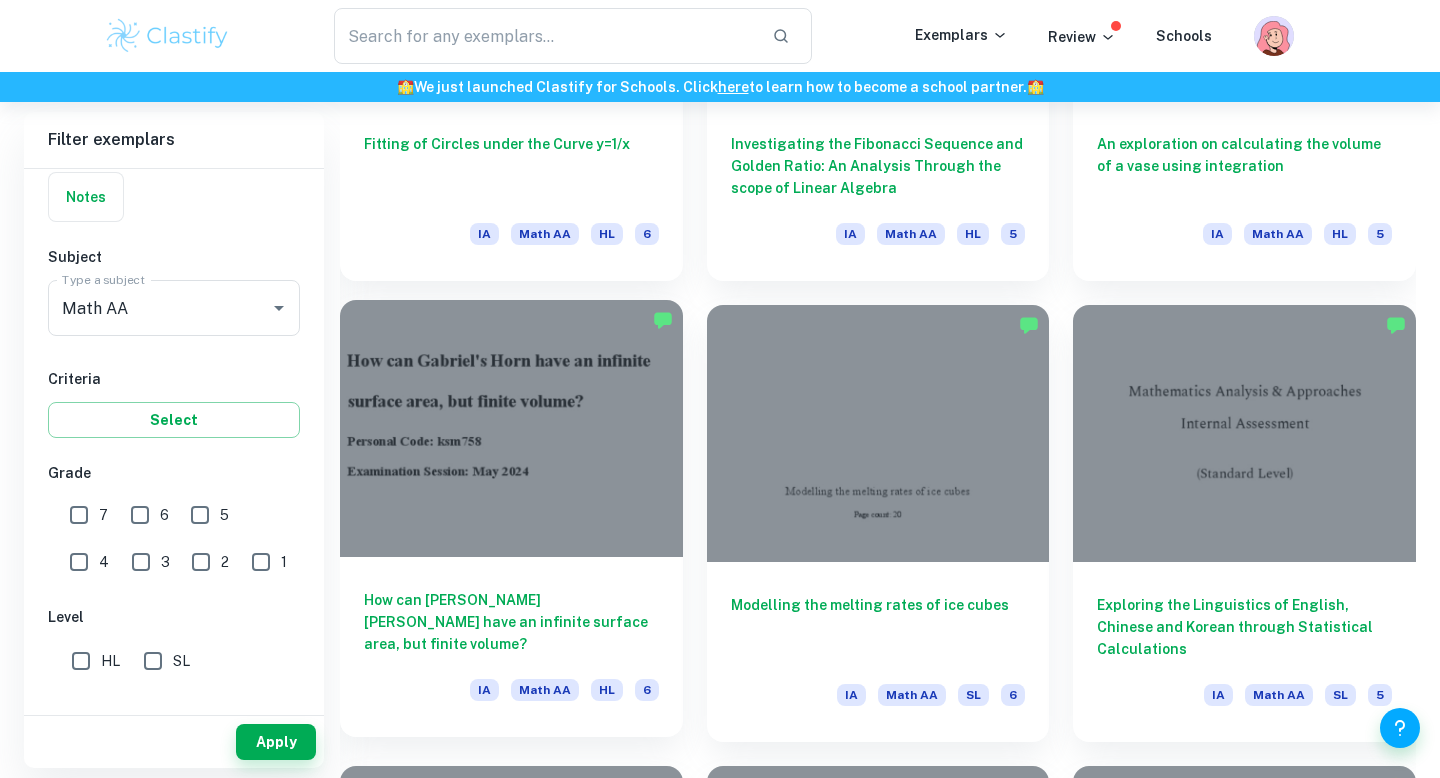 click at bounding box center (511, 428) 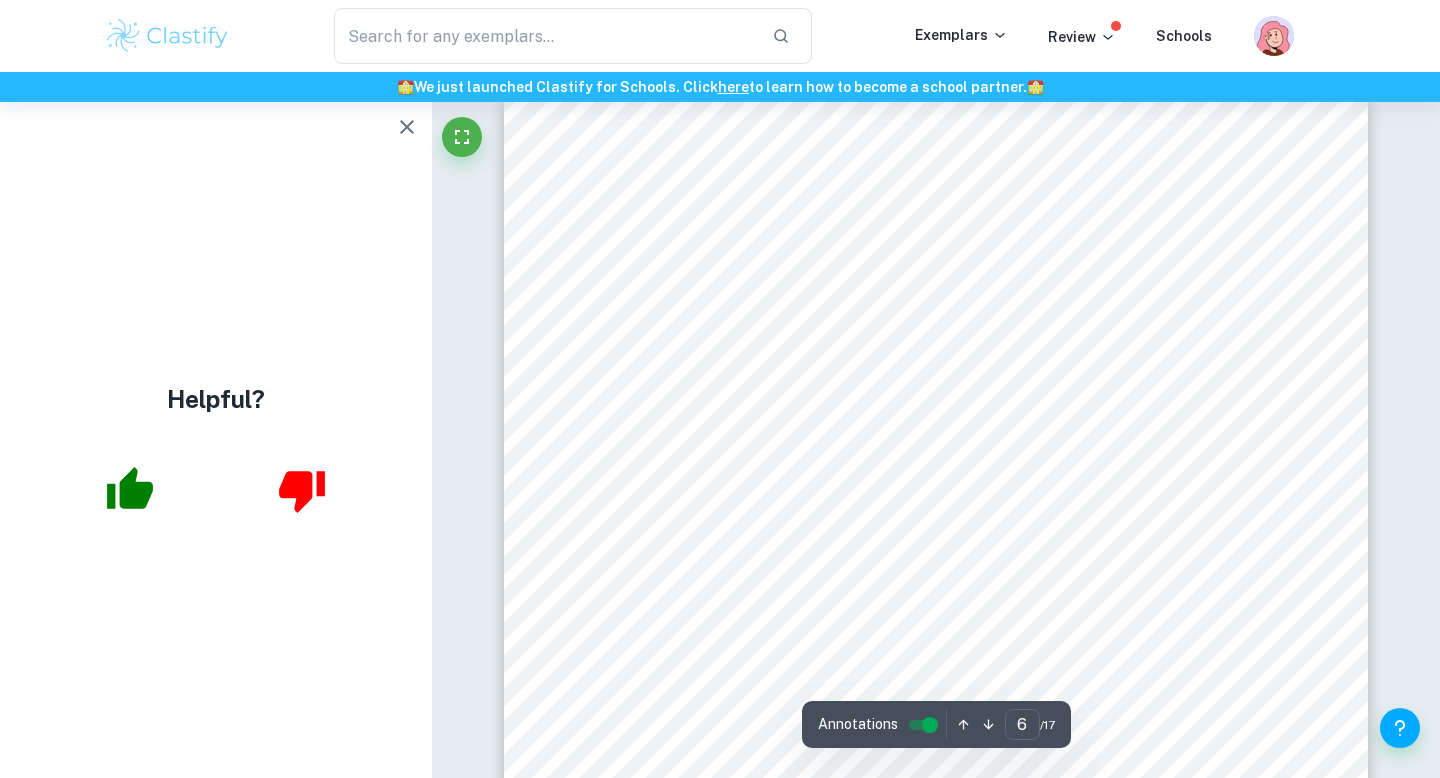 scroll, scrollTop: 5819, scrollLeft: 0, axis: vertical 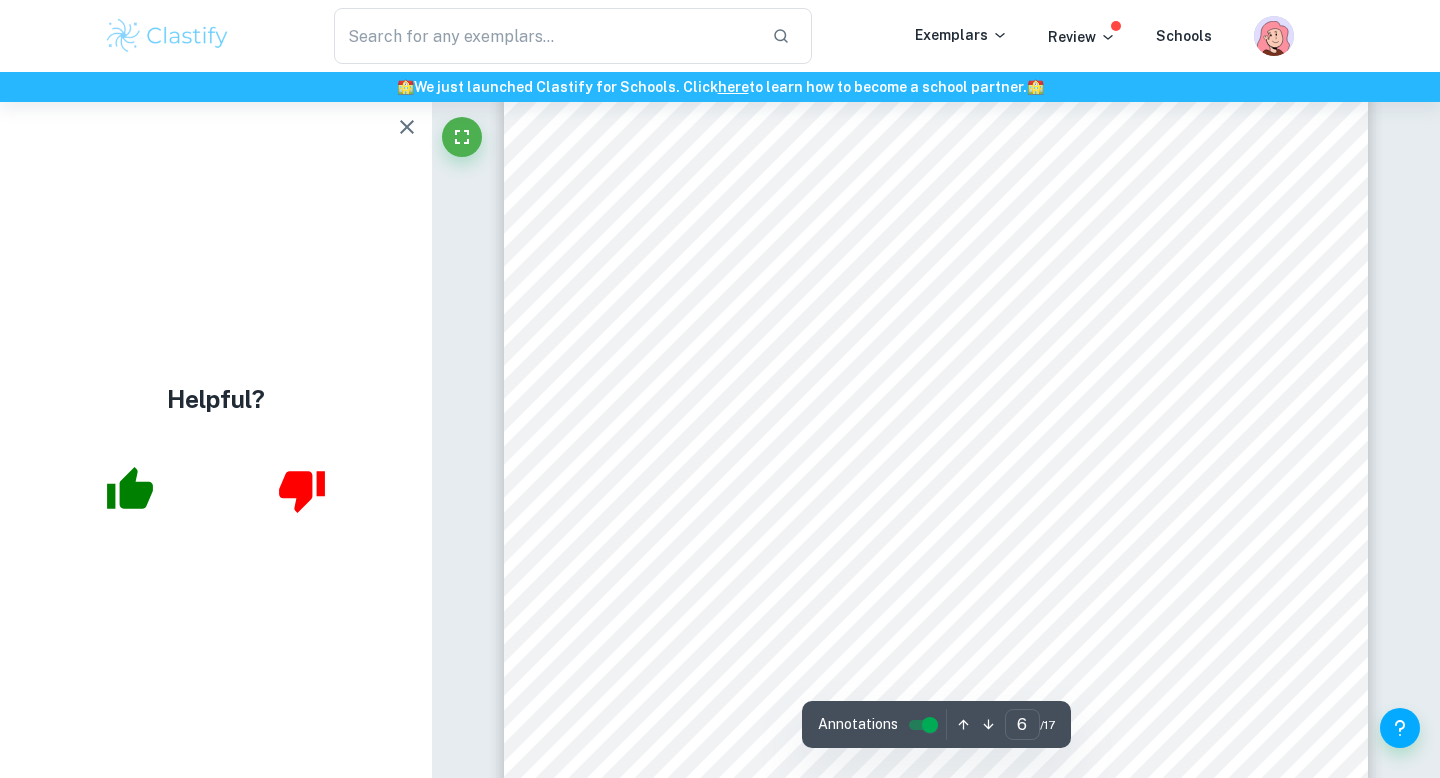 click 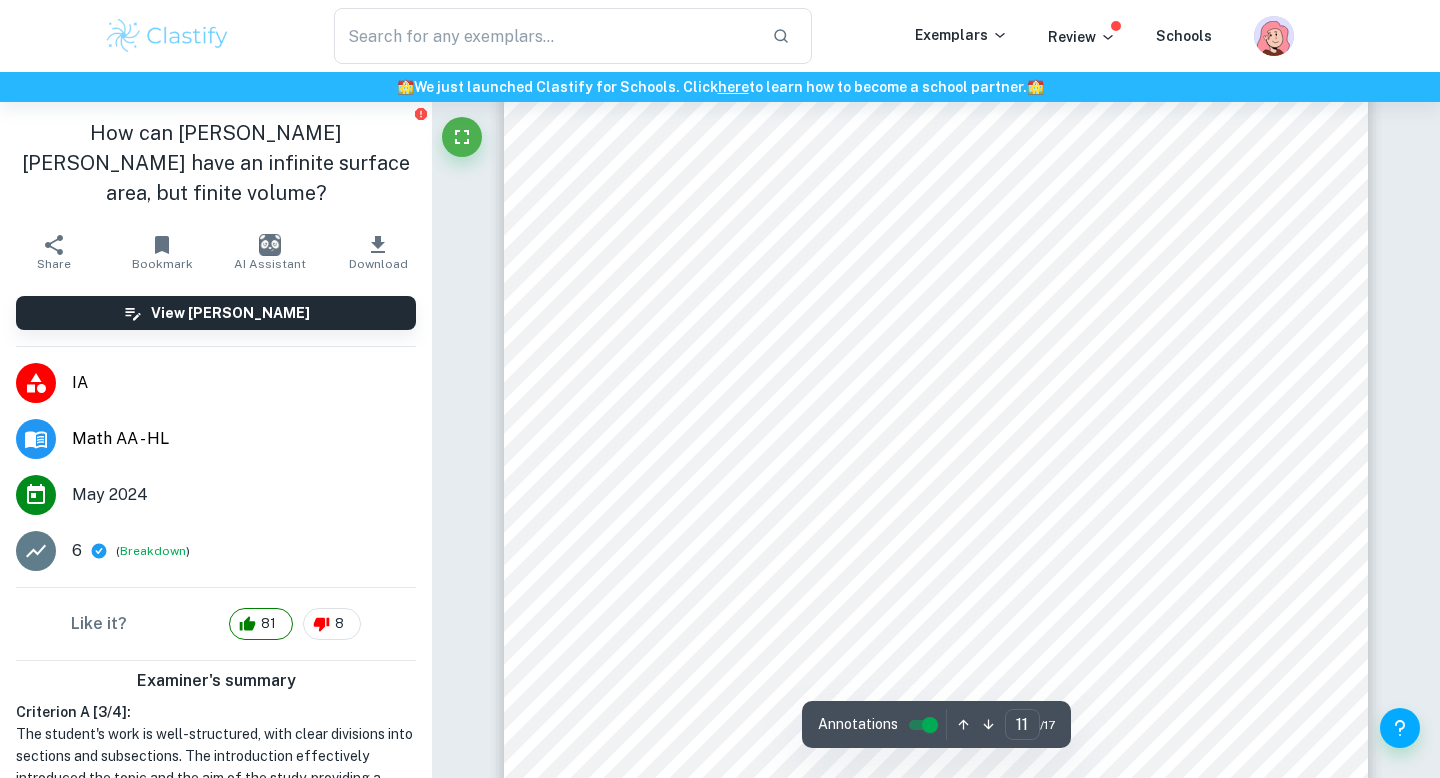 scroll, scrollTop: 11727, scrollLeft: 0, axis: vertical 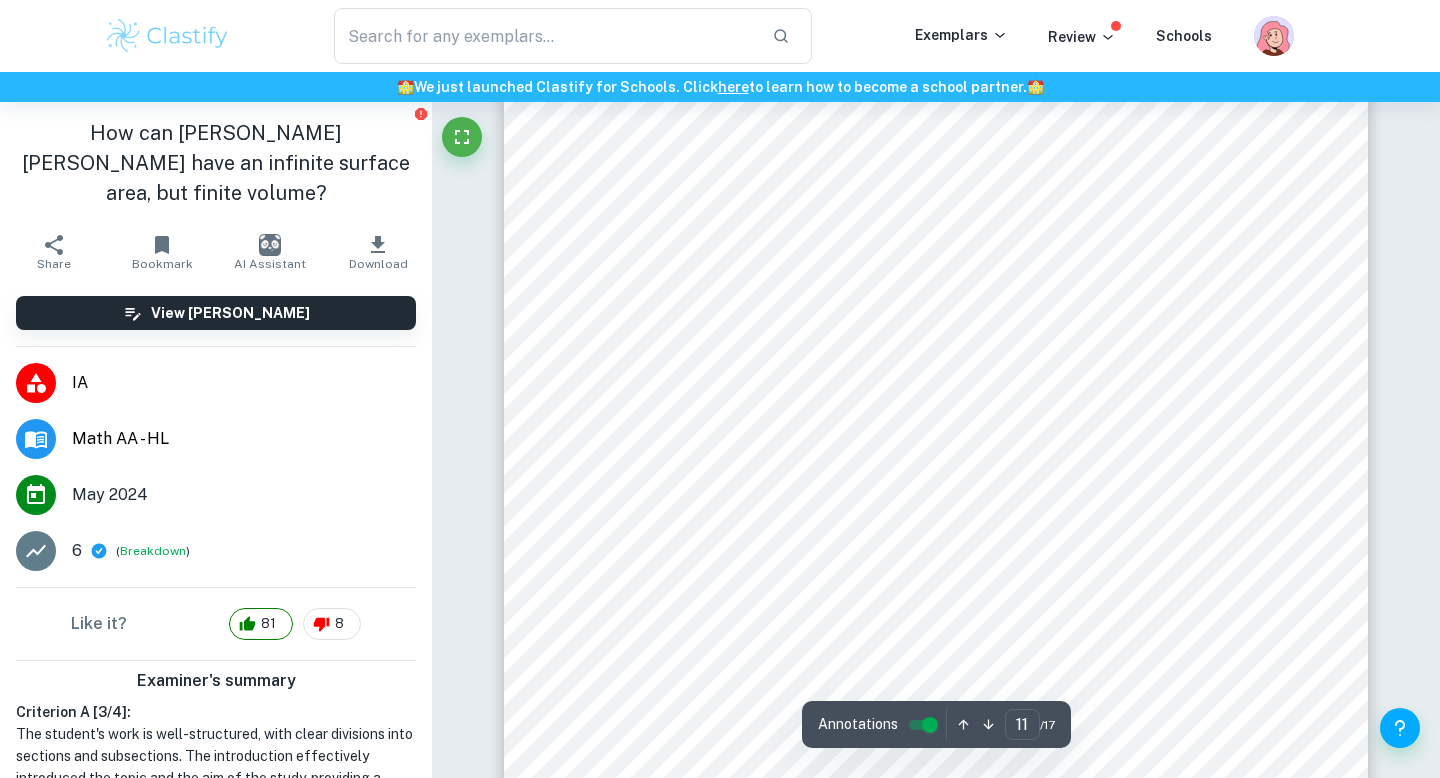 drag, startPoint x: 1012, startPoint y: 471, endPoint x: 940, endPoint y: 470, distance: 72.00694 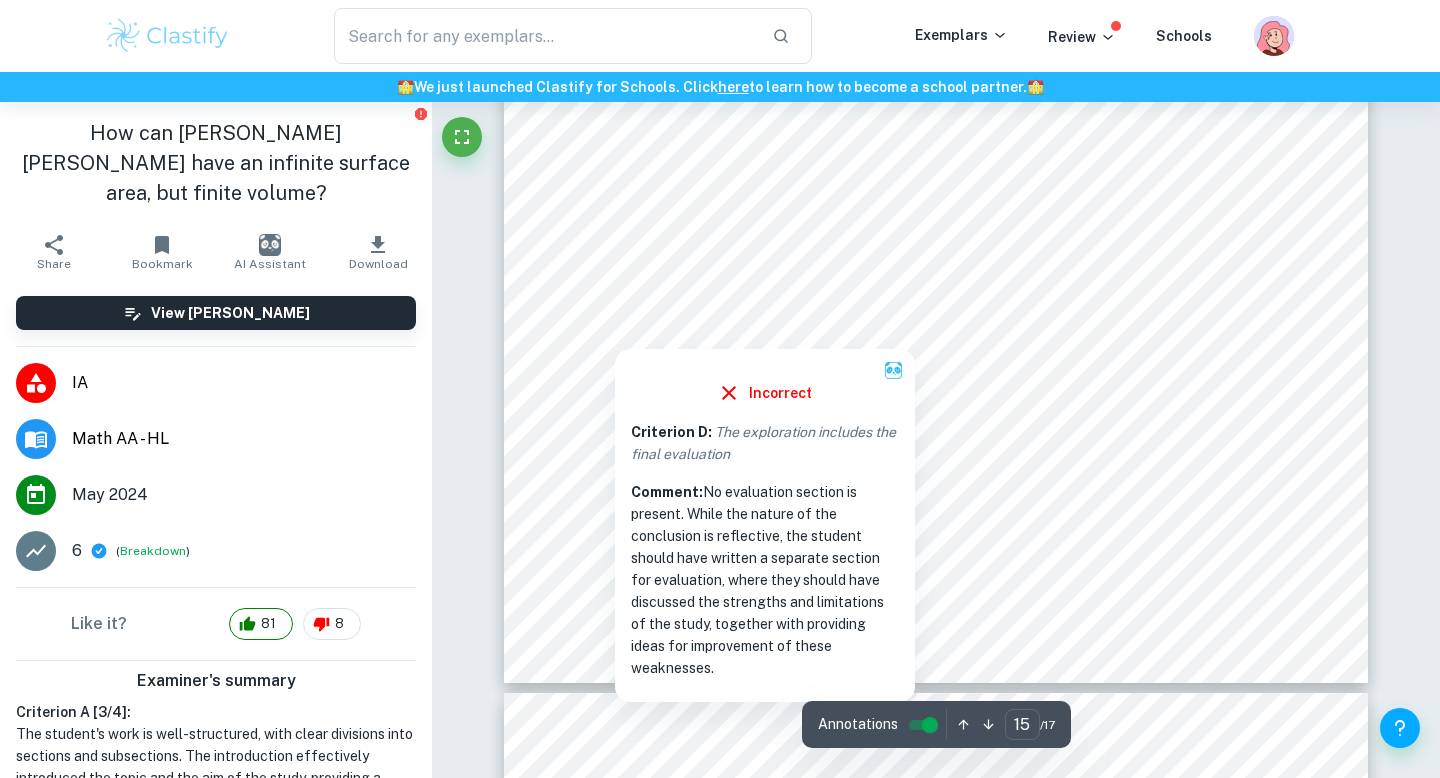 scroll, scrollTop: 16495, scrollLeft: 0, axis: vertical 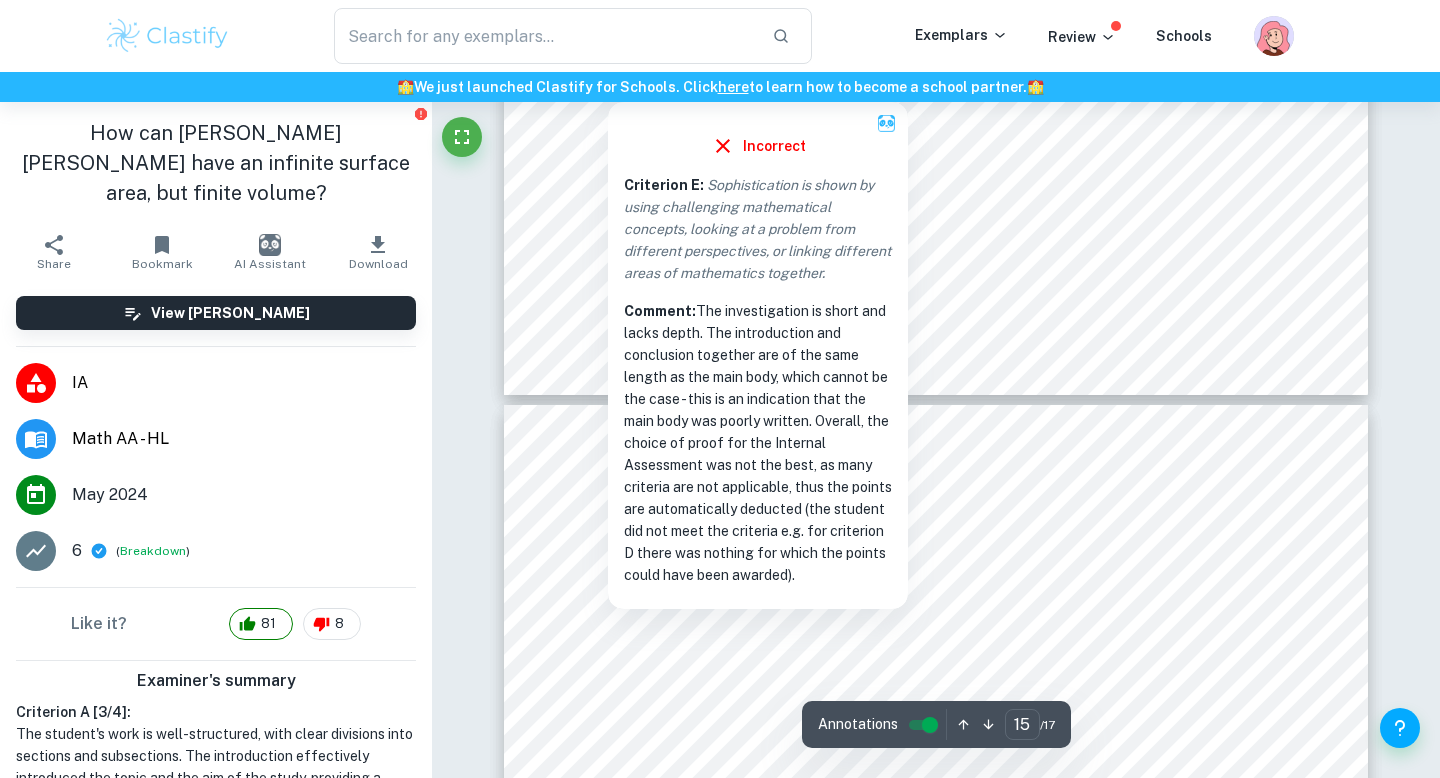 type on "16" 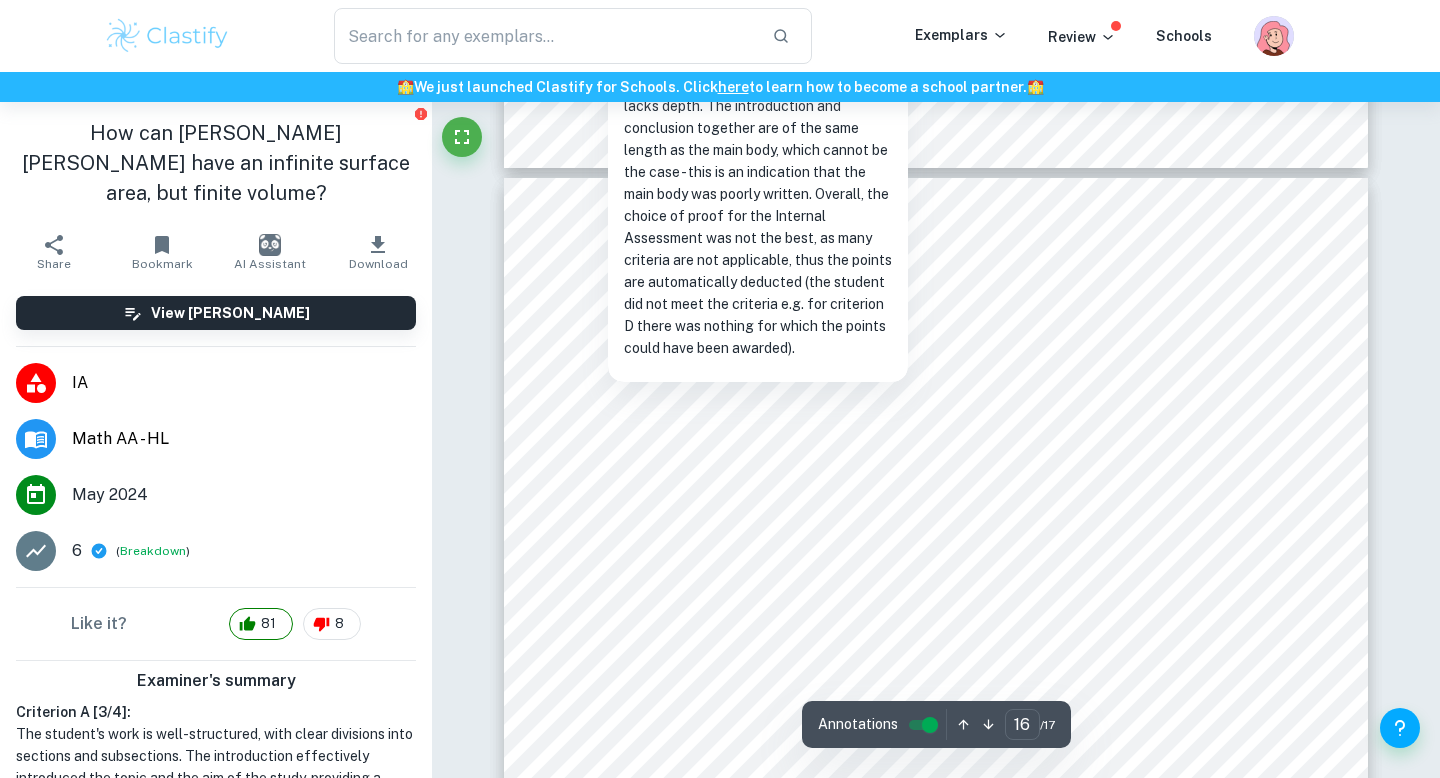scroll, scrollTop: 17043, scrollLeft: 0, axis: vertical 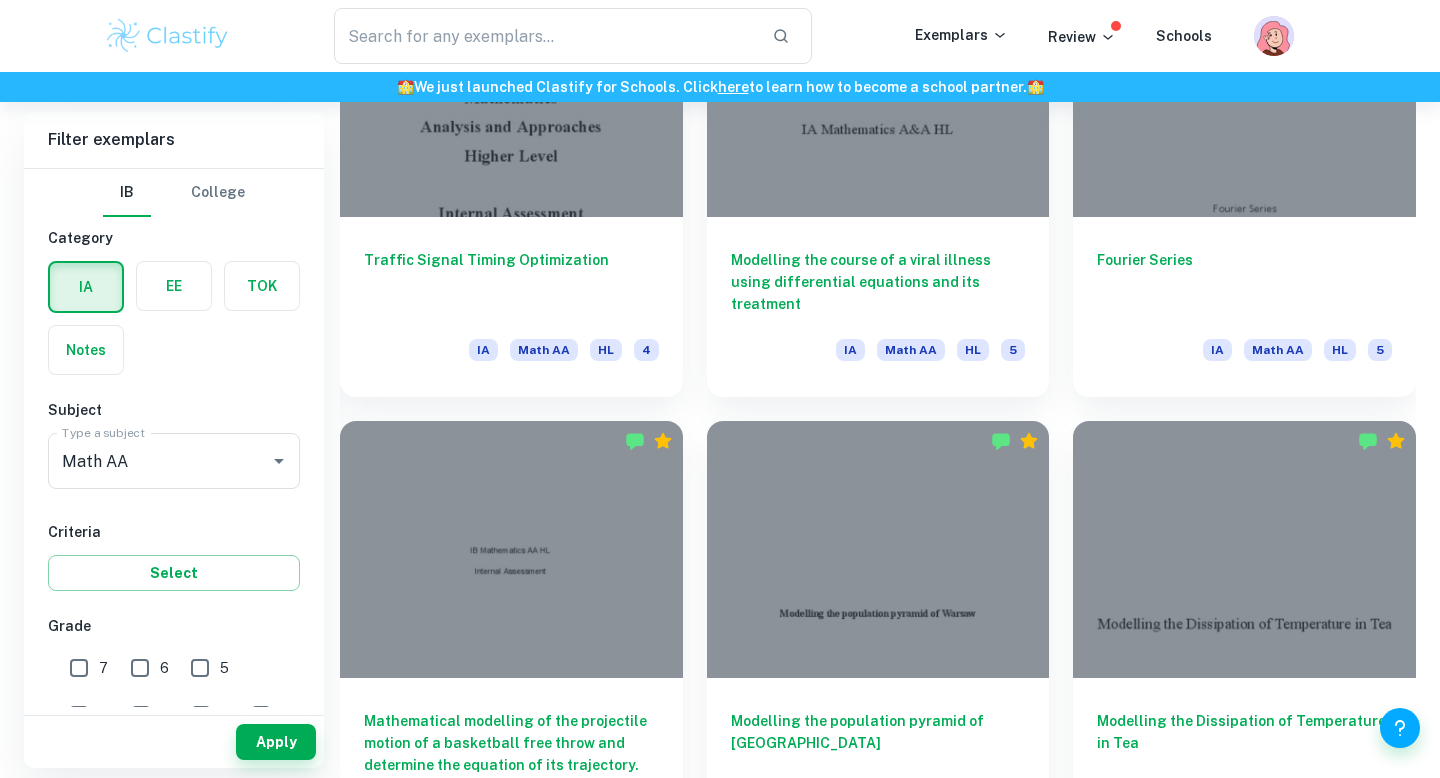click on "Fourier Series IA Math AA HL 5" at bounding box center [1232, 166] 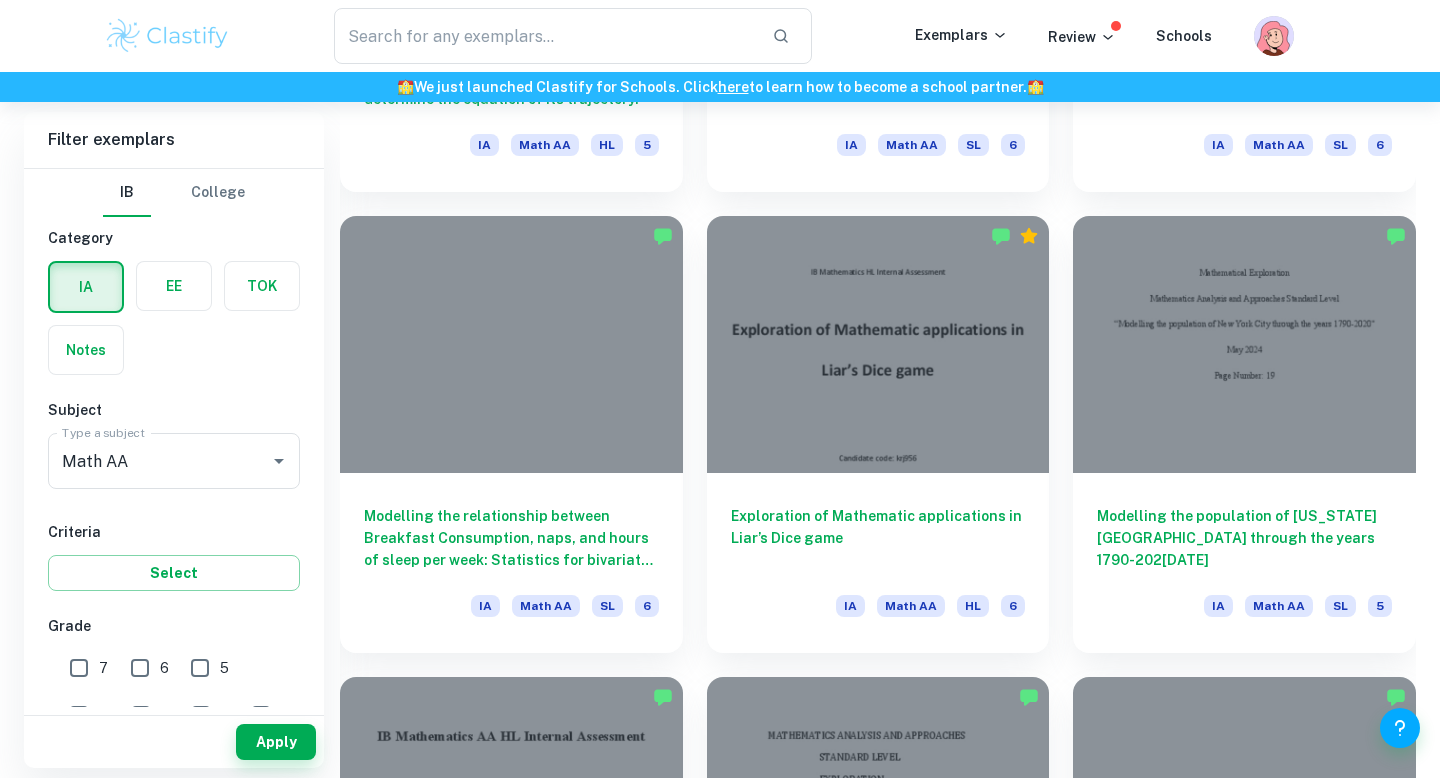 scroll, scrollTop: 3229, scrollLeft: 0, axis: vertical 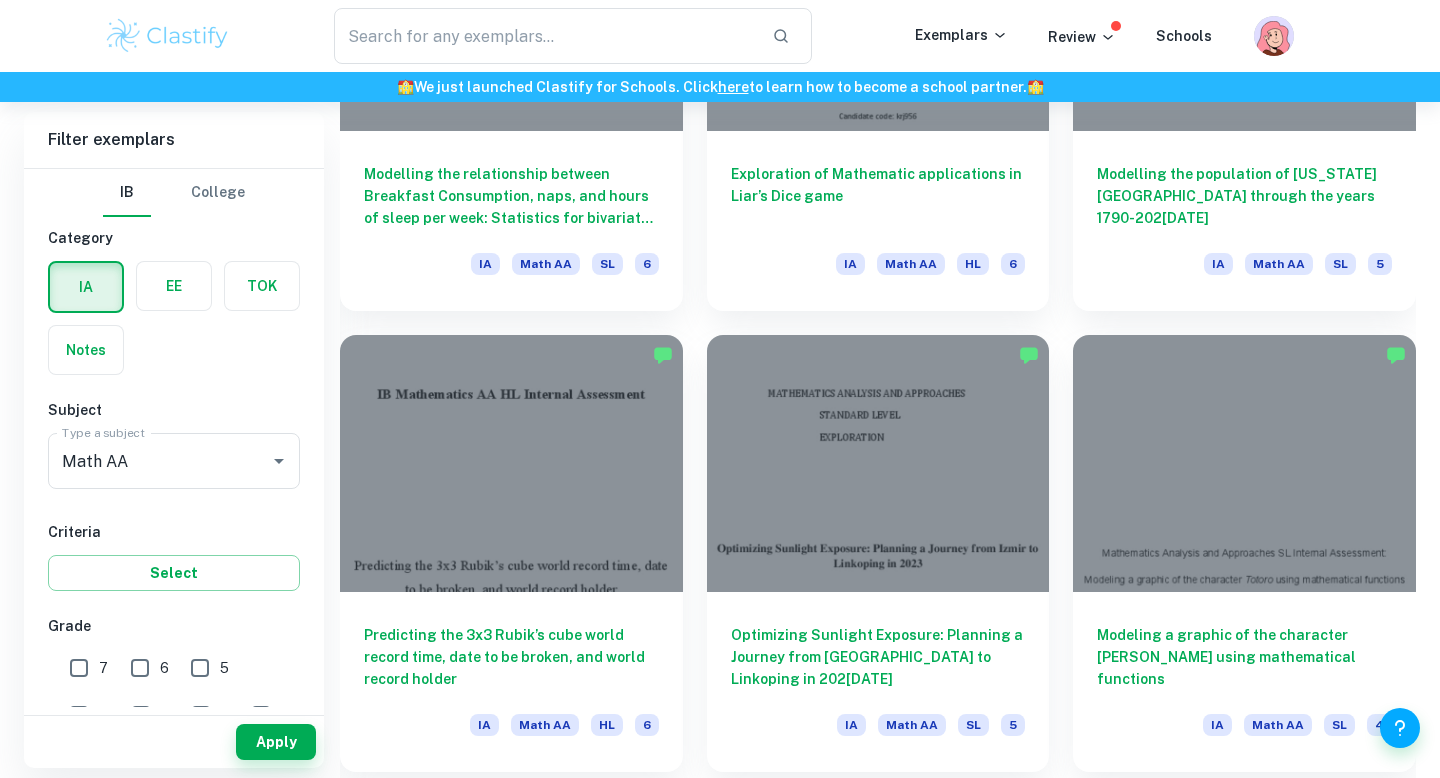 click on "Optimizing Sunlight Exposure: Planning a Journey from Izmir to Linkoping in 2023 IA Math AA SL 5" at bounding box center (866, 541) 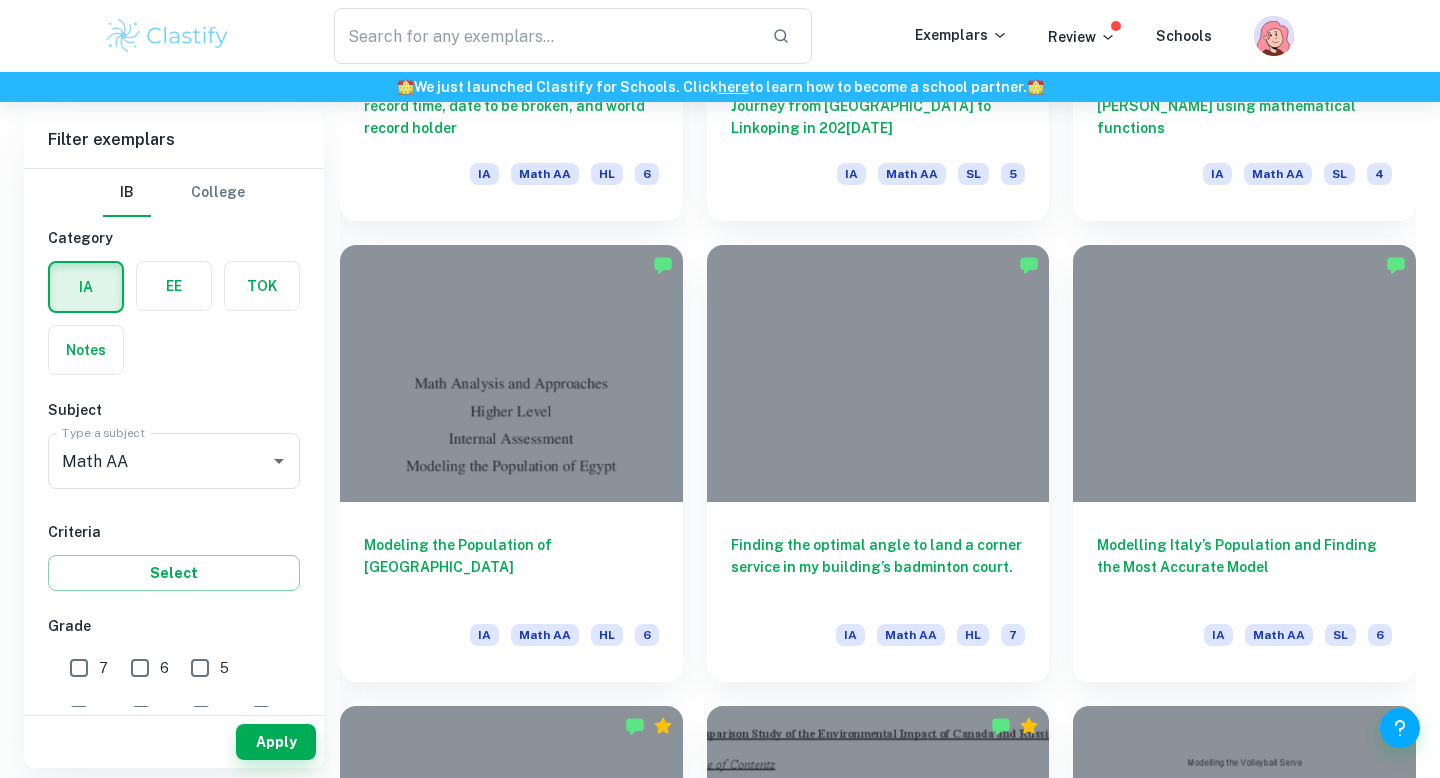 scroll, scrollTop: 4120, scrollLeft: 0, axis: vertical 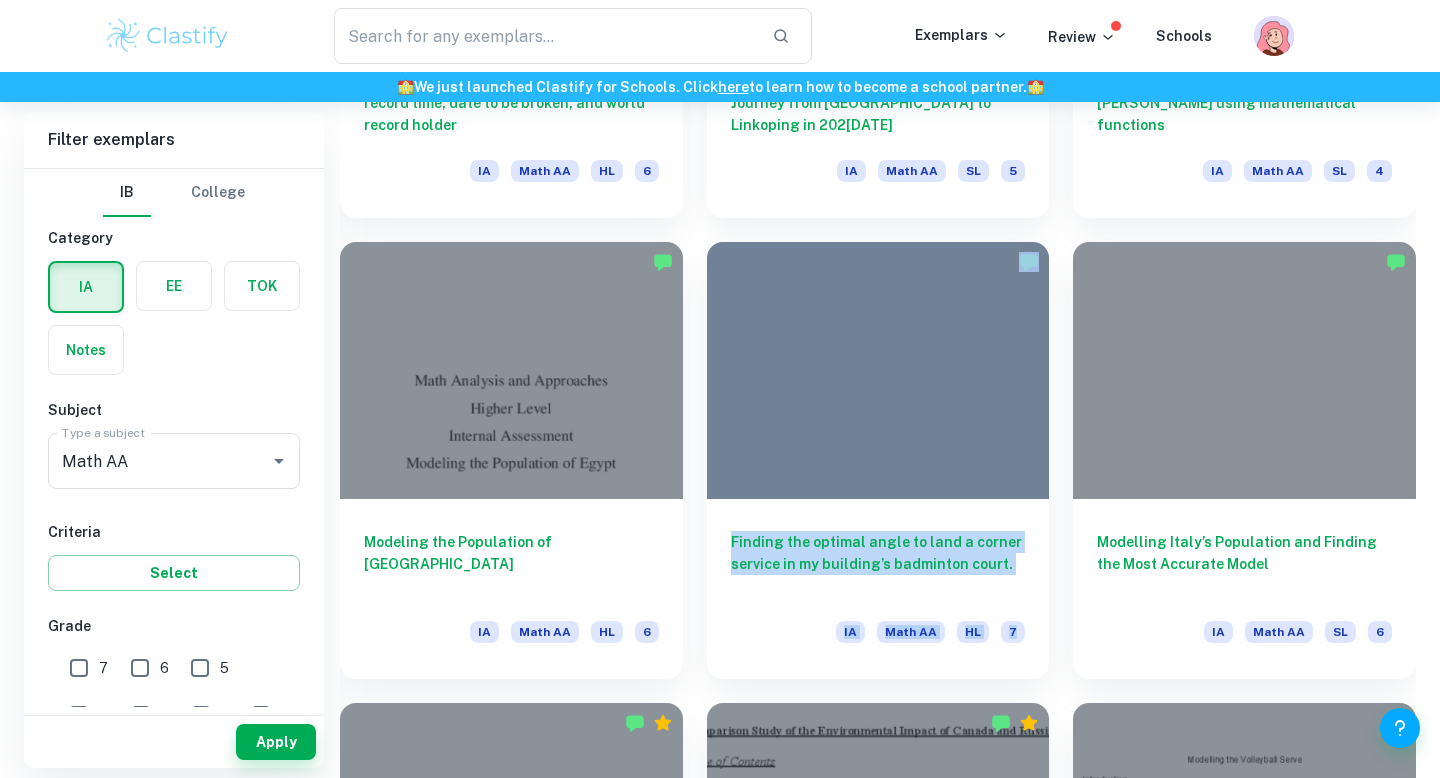click on "Modelling Italy’s Population and Finding the Most Accurate Model IA Math AA SL 6" at bounding box center (1232, 448) 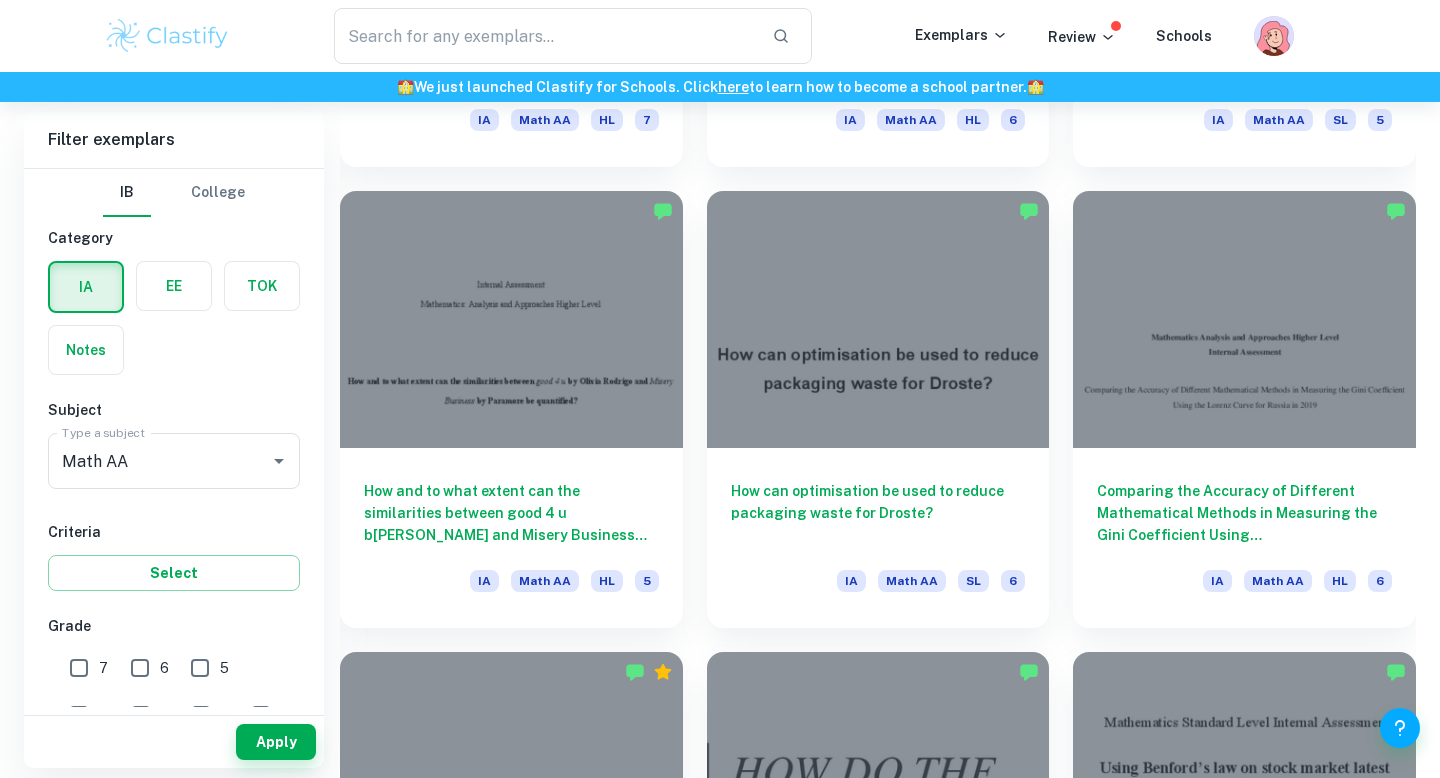 scroll, scrollTop: 5096, scrollLeft: 0, axis: vertical 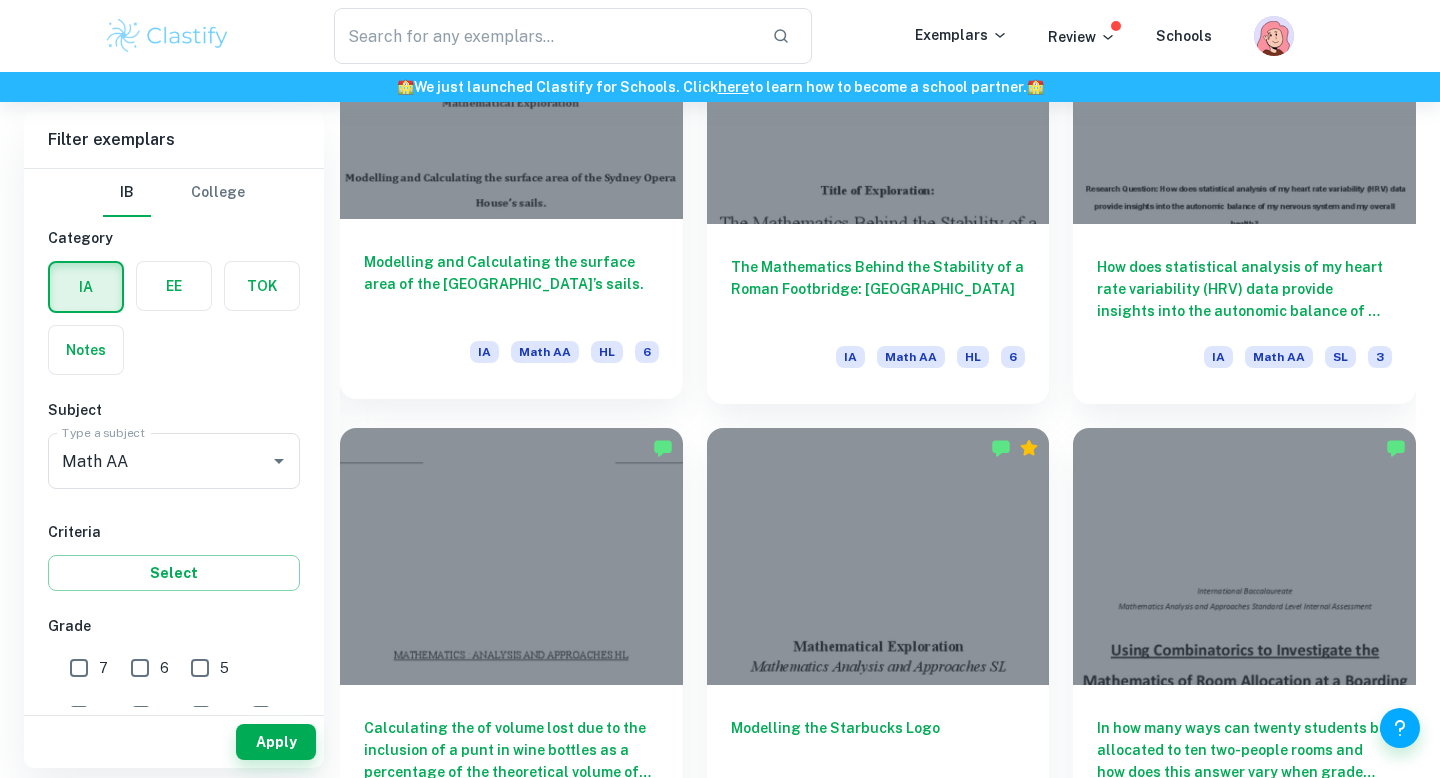 click on "Modelling and Calculating the surface area of the Sydney Opera House’s sails." at bounding box center (511, 284) 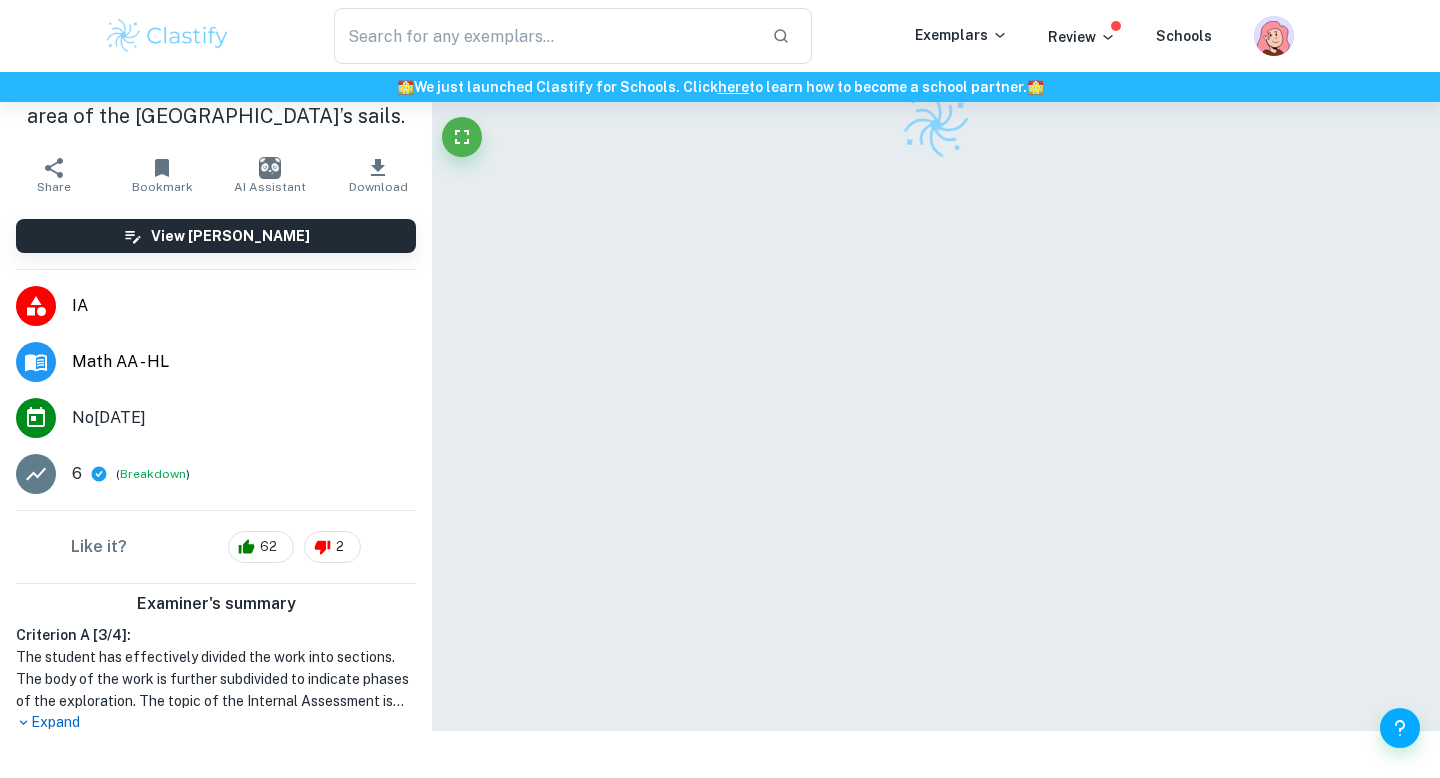 scroll, scrollTop: 0, scrollLeft: 0, axis: both 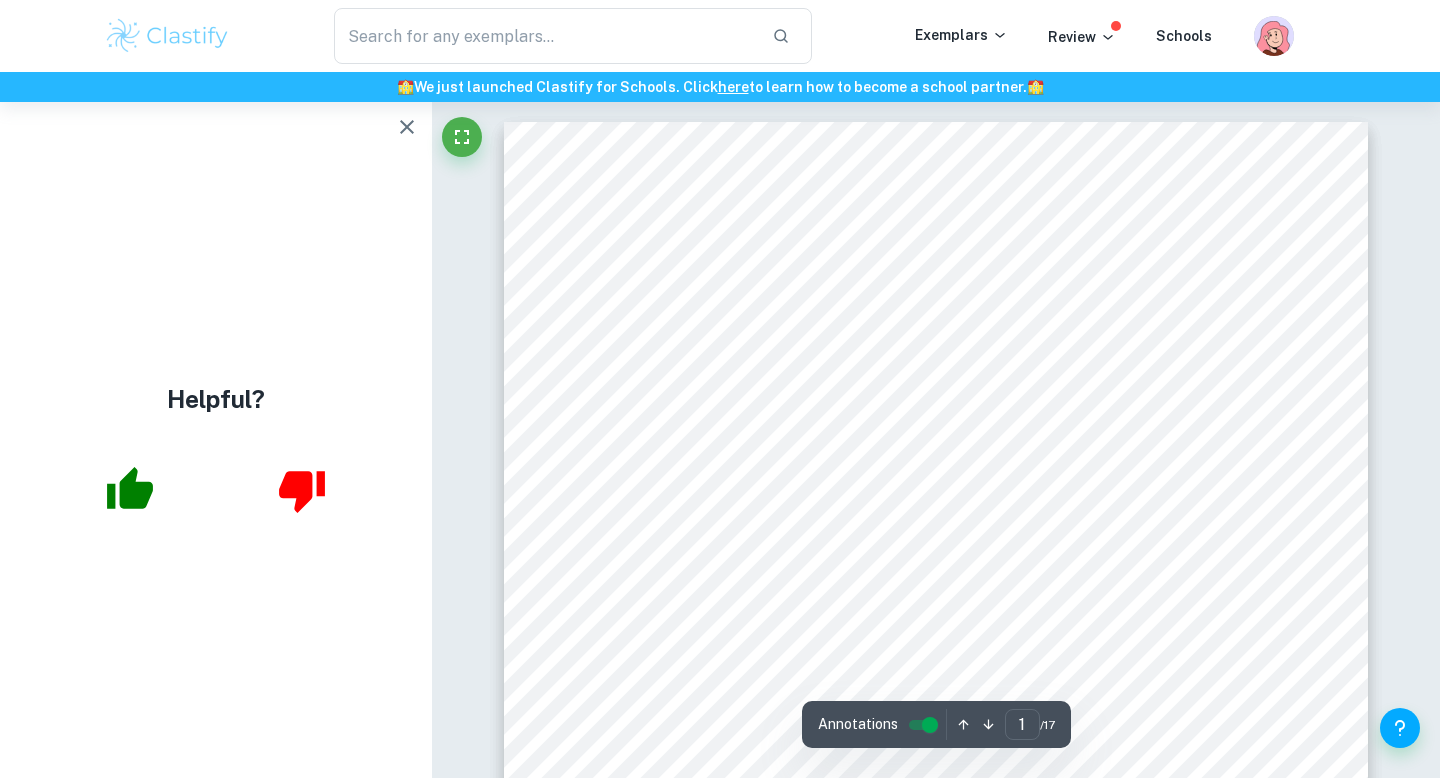 click on "Maths Analysis and Approaches - Standard Level Mathematical Exploration Modelling and Calculating the surface area of the Sydney Opera House9s sails. Exam Session: N23 Candidate Code: jmz117 1" at bounding box center (936, 732) 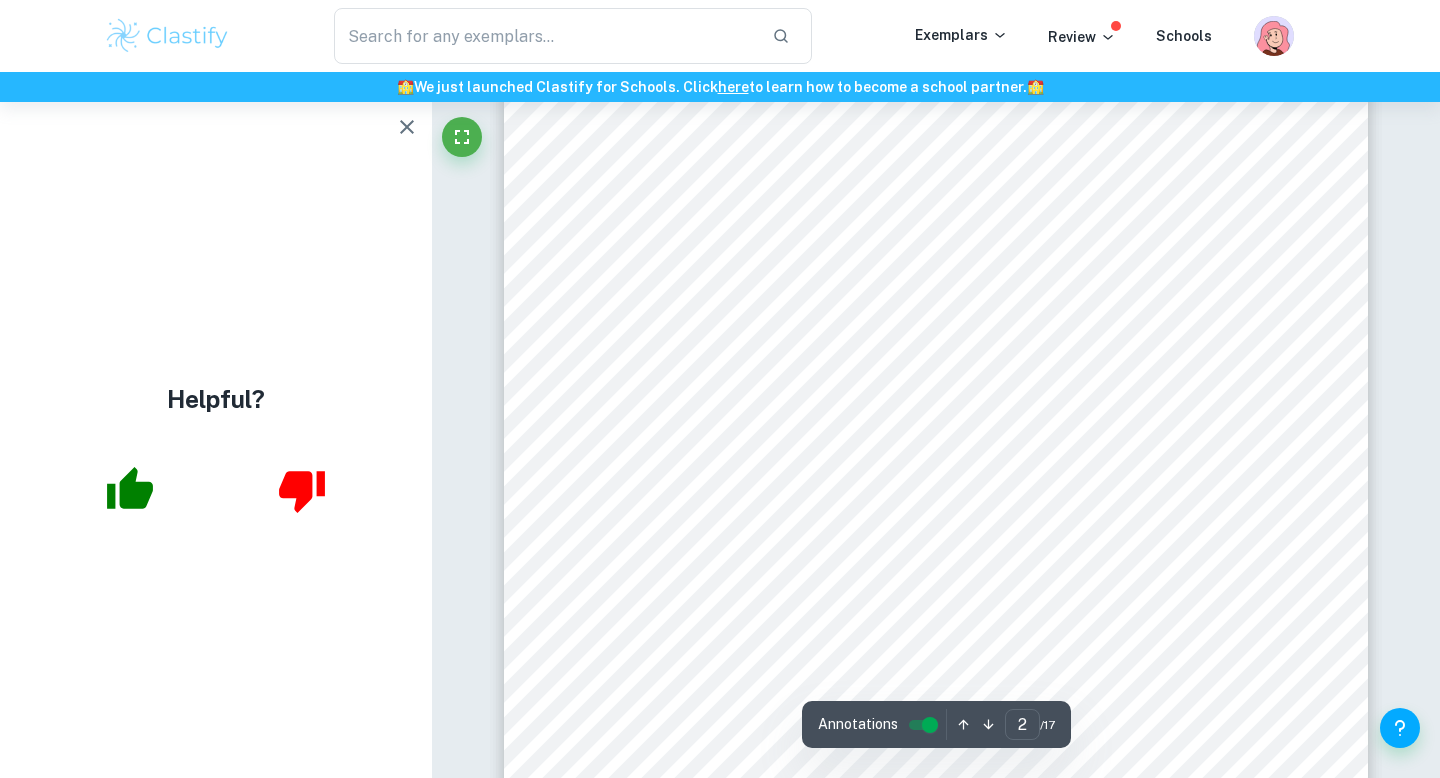 scroll, scrollTop: 1447, scrollLeft: 0, axis: vertical 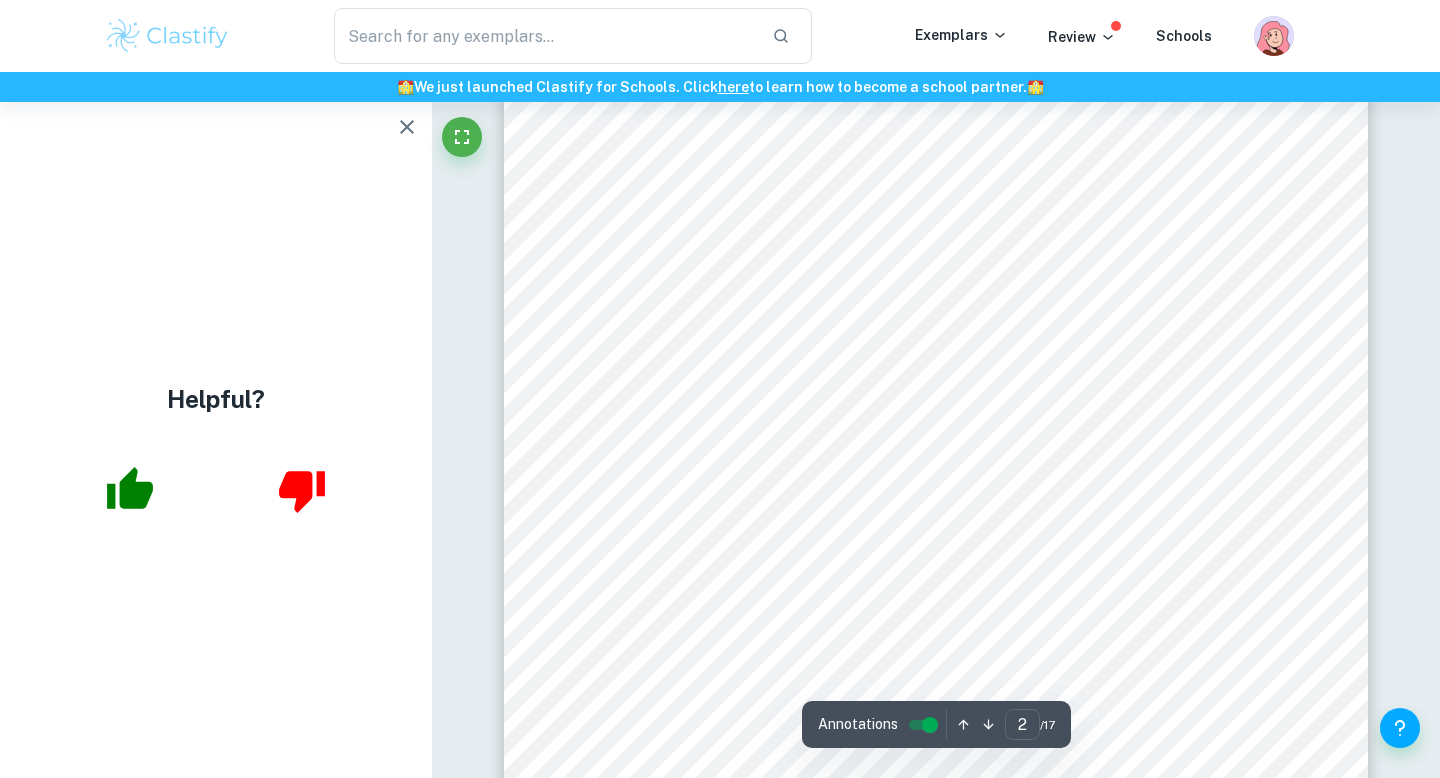 click on "Opera House9s sails would be very beneficial to project the images properly, to prevent any" at bounding box center [914, 413] 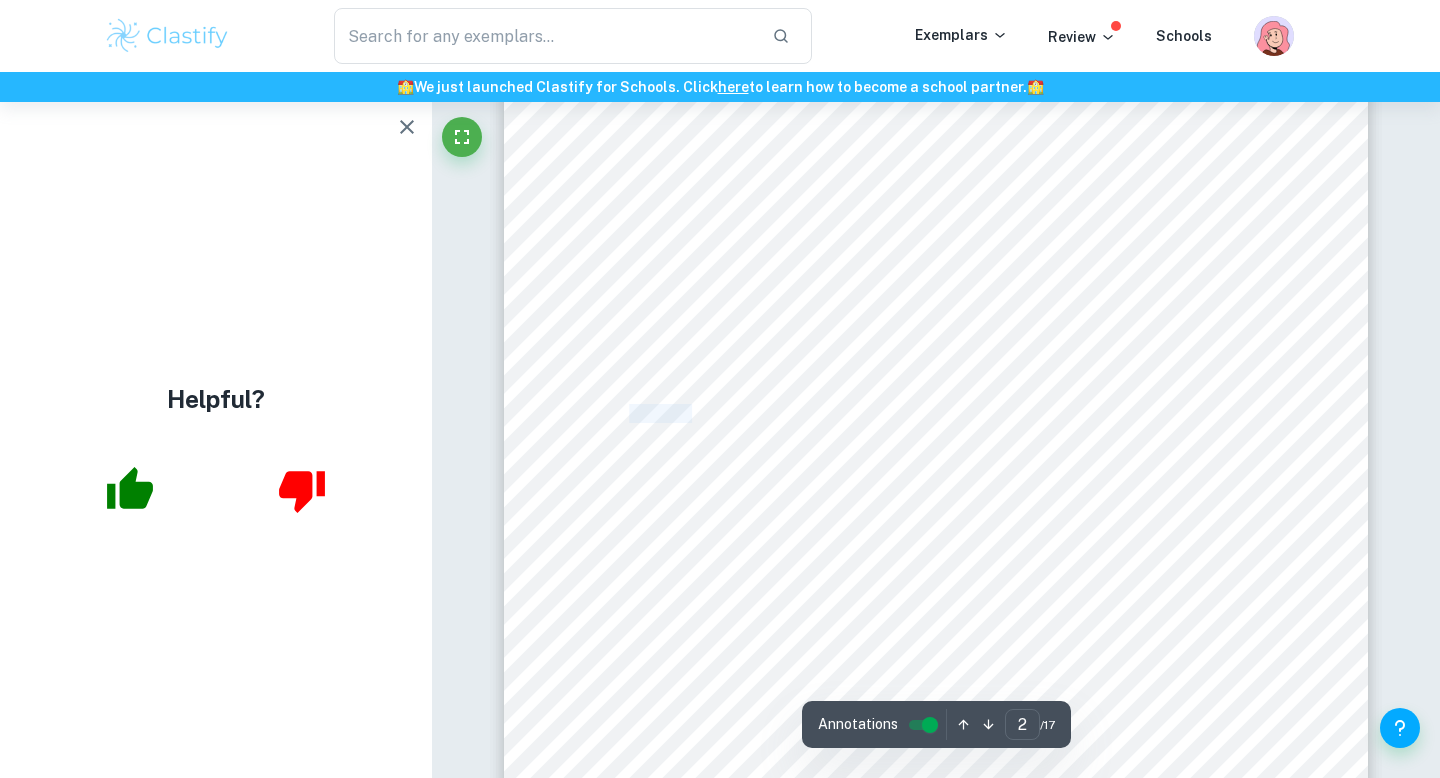 click on "Opera House9s sails would be very beneficial to project the images properly, to prevent any" at bounding box center (914, 413) 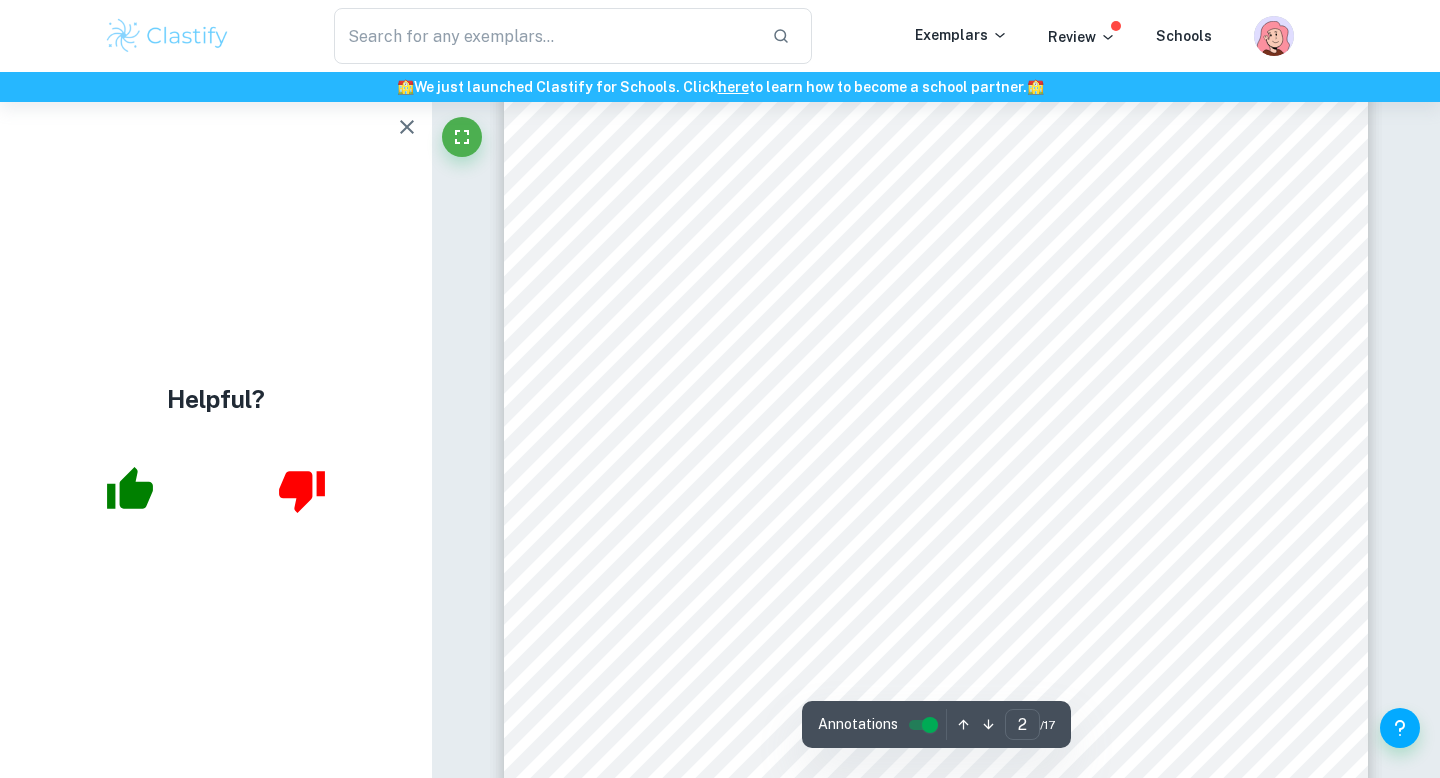 click on "Opera House9s sails would be very beneficial to project the images properly, to prevent any" at bounding box center (914, 413) 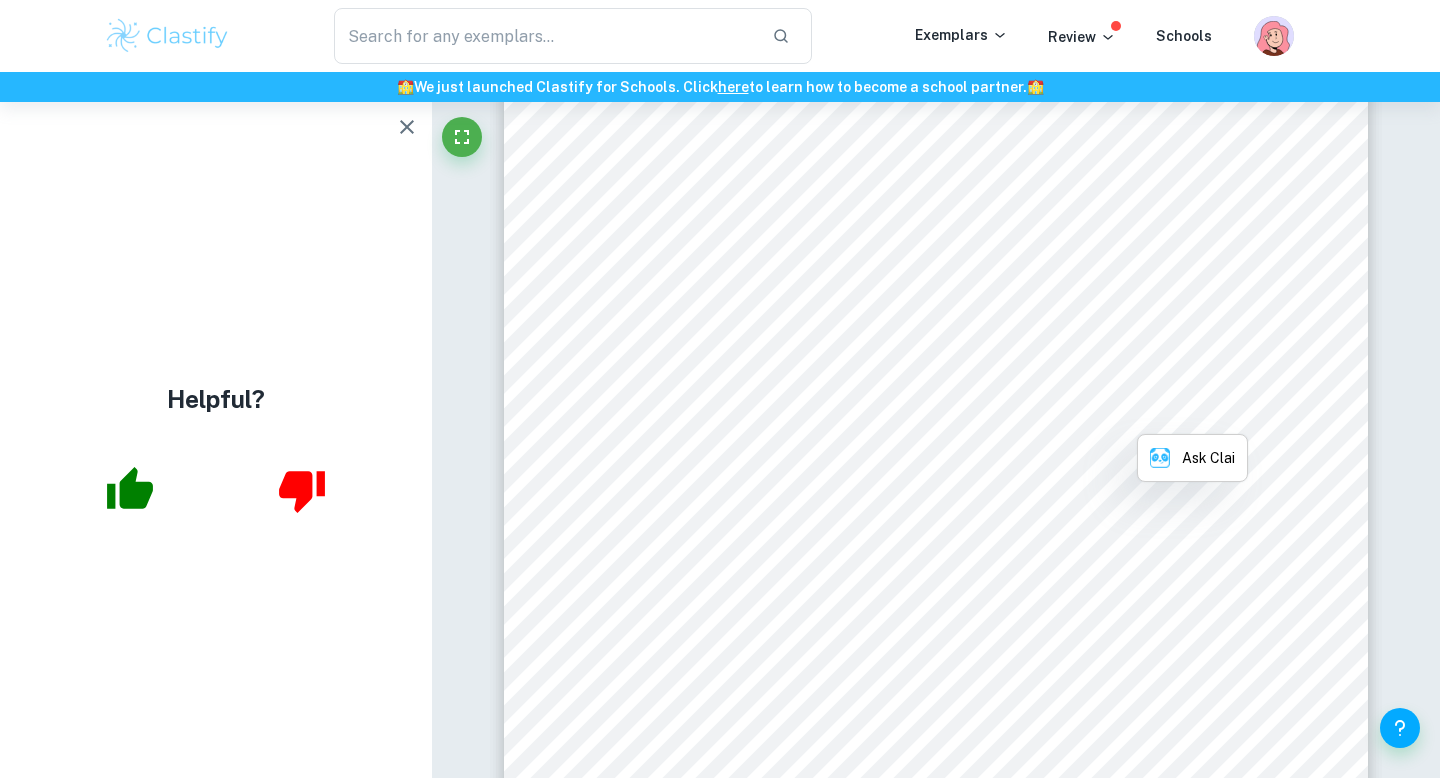 click on "Opera House9s sails would be very beneficial to project the images properly, to prevent any" at bounding box center [914, 413] 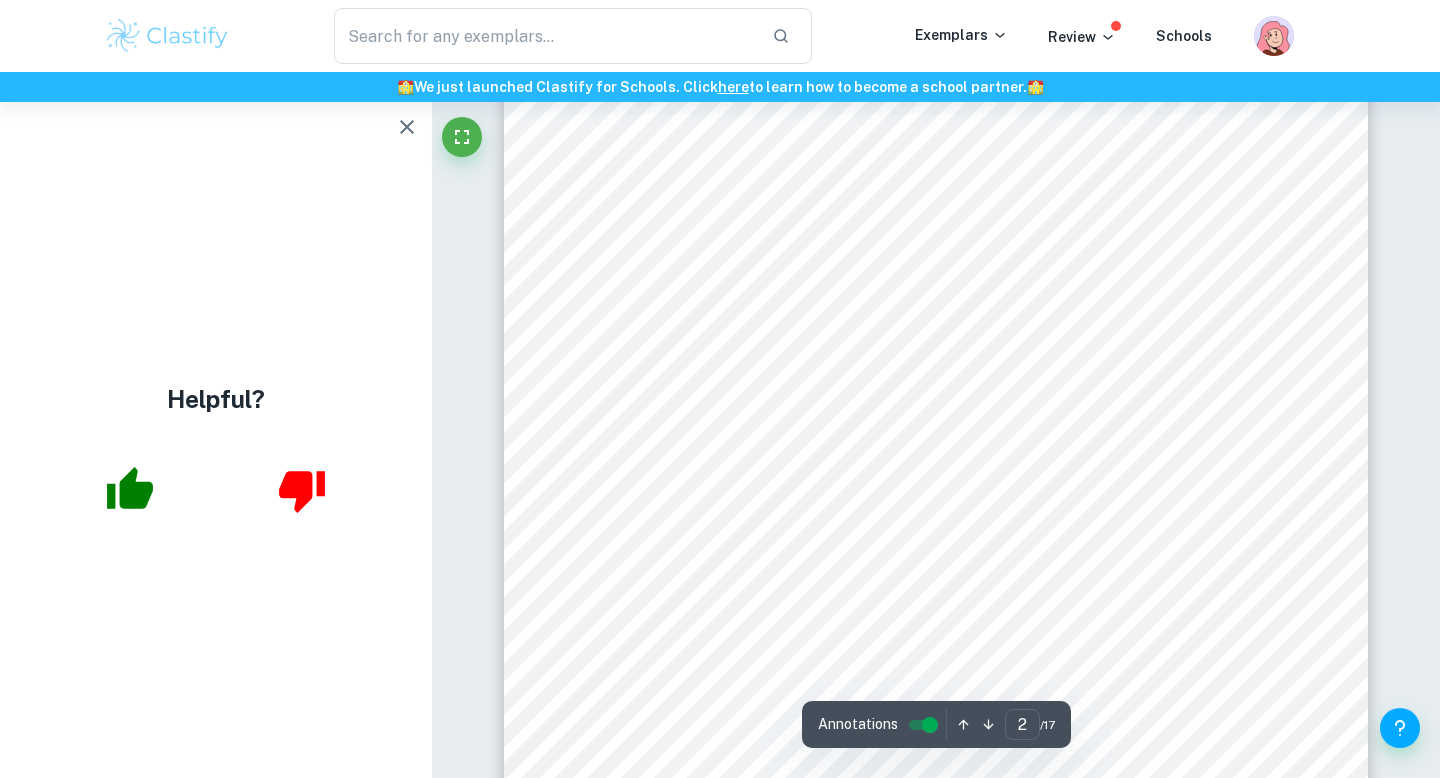scroll, scrollTop: 1593, scrollLeft: 0, axis: vertical 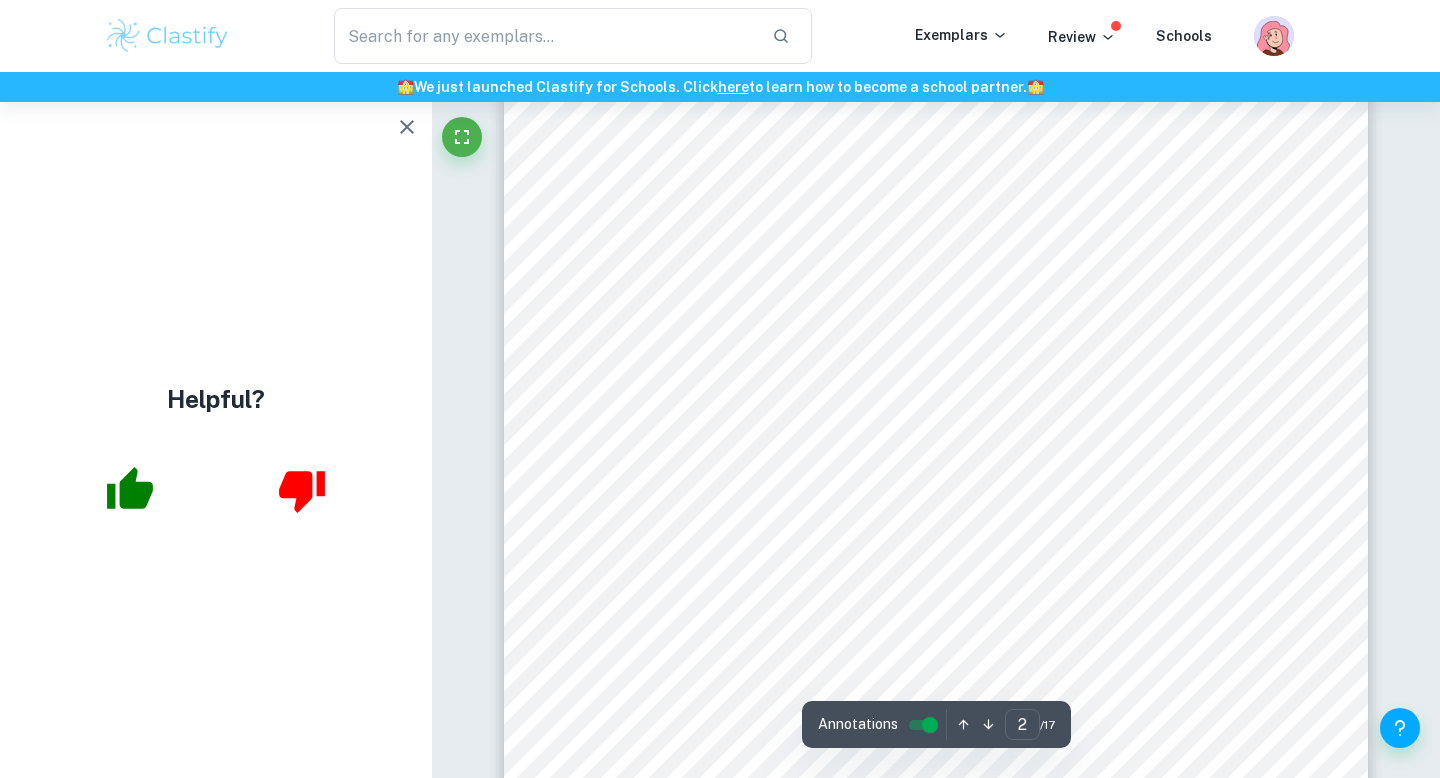 click on "2022). Furthermore, due to the Sydney Opera House9s deviances in depth and curvature, this" at bounding box center [921, 418] 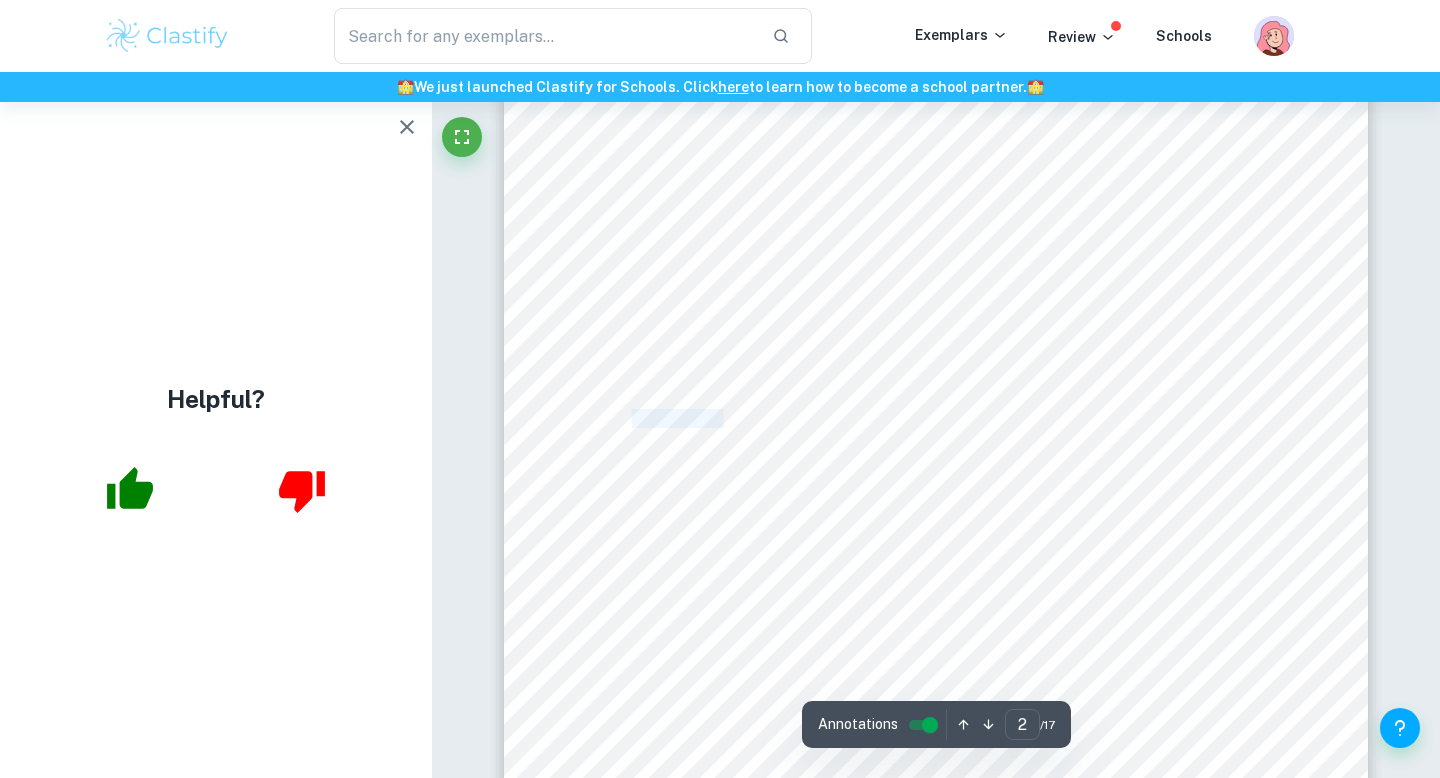 click on "2022). Furthermore, due to the Sydney Opera House9s deviances in depth and curvature, this" at bounding box center [921, 418] 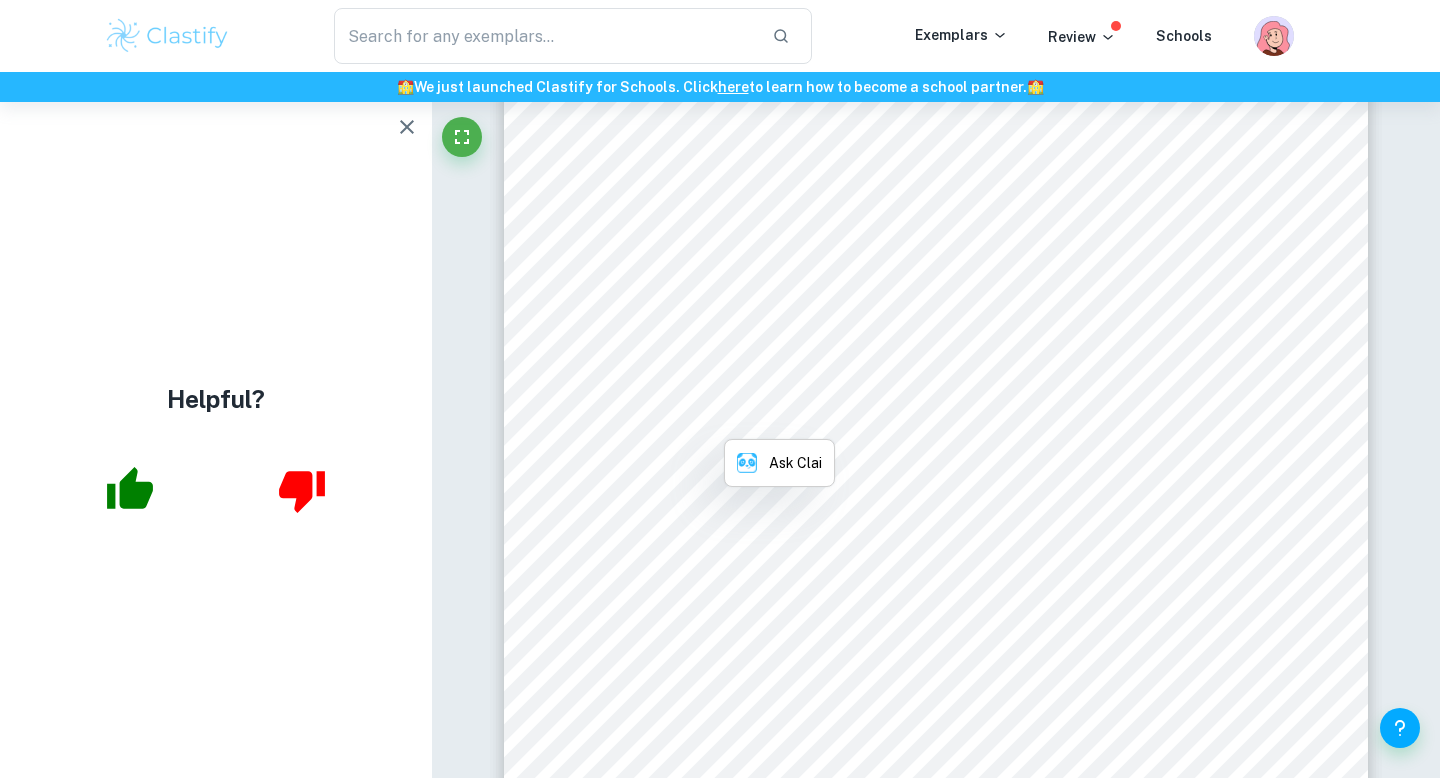 click on "2022). Furthermore, due to the Sydney Opera House9s deviances in depth and curvature, this" at bounding box center [921, 418] 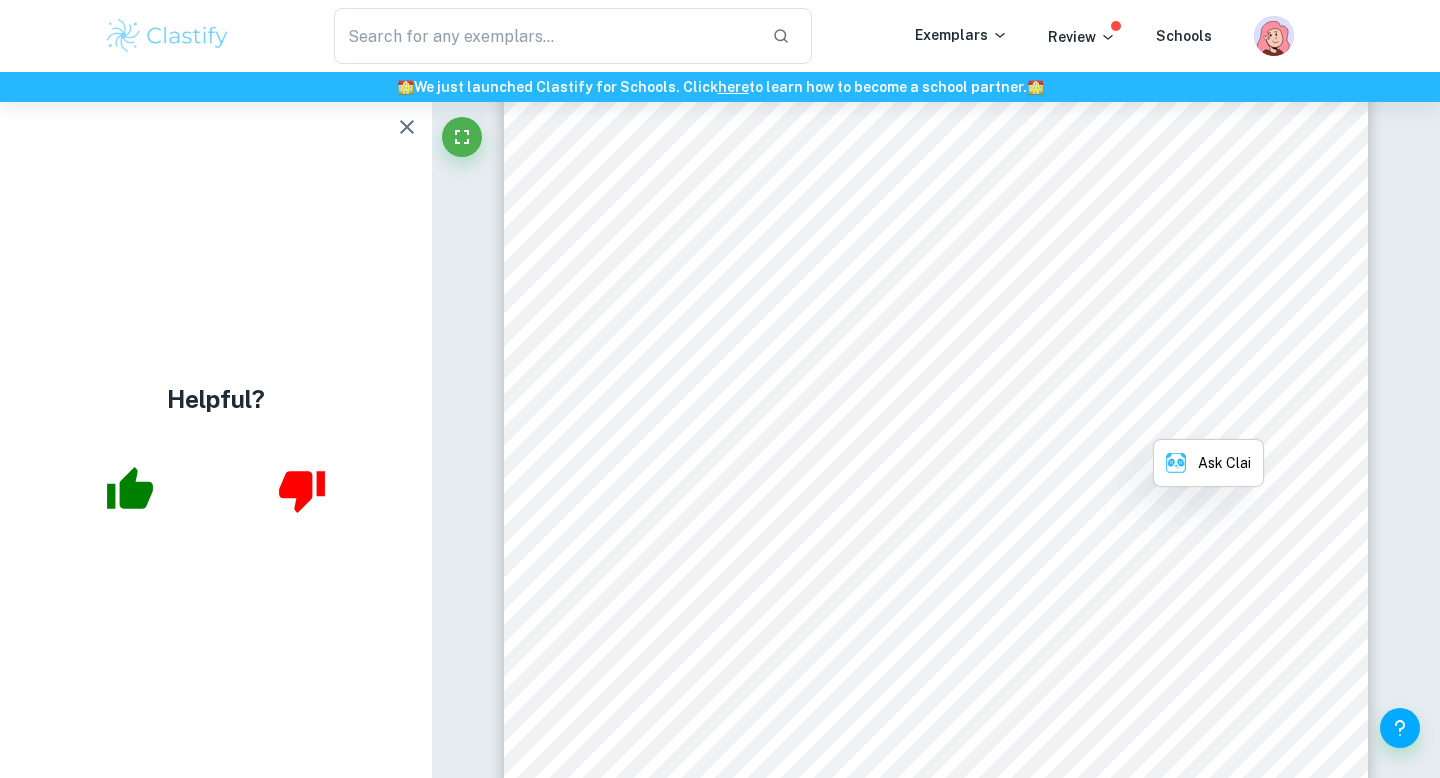 click on "2022). Furthermore, due to the Sydney Opera House9s deviances in depth and curvature, this" at bounding box center (921, 418) 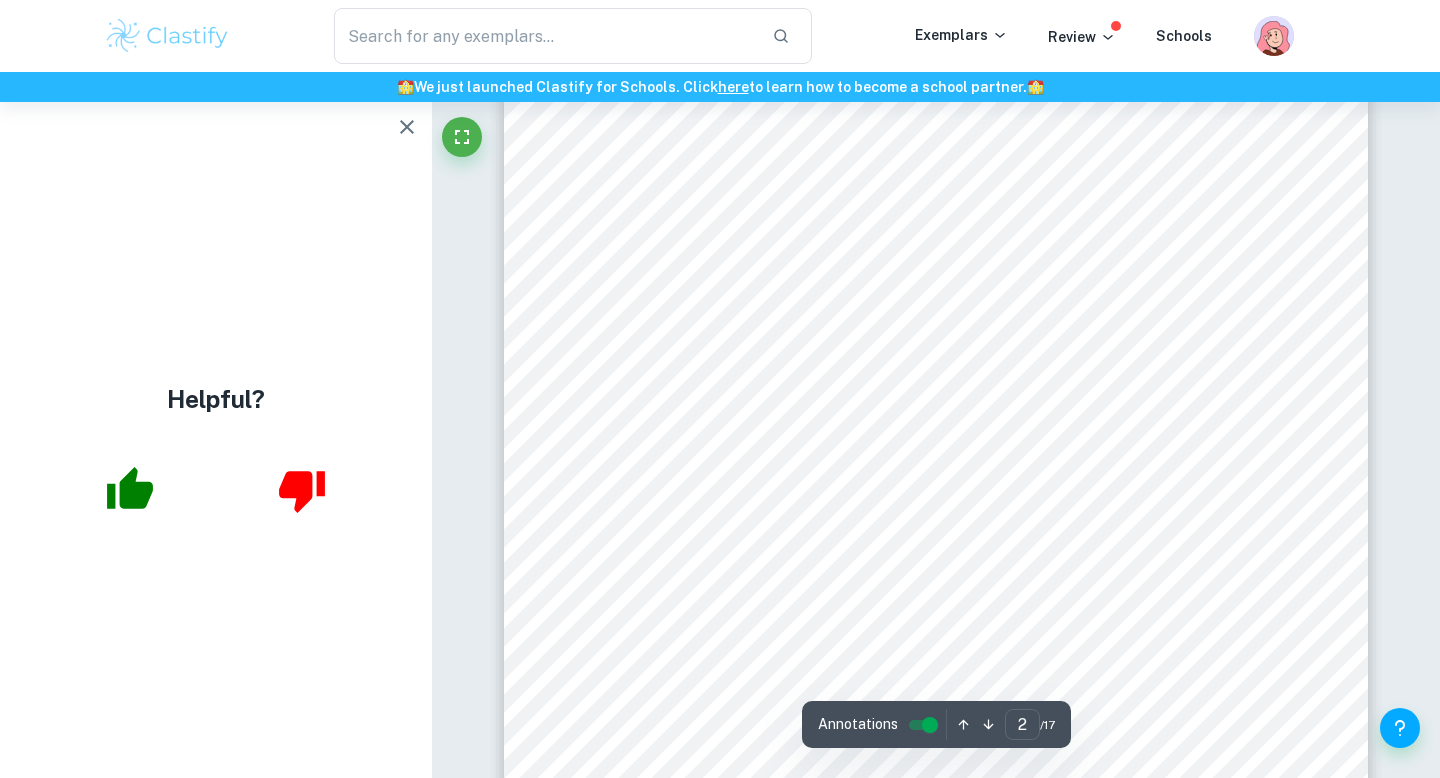 scroll, scrollTop: 1822, scrollLeft: 0, axis: vertical 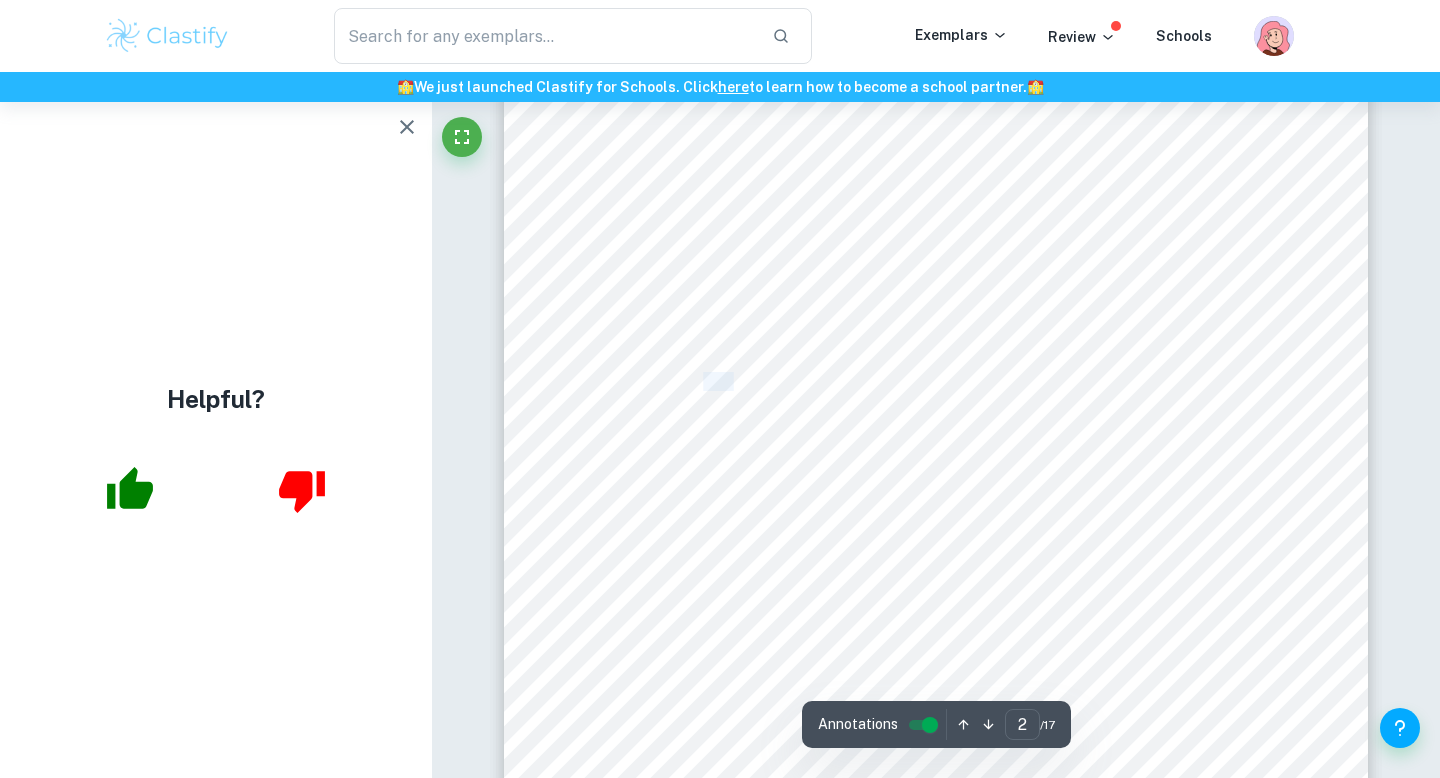 drag, startPoint x: 705, startPoint y: 380, endPoint x: 739, endPoint y: 380, distance: 34 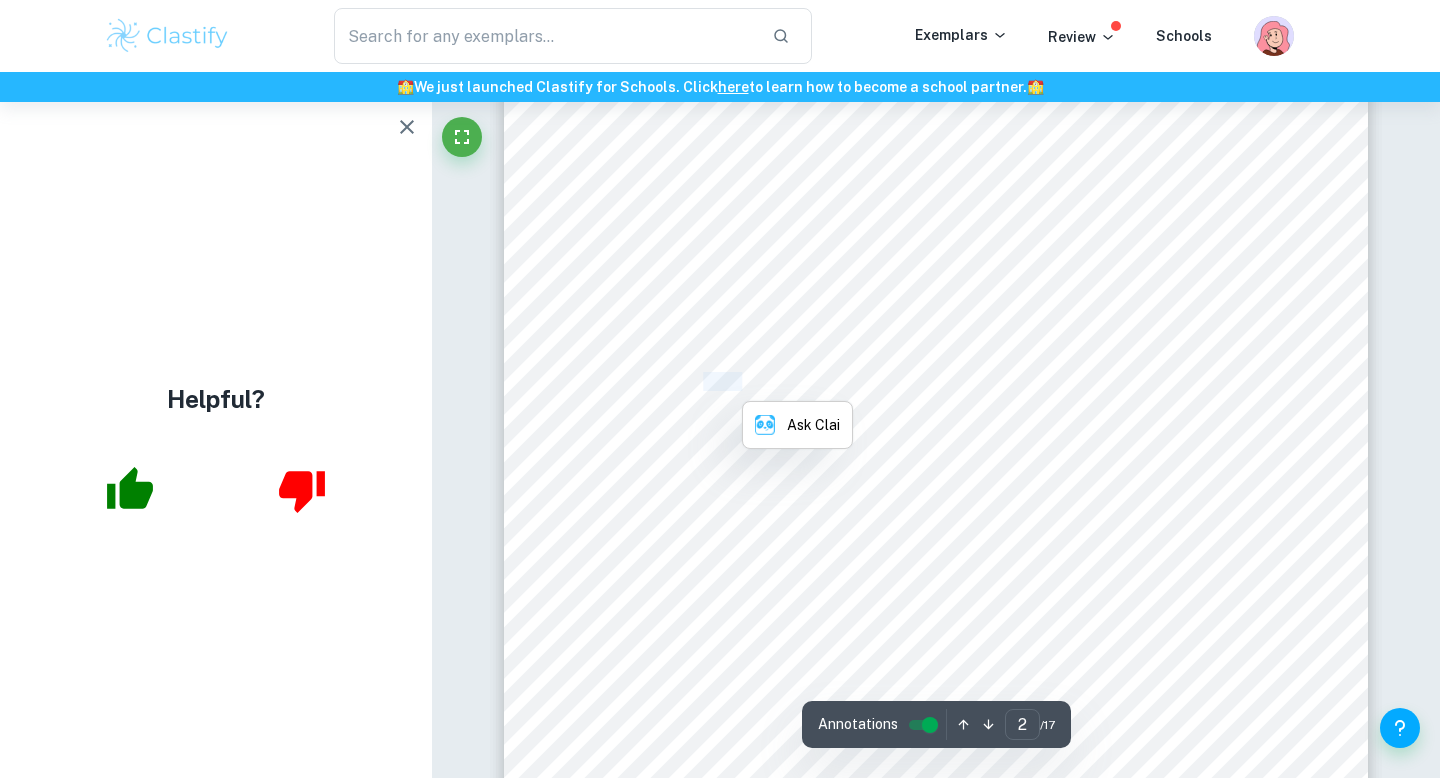 click on "In this mathematical exploration, I aim to calculate the total surface area of the Sydney Opera" at bounding box center (964, 381) 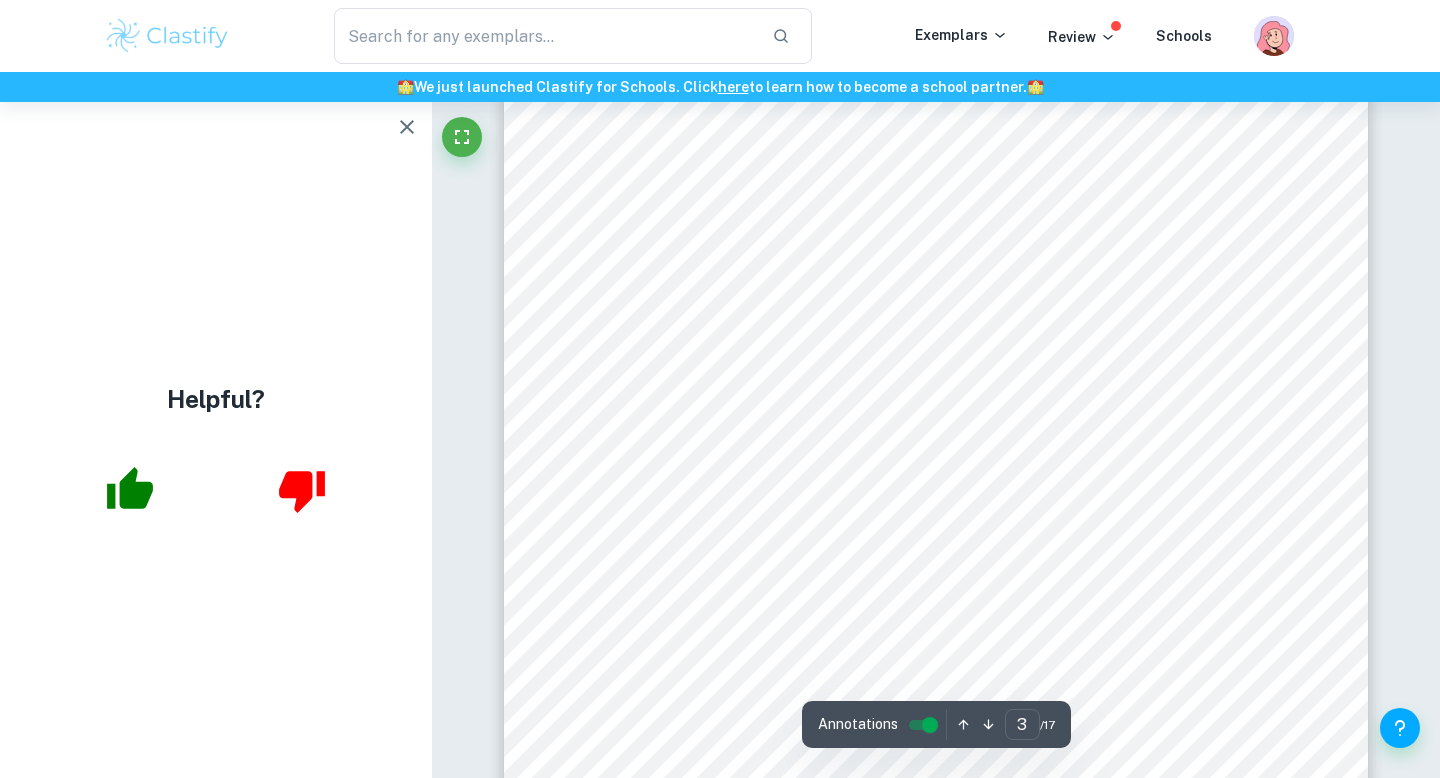 scroll, scrollTop: 2546, scrollLeft: 0, axis: vertical 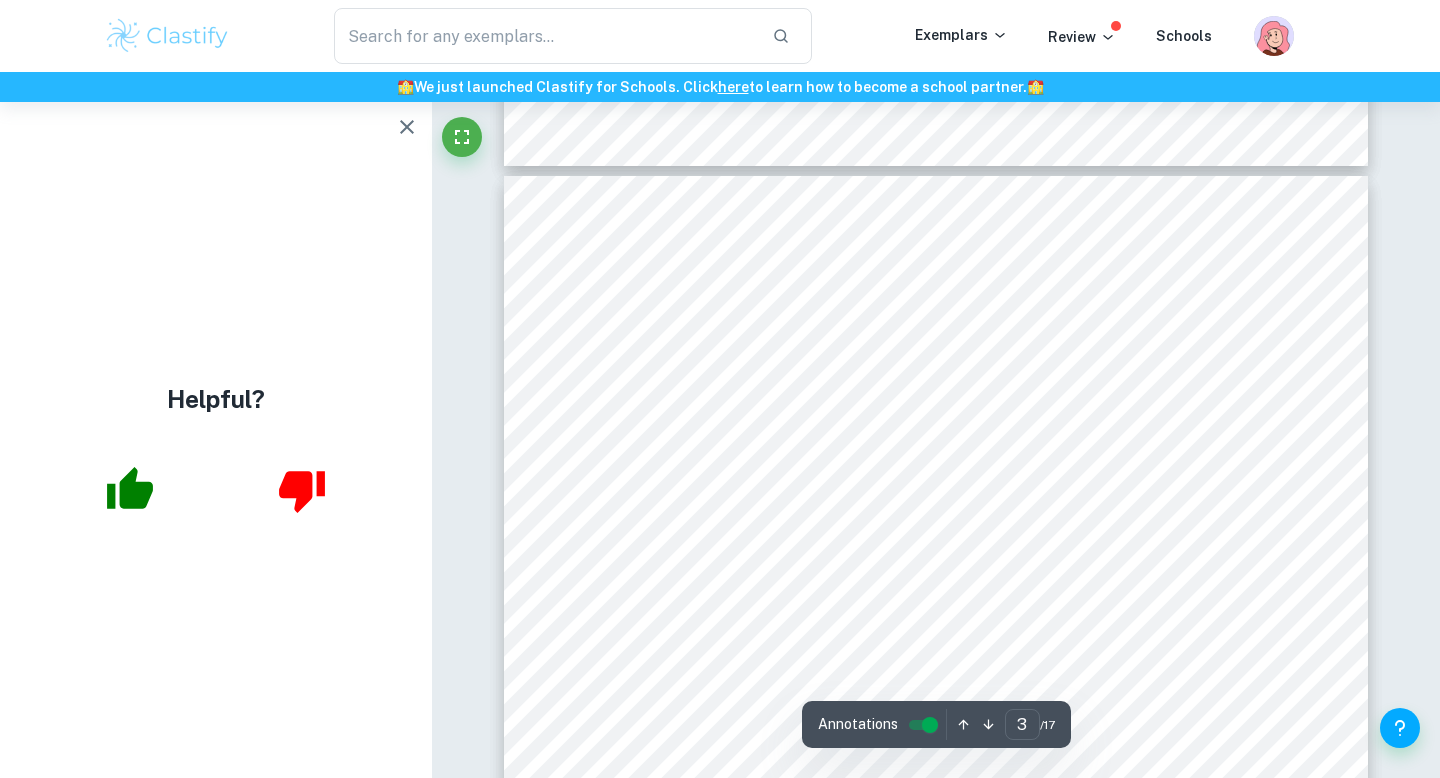 click on "2: Background Information Due to the Sydney Opera House having 3 different <wings=, all of similar shape, only the surface area of the largest wing will be calculated, shown below in green. Furthermore, it is assumed that the wing has one axis of symmetry, with its end-to-end length shown on the red line in Figure 1: Figure 1: Aerial View of Sydney Opera House (Google Earth, 2023) To simplify the process of finding the surface area, I split the Opera House into 10 distinct sails, shown in Figure 2. For convenience, each sail has been labelled as S1, S2, and so forth, where S1 is sail 1 shown in Figure 2: Figure 2: Side View of Sydney Opera House broken down into sails (Google Earth, 2023) (Drawing by Author) 3" at bounding box center [936, 786] 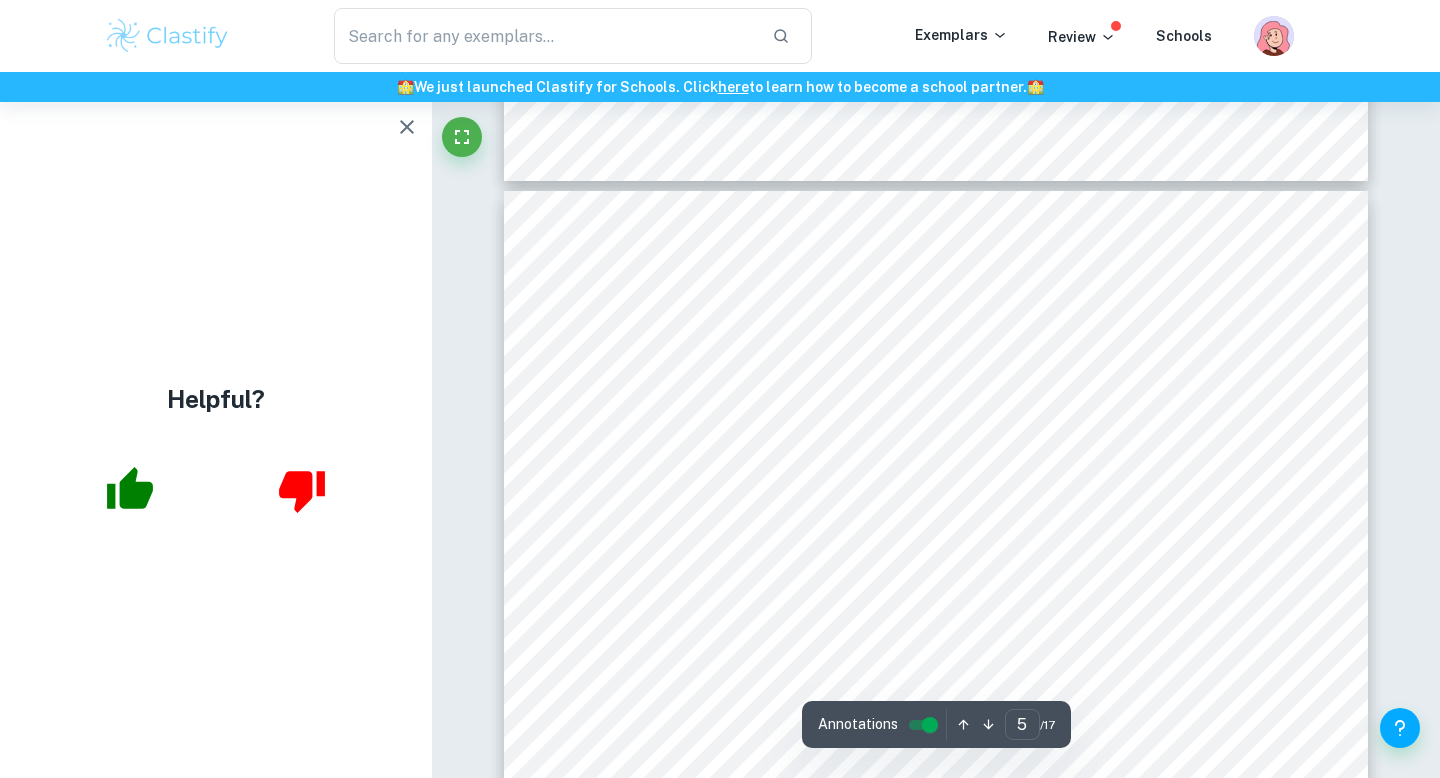 scroll, scrollTop: 5007, scrollLeft: 0, axis: vertical 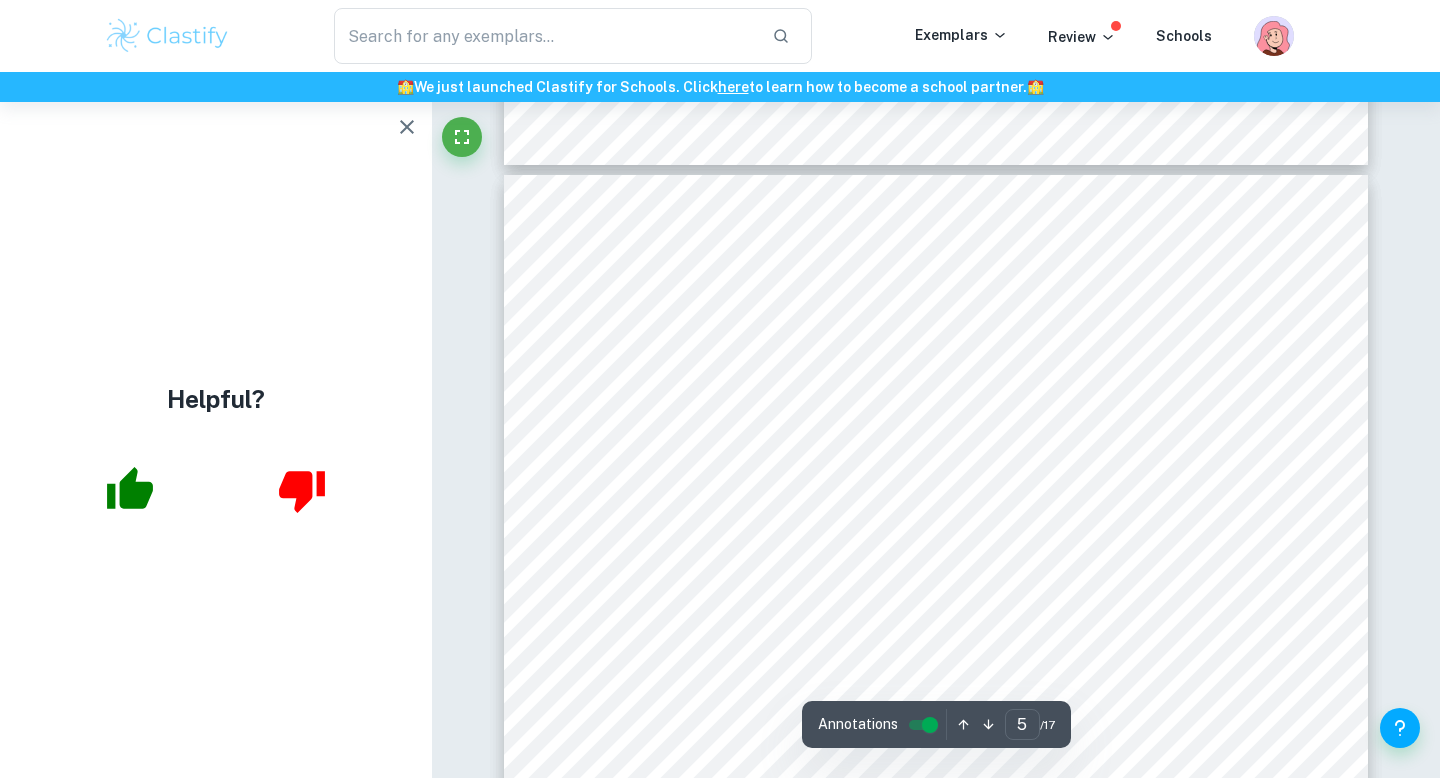 click on "This is found by combining the distance formula with limits:" at bounding box center [802, 462] 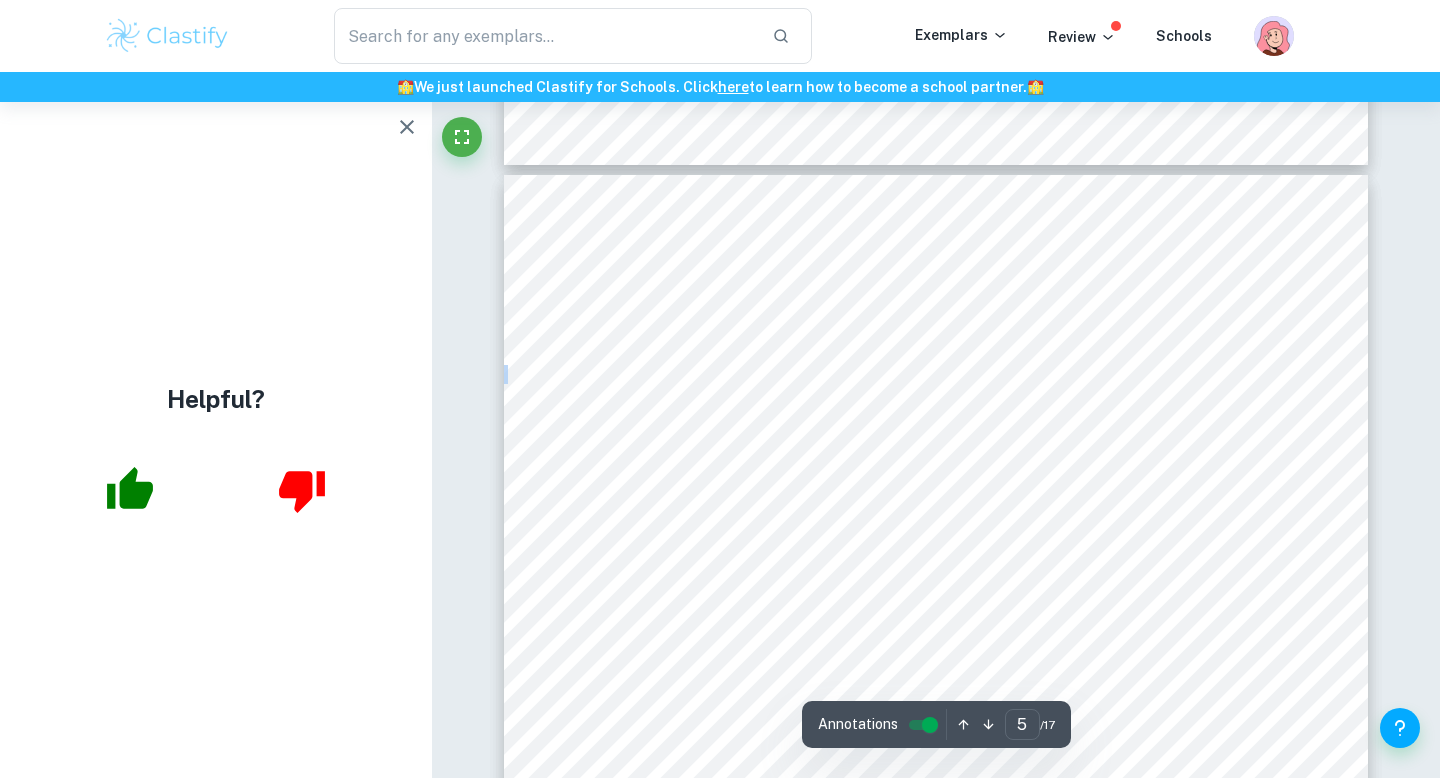 click on "The length of a curve on a function will be found through the following equation, where   is the derivative function for the arc of the Opera House sail,   a   is the lower boundary of   , and   b   is the upper boundary of   (purdueMET, 2012): This is found by combining the distance formula with limits: Now dividing both sides by   and simplifying: By applying a limit: Therefore, the length of a curve on a function can be found using the expression: Once length is calculated taking into consideration the curvature of the Opera House, it can be substituted into a variety of geometric area formulas such as the area of a triangle formula or sector formula. The final surface area results will be given in m 2 , as the standard unit for area. Additionally, this final result will be rounded to 3 decimal points due to the measuring tape9s limit of reading of a millimetre, thus being the smallest increment, potentially reducing precision of the total surface area value. 5" at bounding box center (936, 785) 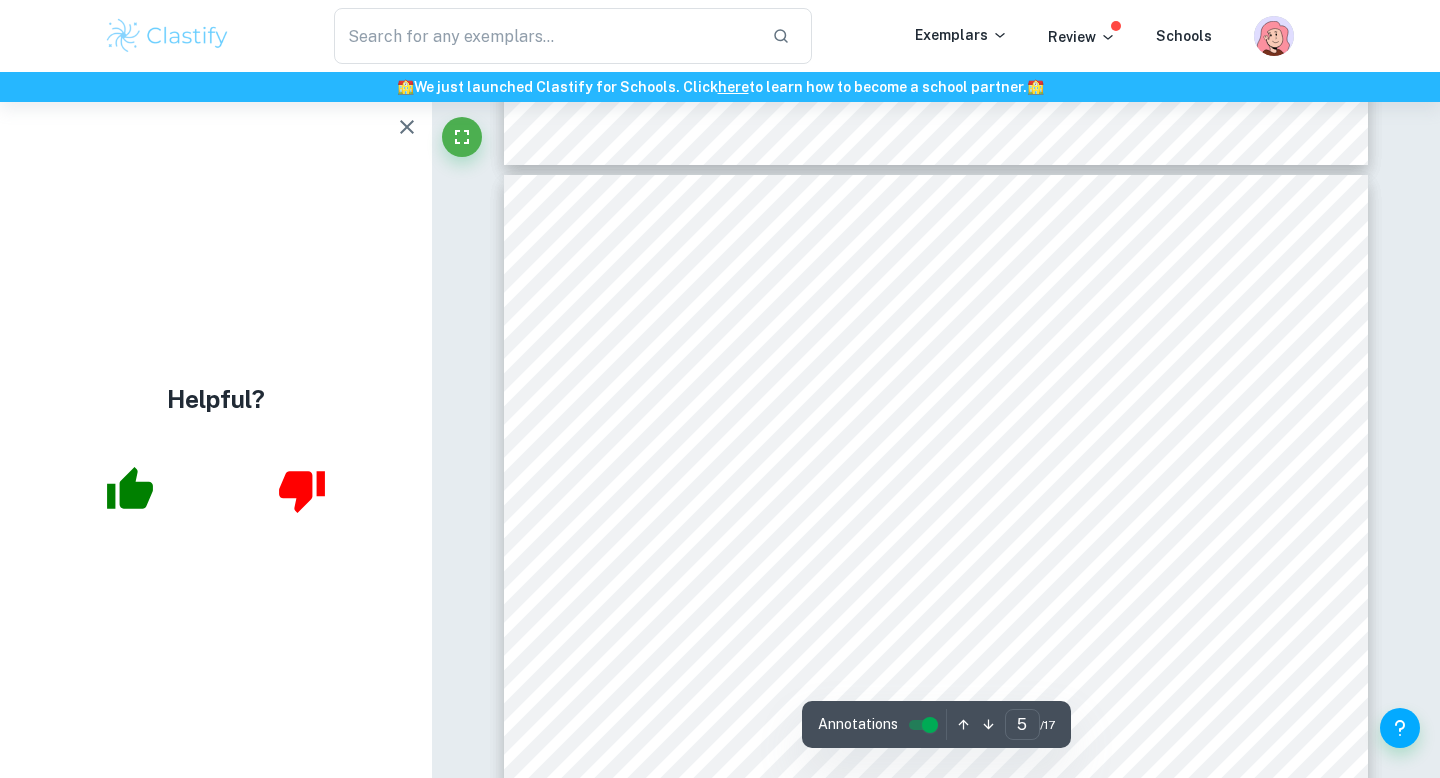 click on "The length of a curve on a function will be found through the following equation, where   is the derivative function for the arc of the Opera House sail,   a   is the lower boundary of   , and   b   is the upper boundary of   (purdueMET, 2012): This is found by combining the distance formula with limits: Now dividing both sides by   and simplifying: By applying a limit: Therefore, the length of a curve on a function can be found using the expression: Once length is calculated taking into consideration the curvature of the Opera House, it can be substituted into a variety of geometric area formulas such as the area of a triangle formula or sector formula. The final surface area results will be given in m 2 , as the standard unit for area. Additionally, this final result will be rounded to 3 decimal points due to the measuring tape9s limit of reading of a millimetre, thus being the smallest increment, potentially reducing precision of the total surface area value. 5" at bounding box center (936, 785) 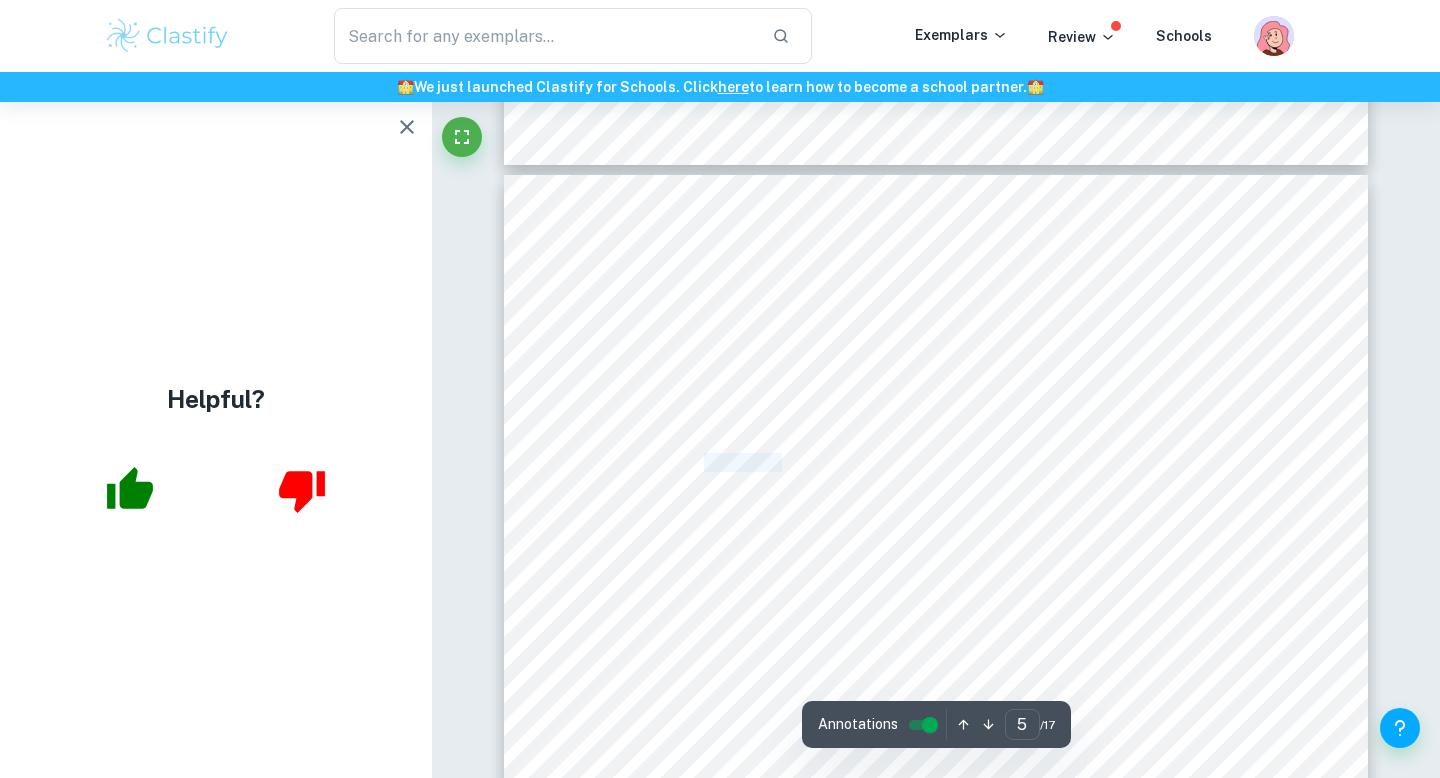 click on "This is found by combining the distance formula with limits:" at bounding box center [802, 462] 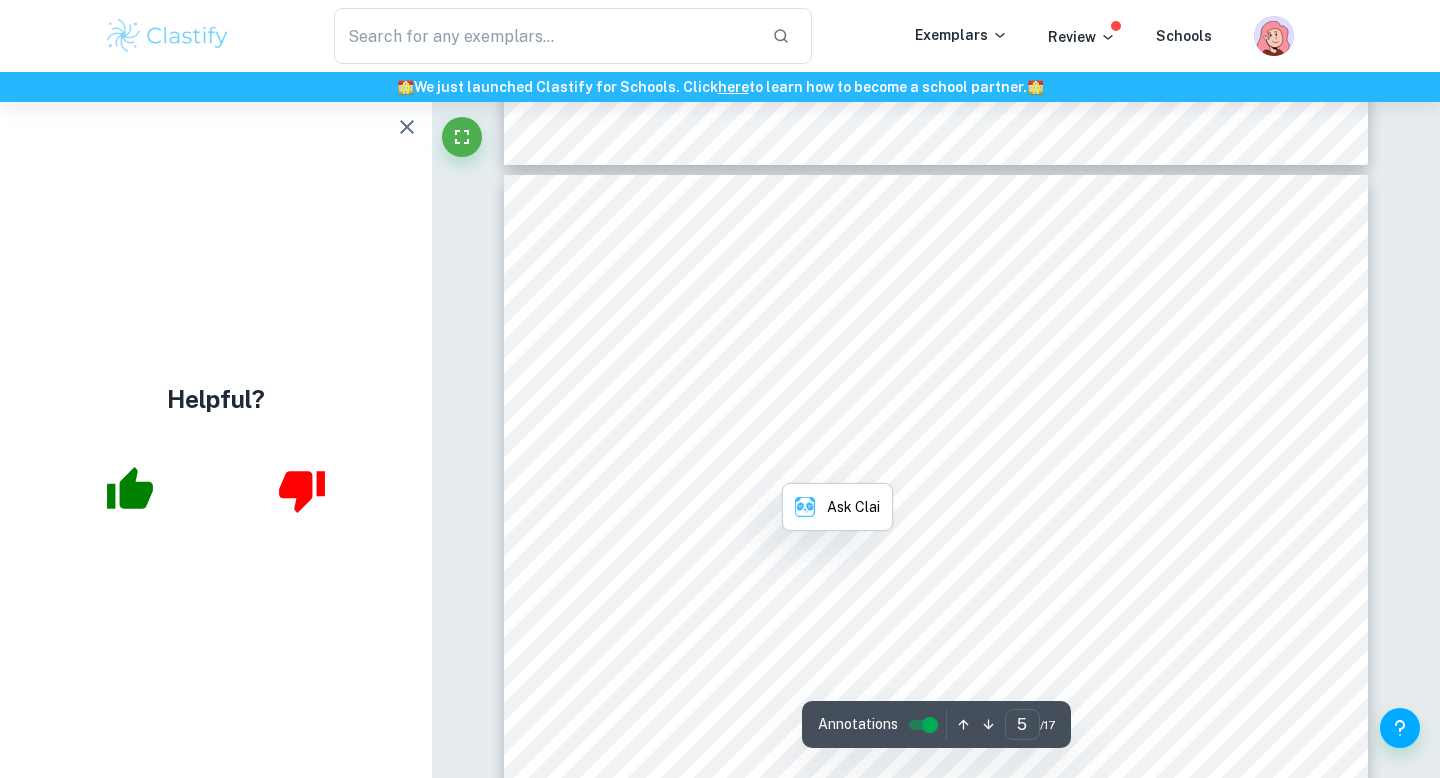 click on "This is found by combining the distance formula with limits:" at bounding box center [802, 462] 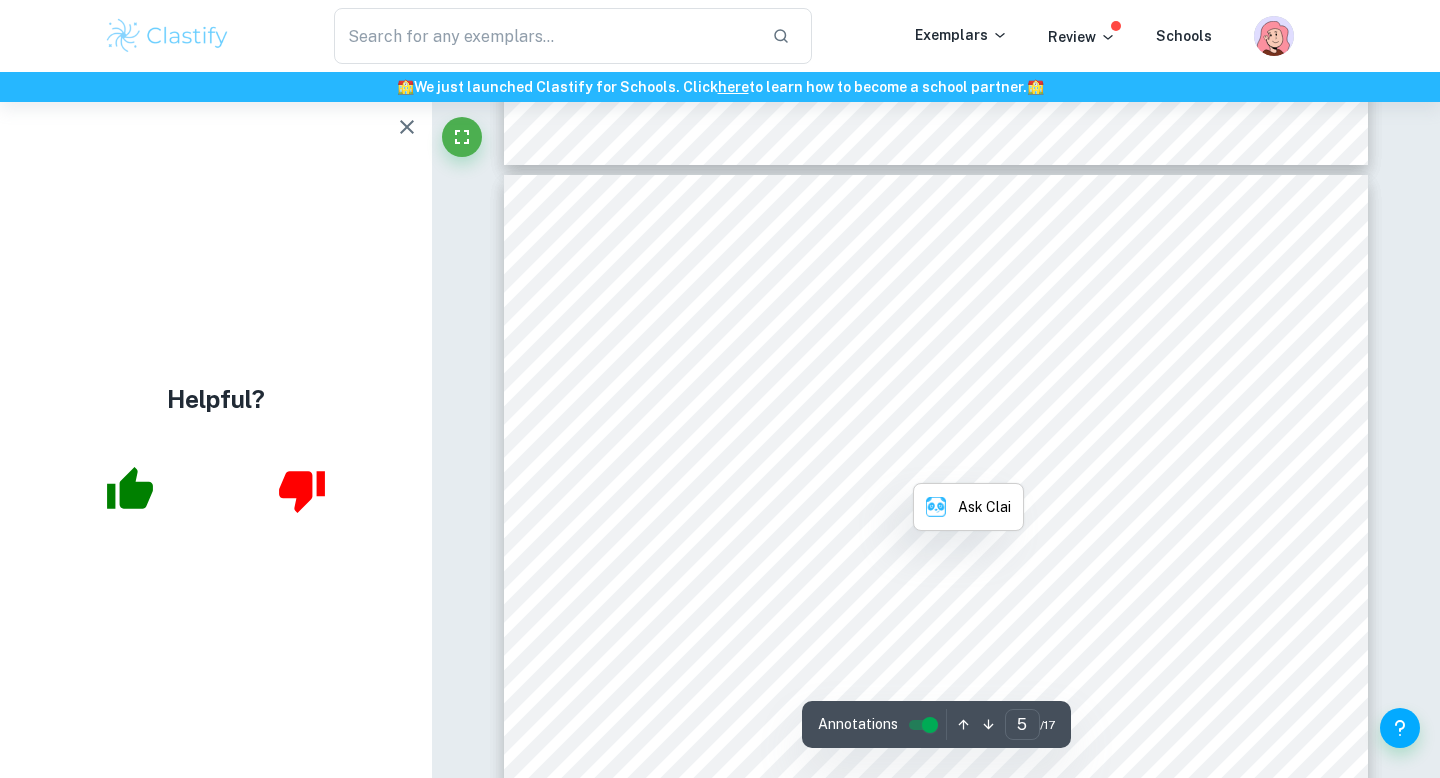 click on "This is found by combining the distance formula with limits:" at bounding box center (802, 462) 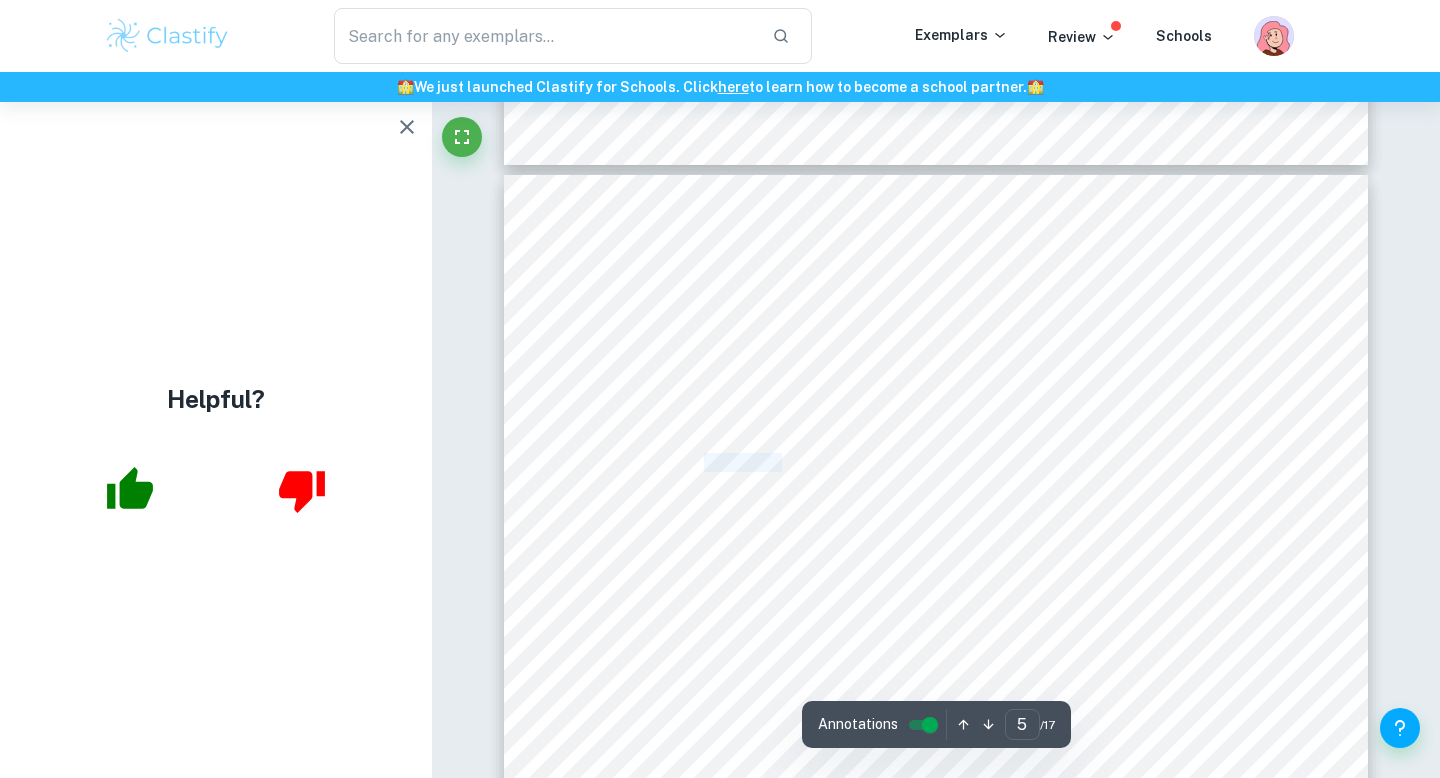 click on "This is found by combining the distance formula with limits:" at bounding box center (802, 462) 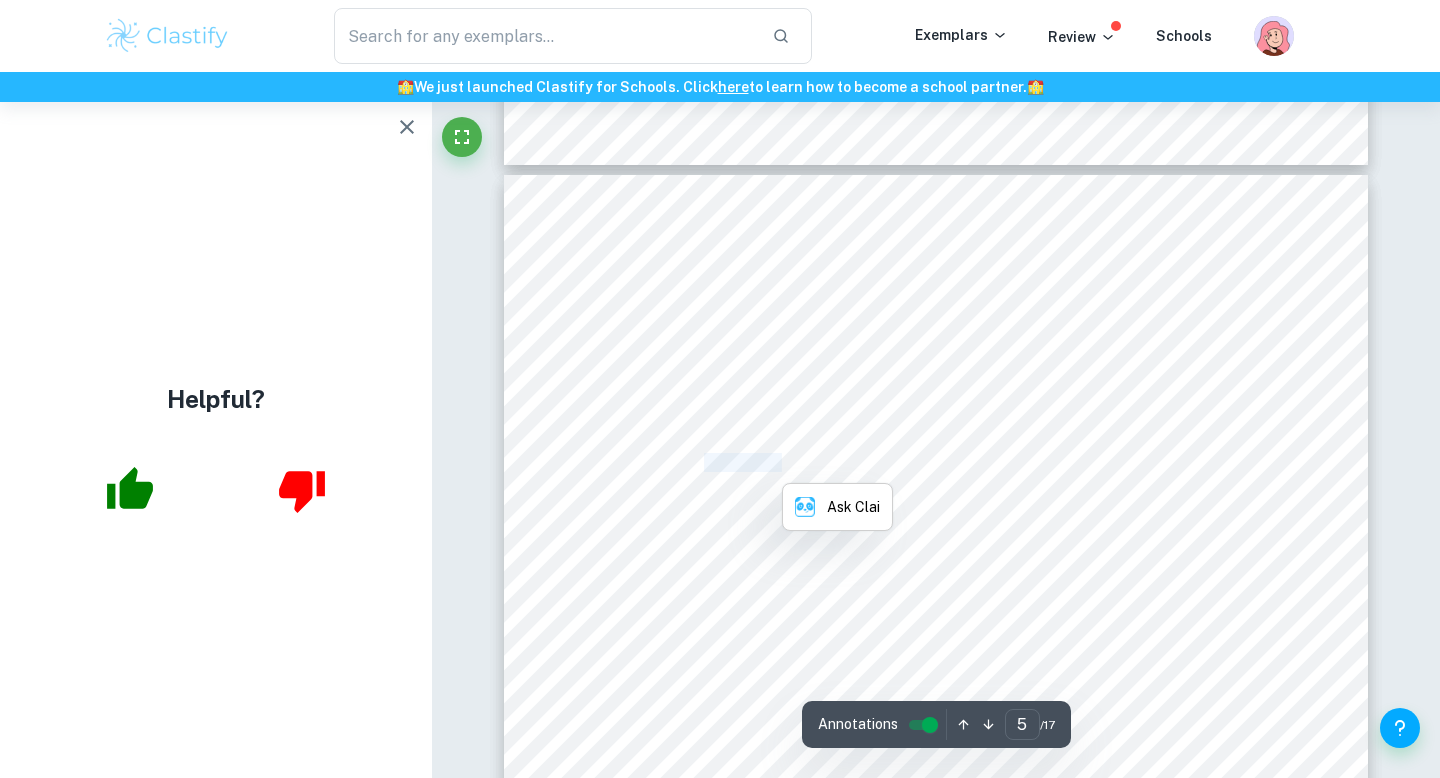 click on "This is found by combining the distance formula with limits:" at bounding box center [802, 462] 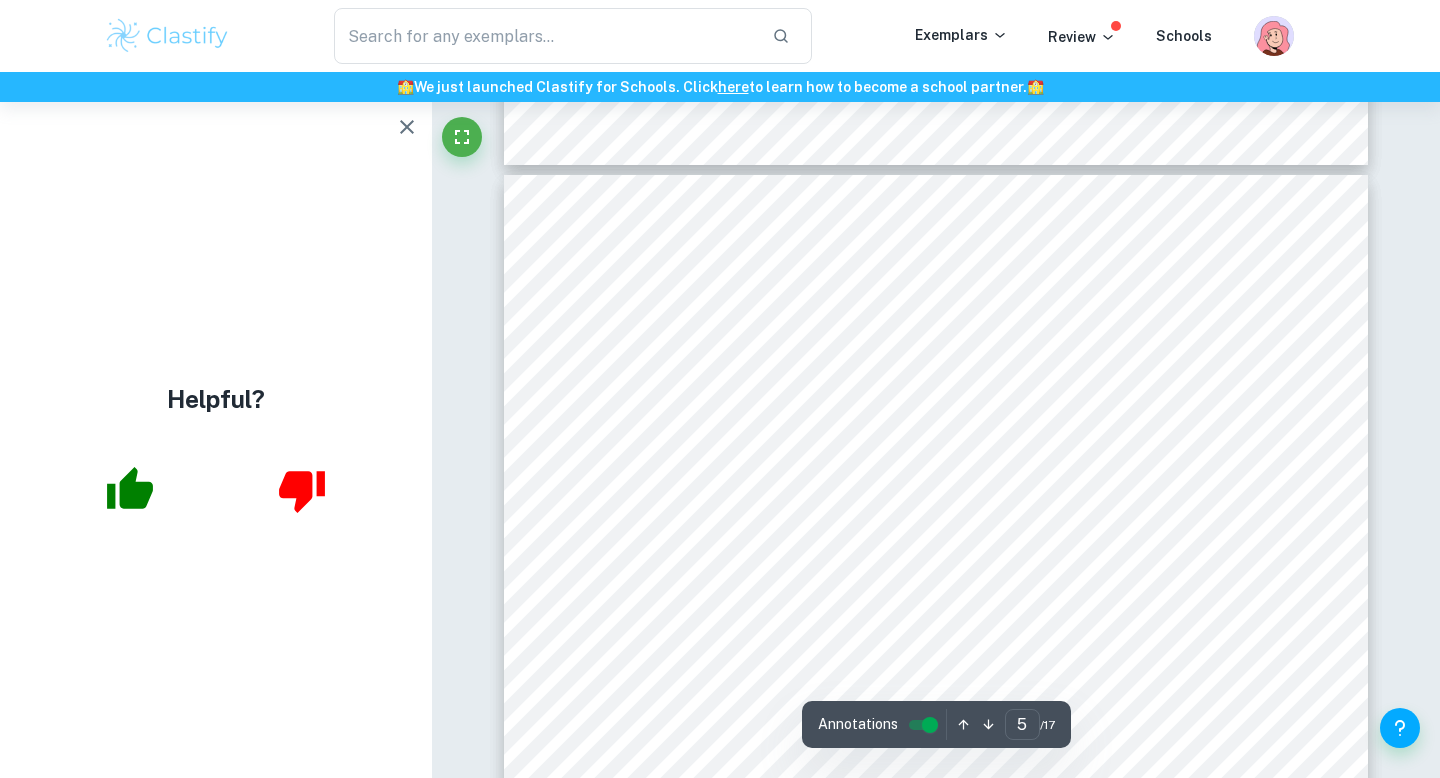 click on "This is found by combining the distance formula with limits:" at bounding box center [802, 462] 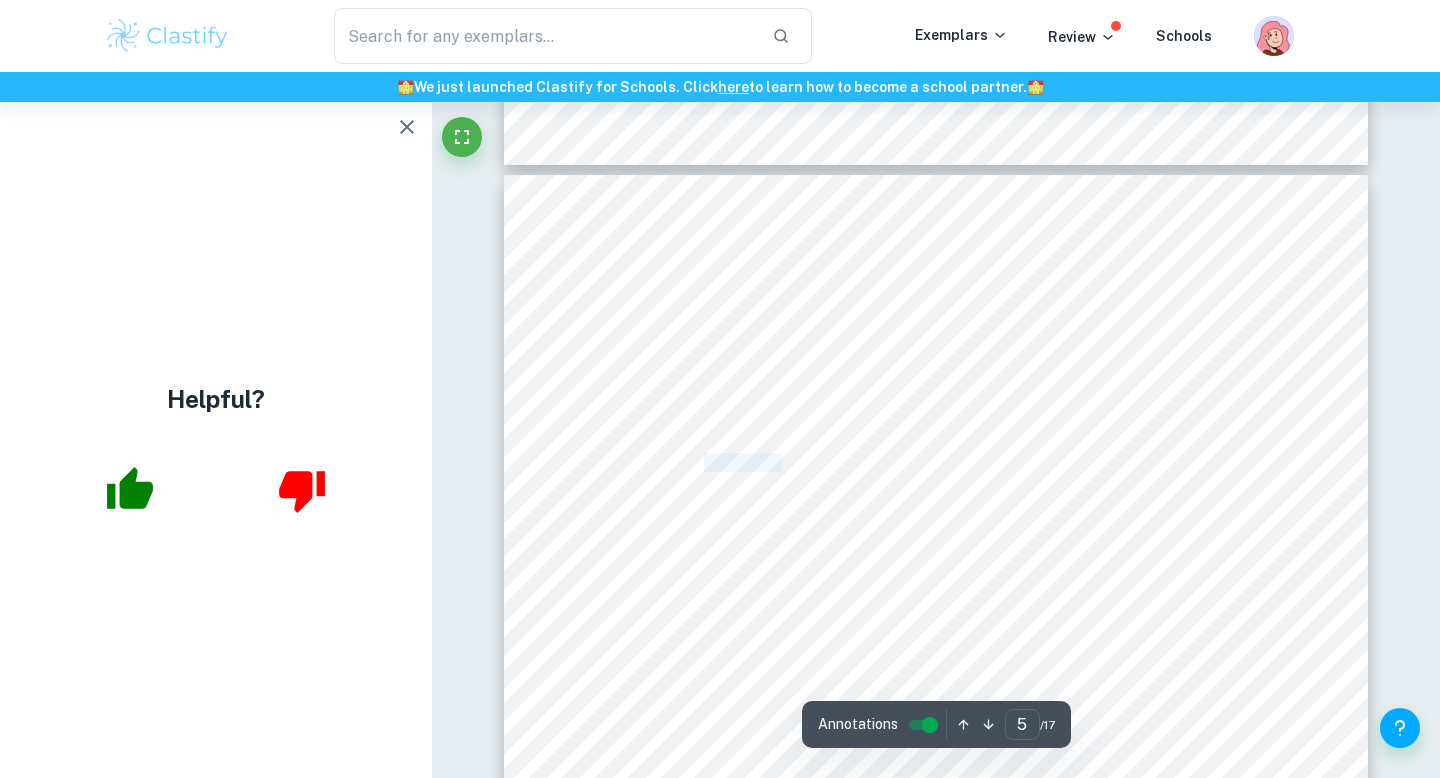 click on "This is found by combining the distance formula with limits:" at bounding box center [802, 462] 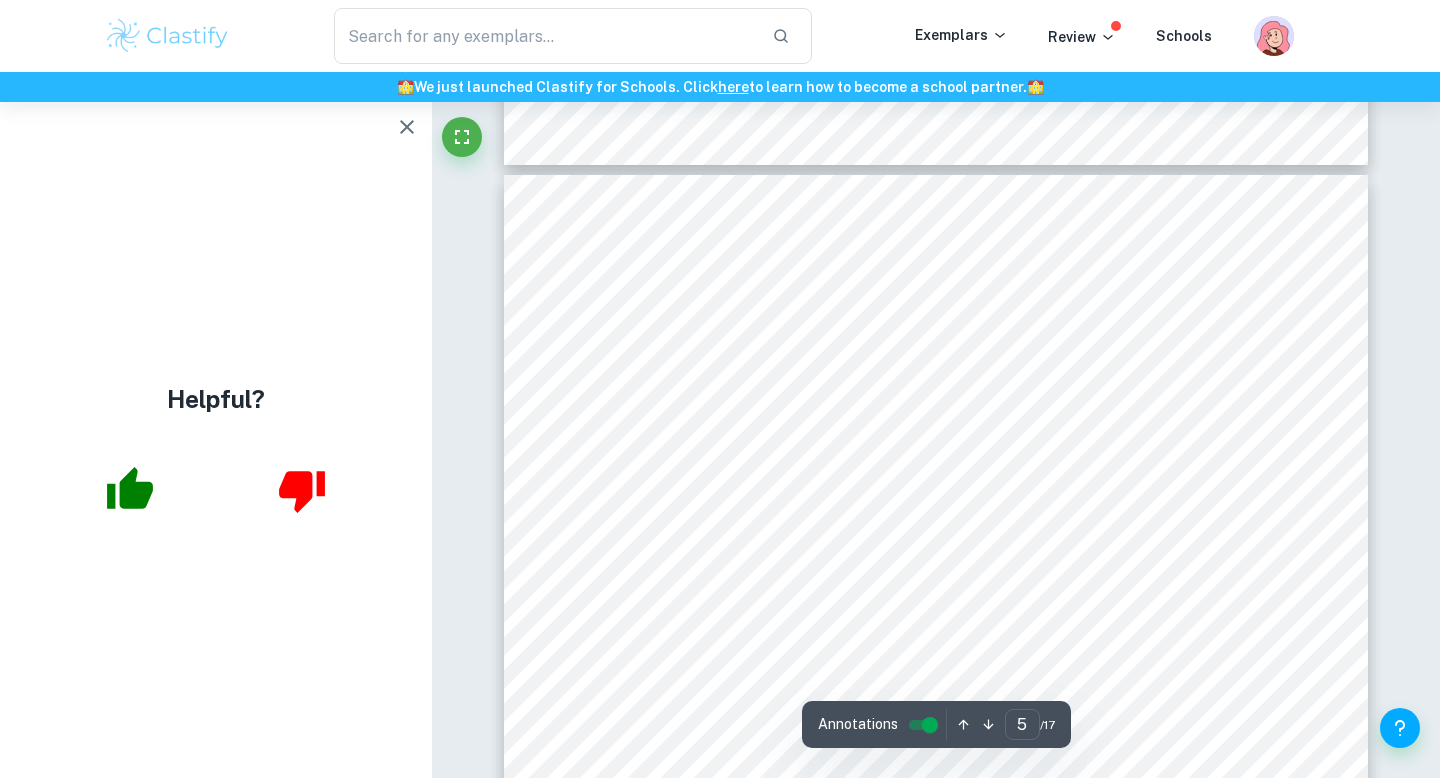 click on "This is found by combining the distance formula with limits:" at bounding box center (802, 462) 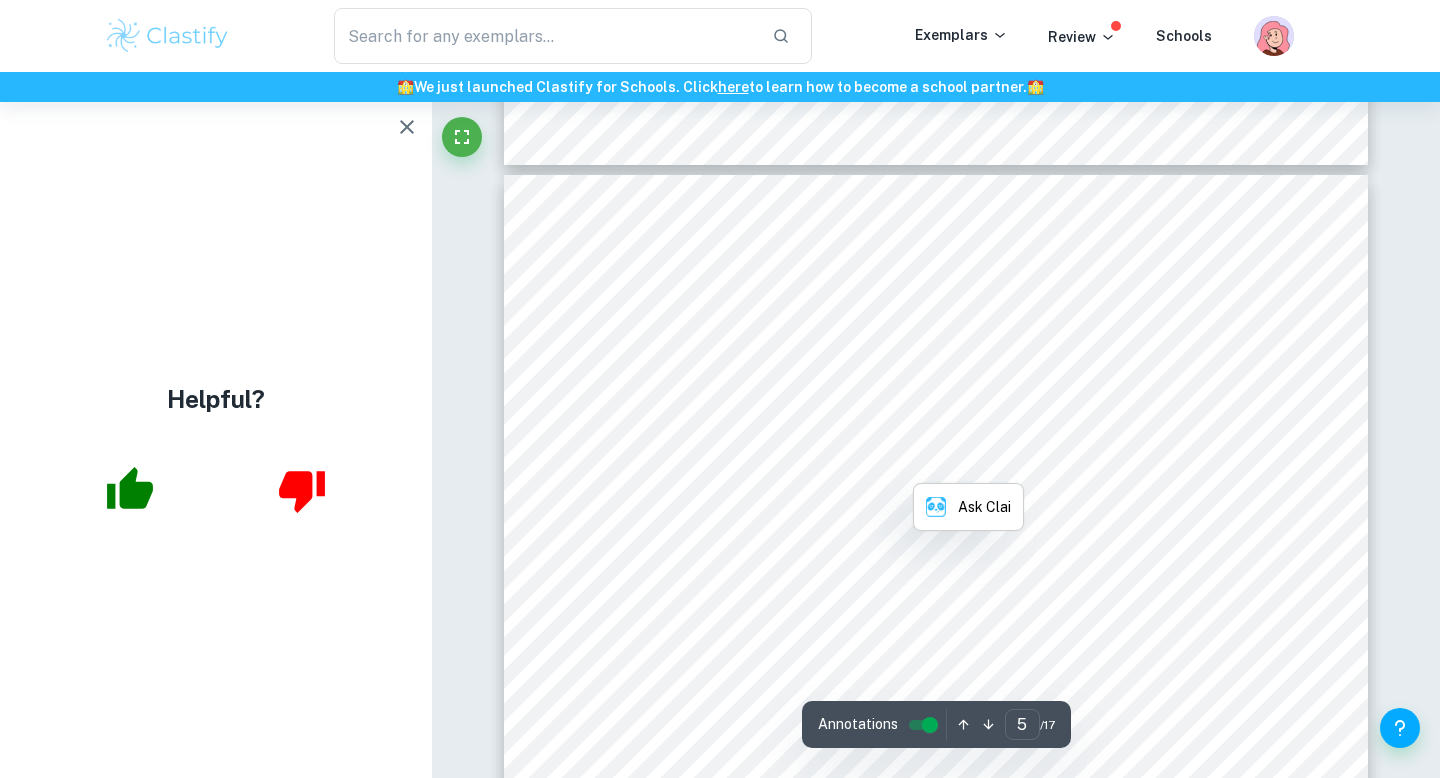 click on "This is found by combining the distance formula with limits:" at bounding box center [802, 462] 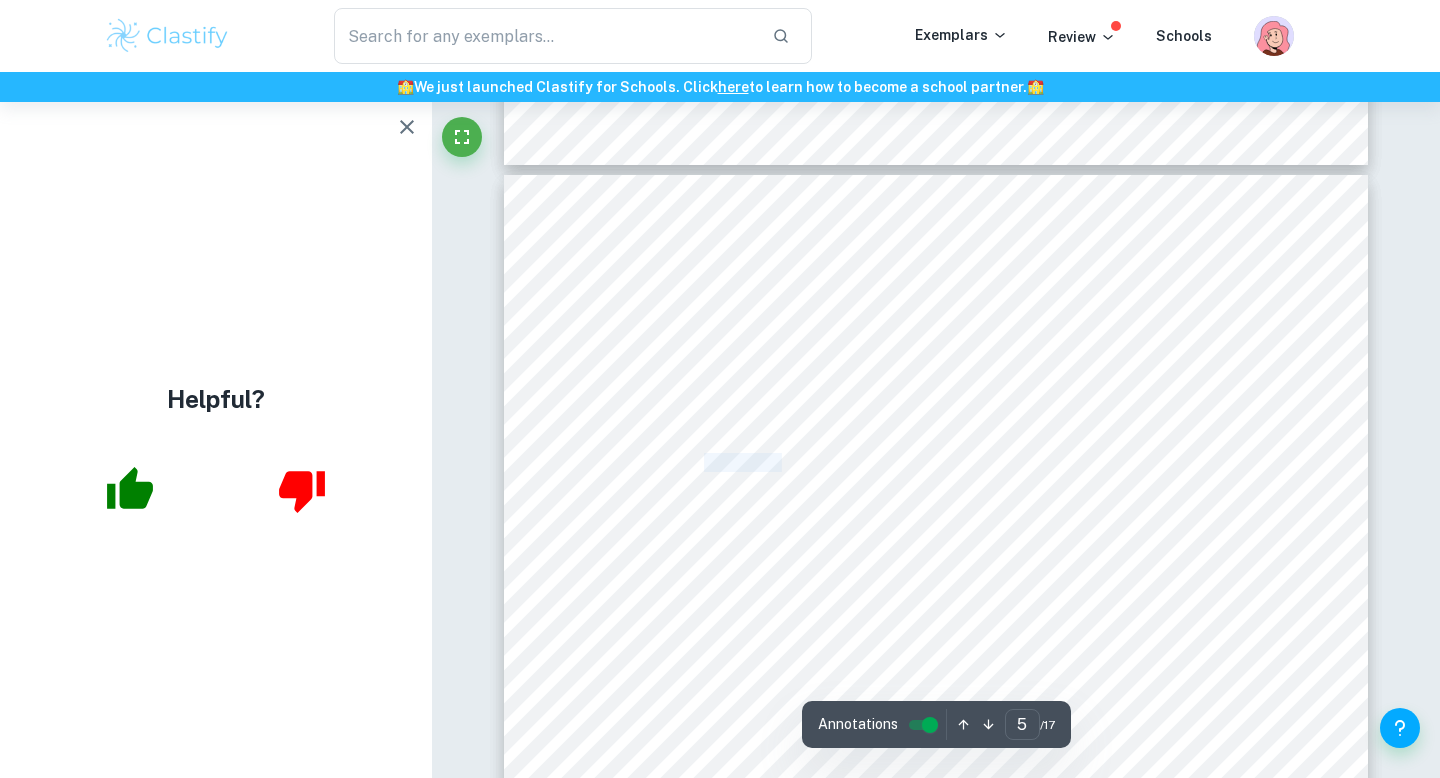 click on "This is found by combining the distance formula with limits:" at bounding box center (802, 462) 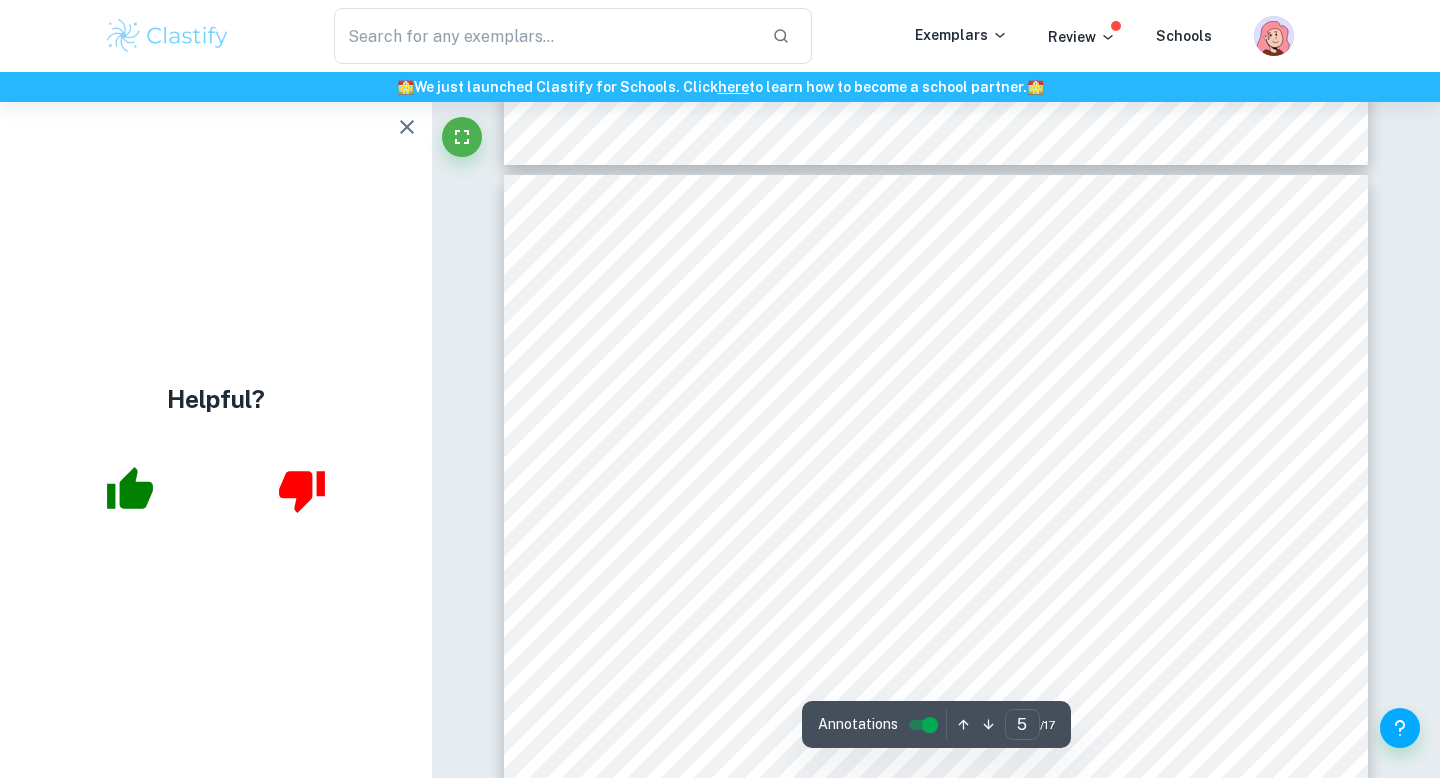 click on "This is found by combining the distance formula with limits:" at bounding box center (802, 462) 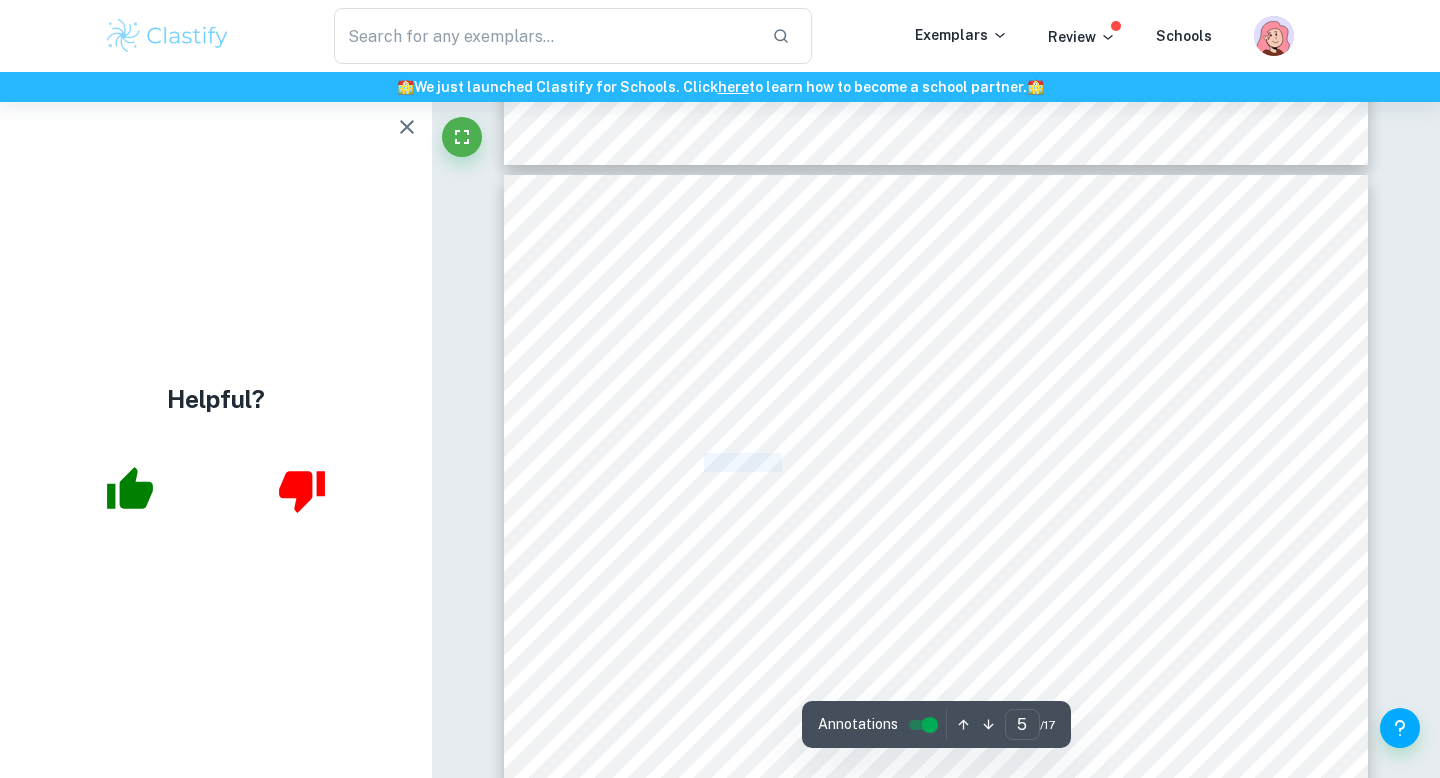 click on "This is found by combining the distance formula with limits:" at bounding box center (802, 462) 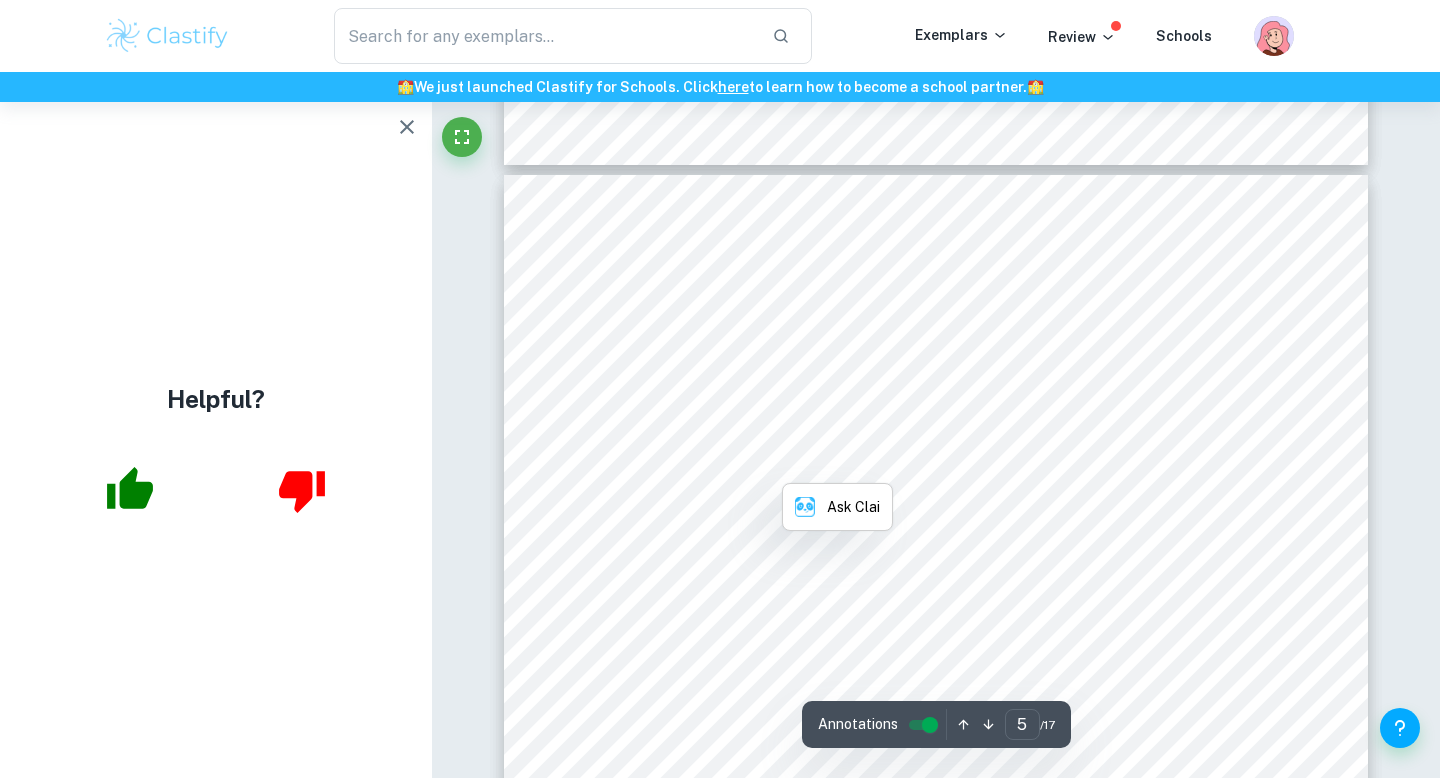 click on "This is found by combining the distance formula with limits:" at bounding box center (802, 462) 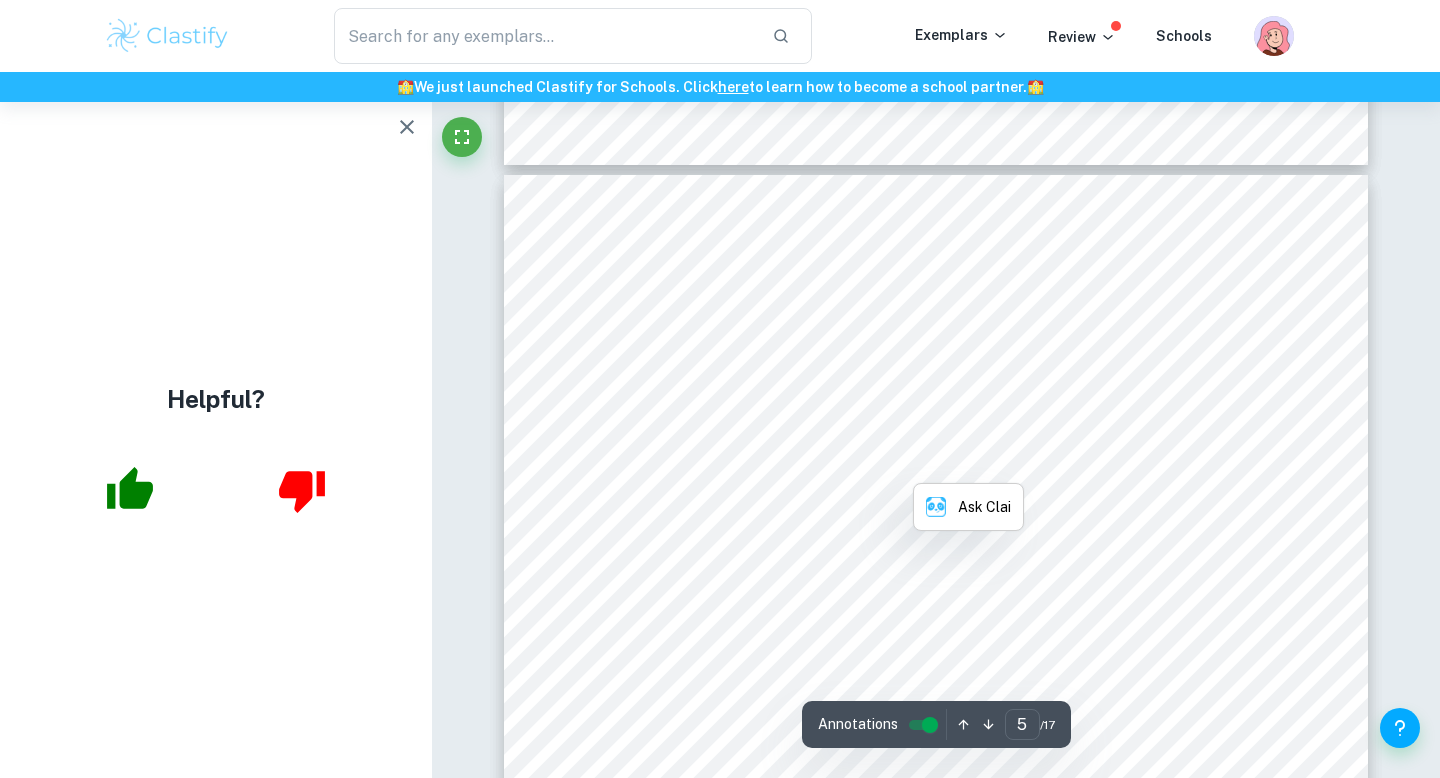 click on "This is found by combining the distance formula with limits:" at bounding box center (802, 462) 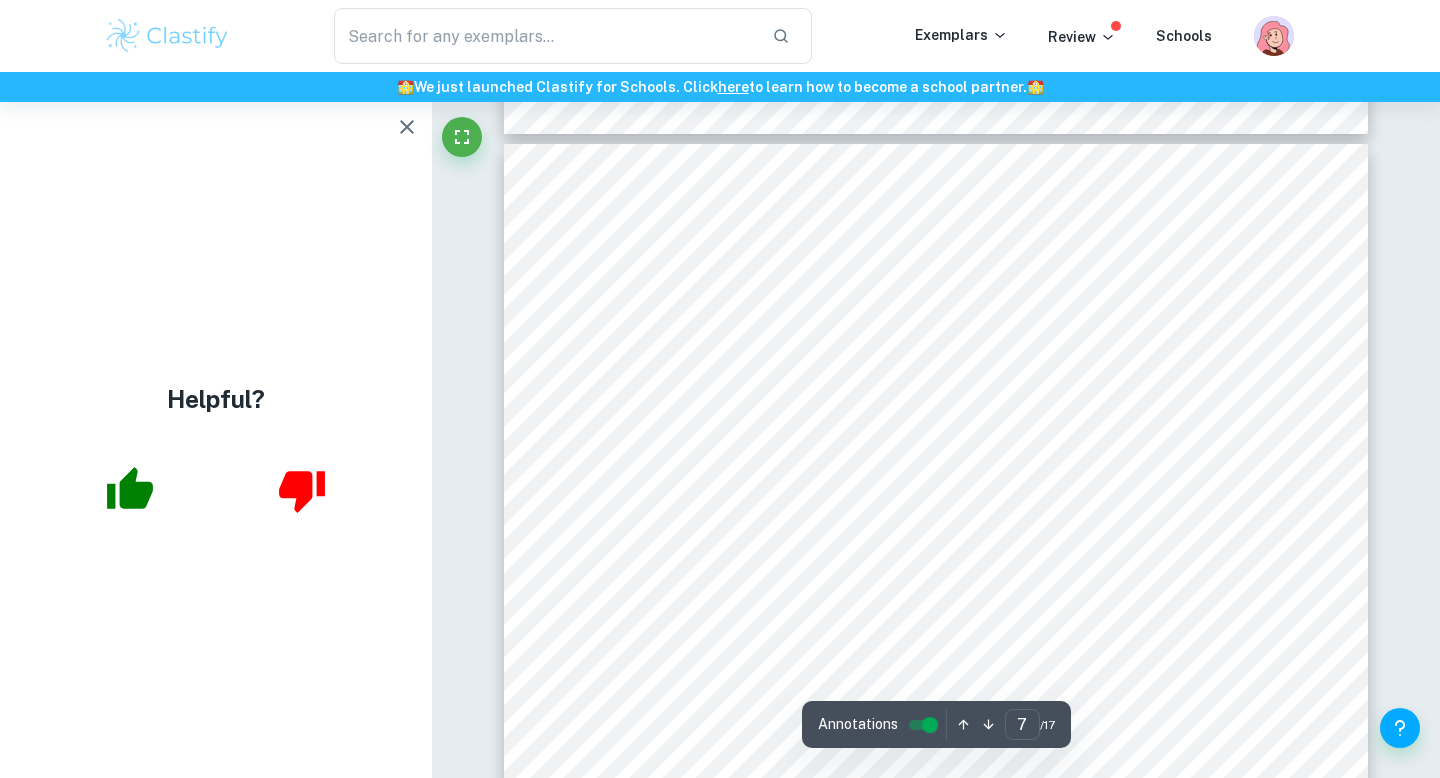 scroll, scrollTop: 7661, scrollLeft: 0, axis: vertical 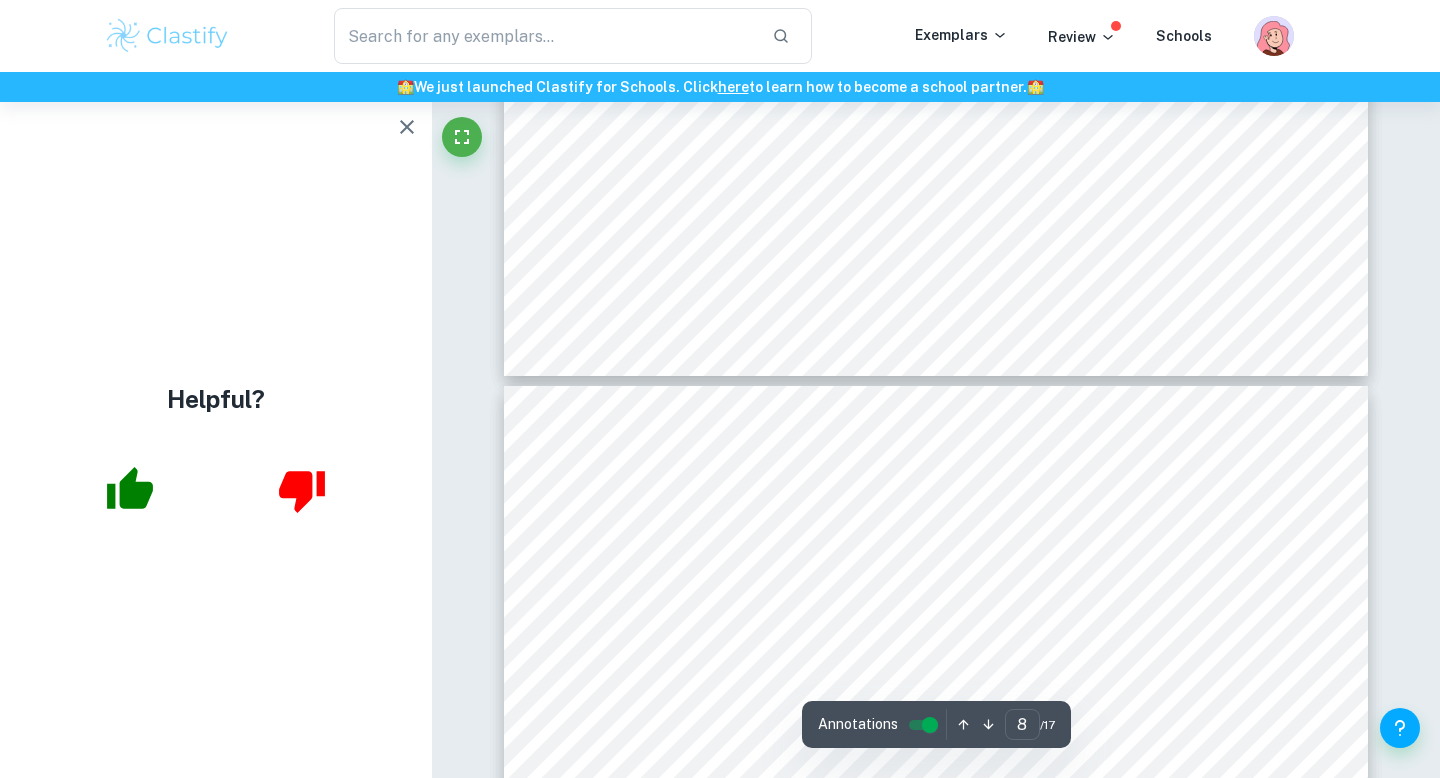 type on "9" 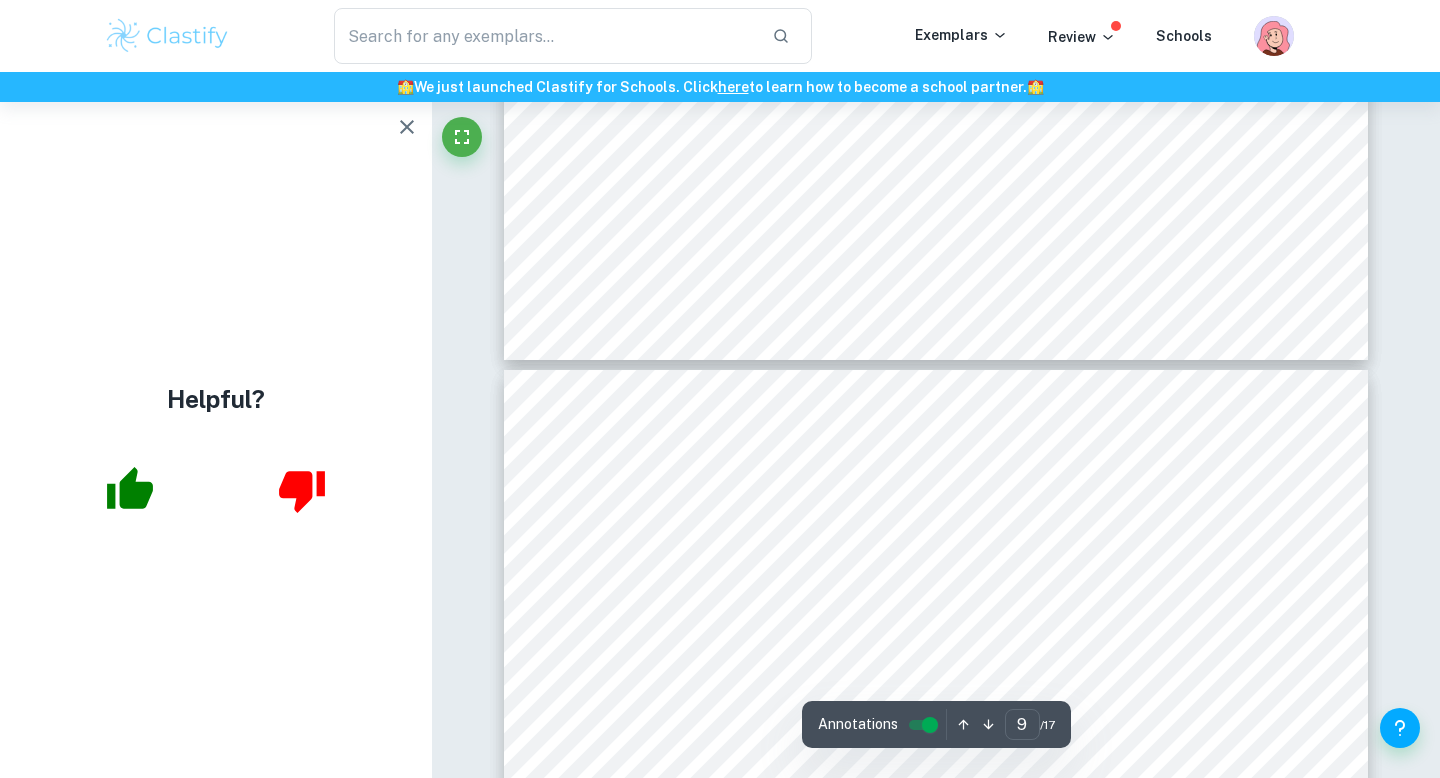 scroll, scrollTop: 9787, scrollLeft: 0, axis: vertical 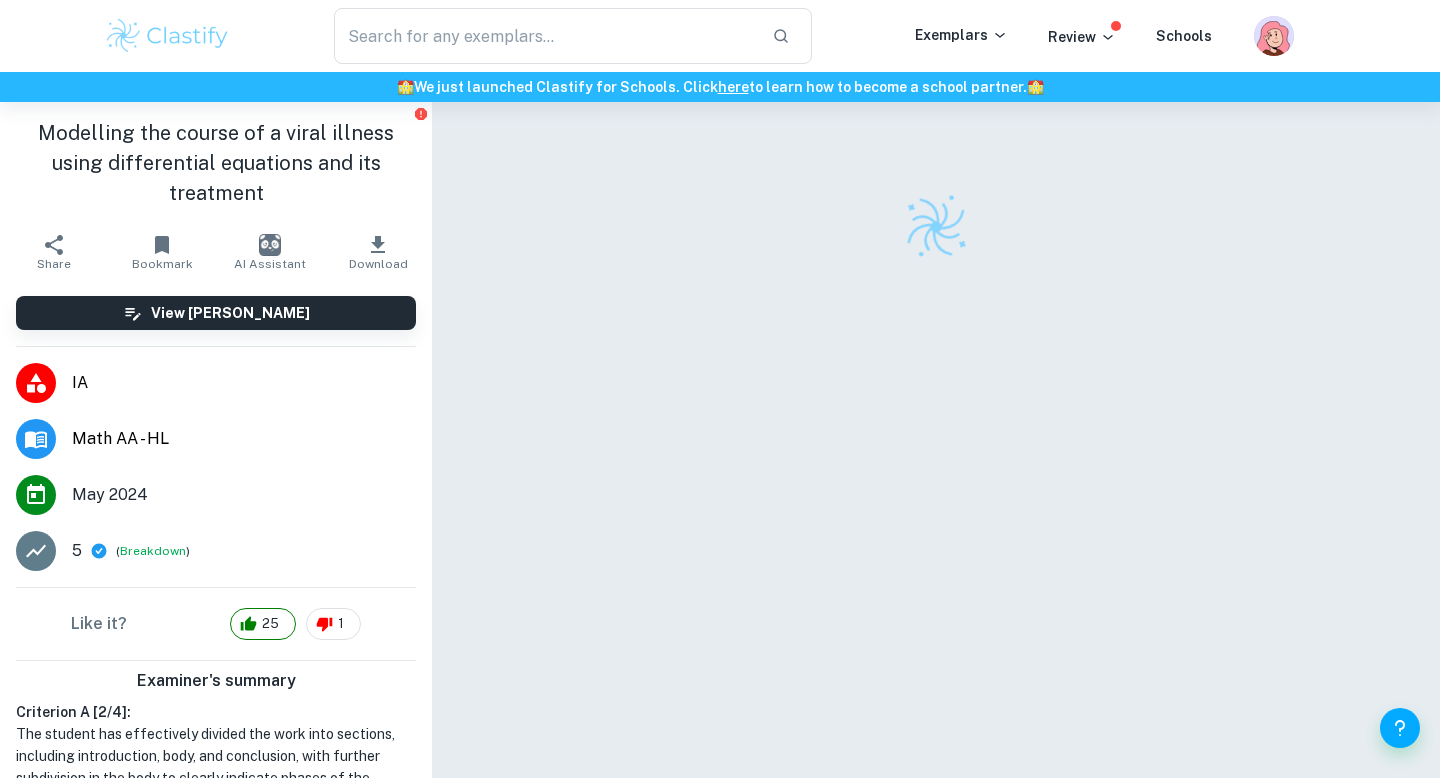 click on "Expand" at bounding box center [216, 799] 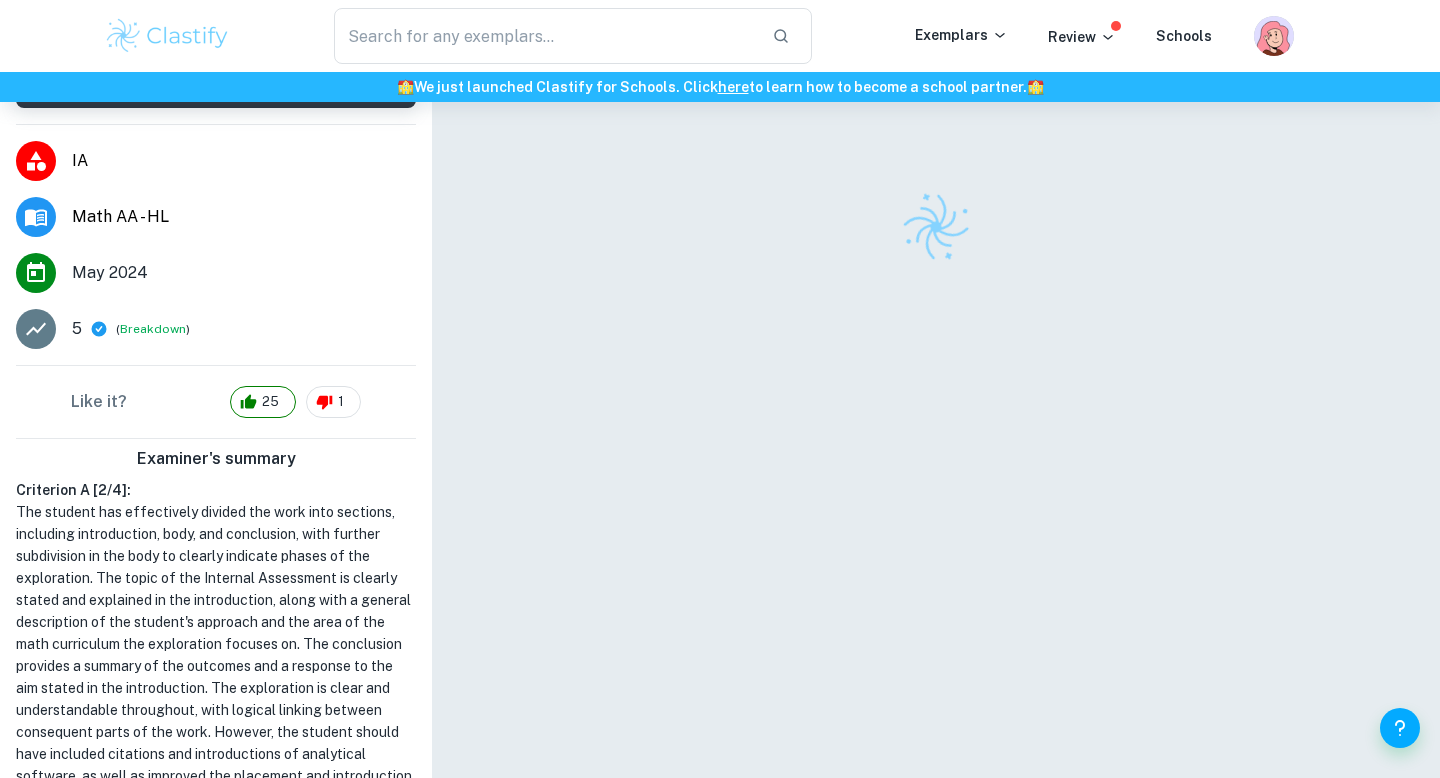 click on "The student has effectively divided the work into sections, including introduction, body, and conclusion, with further subdivision in the body to clearly indicate phases of the exploration. The topic of the Internal Assessment is clearly stated and explained in the introduction, along with a general description of the student's approach and the area of the math curriculum the exploration focuses on. The conclusion provides a summary of the outcomes and a response to the aim stated in the introduction. The exploration is clear and understandable throughout, with logical linking between consequent parts of the work. However, the student should have included citations and introductions of analytical software, as well as improved the placement and introduction of graphs, tables, and diagrams within the body paragraphs. Additionally, the student should have ensured all information beyond the syllabus scope is properly referenced and mathematical formulae and equations are centered." at bounding box center (216, 688) 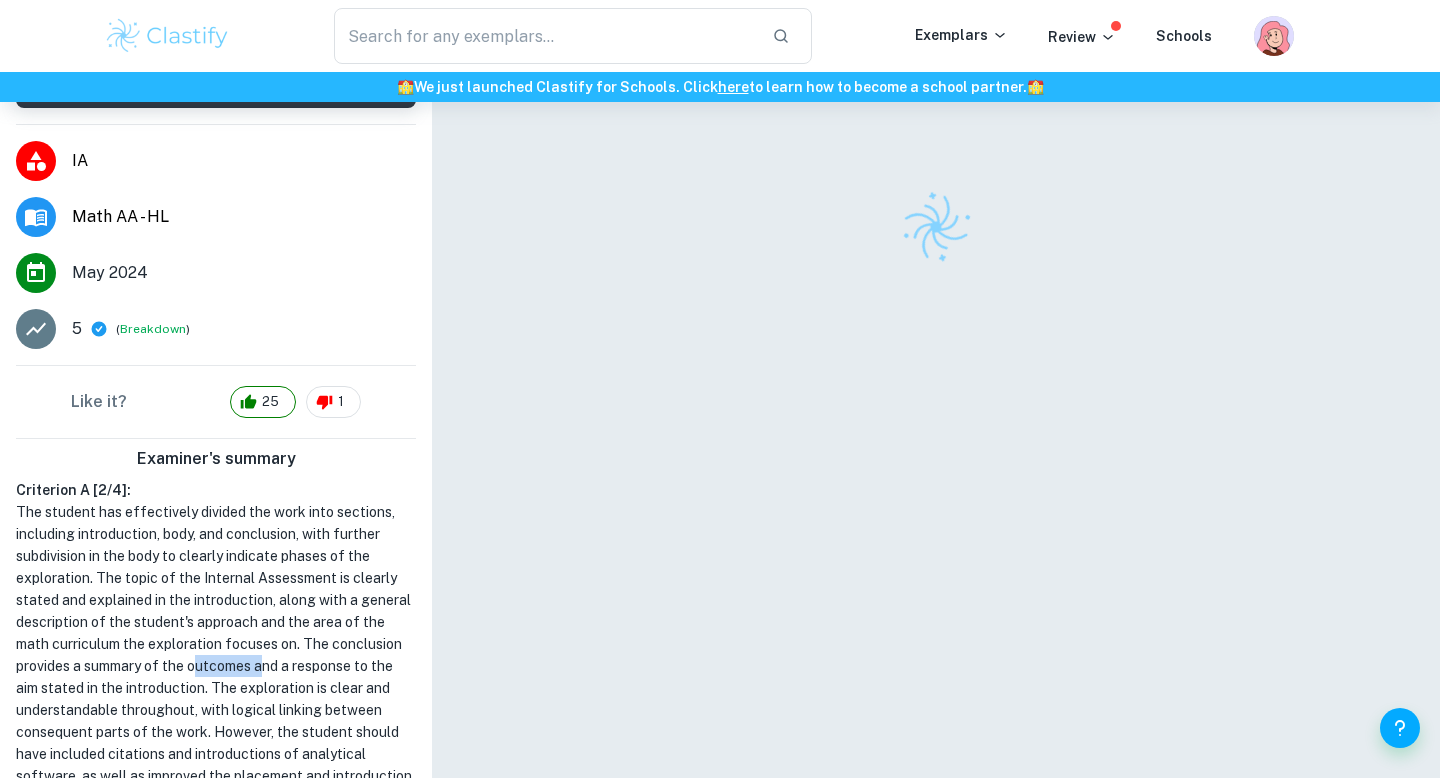 click on "The student has effectively divided the work into sections, including introduction, body, and conclusion, with further subdivision in the body to clearly indicate phases of the exploration. The topic of the Internal Assessment is clearly stated and explained in the introduction, along with a general description of the student's approach and the area of the math curriculum the exploration focuses on. The conclusion provides a summary of the outcomes and a response to the aim stated in the introduction. The exploration is clear and understandable throughout, with logical linking between consequent parts of the work. However, the student should have included citations and introductions of analytical software, as well as improved the placement and introduction of graphs, tables, and diagrams within the body paragraphs. Additionally, the student should have ensured all information beyond the syllabus scope is properly referenced and mathematical formulae and equations are centered." at bounding box center [216, 688] 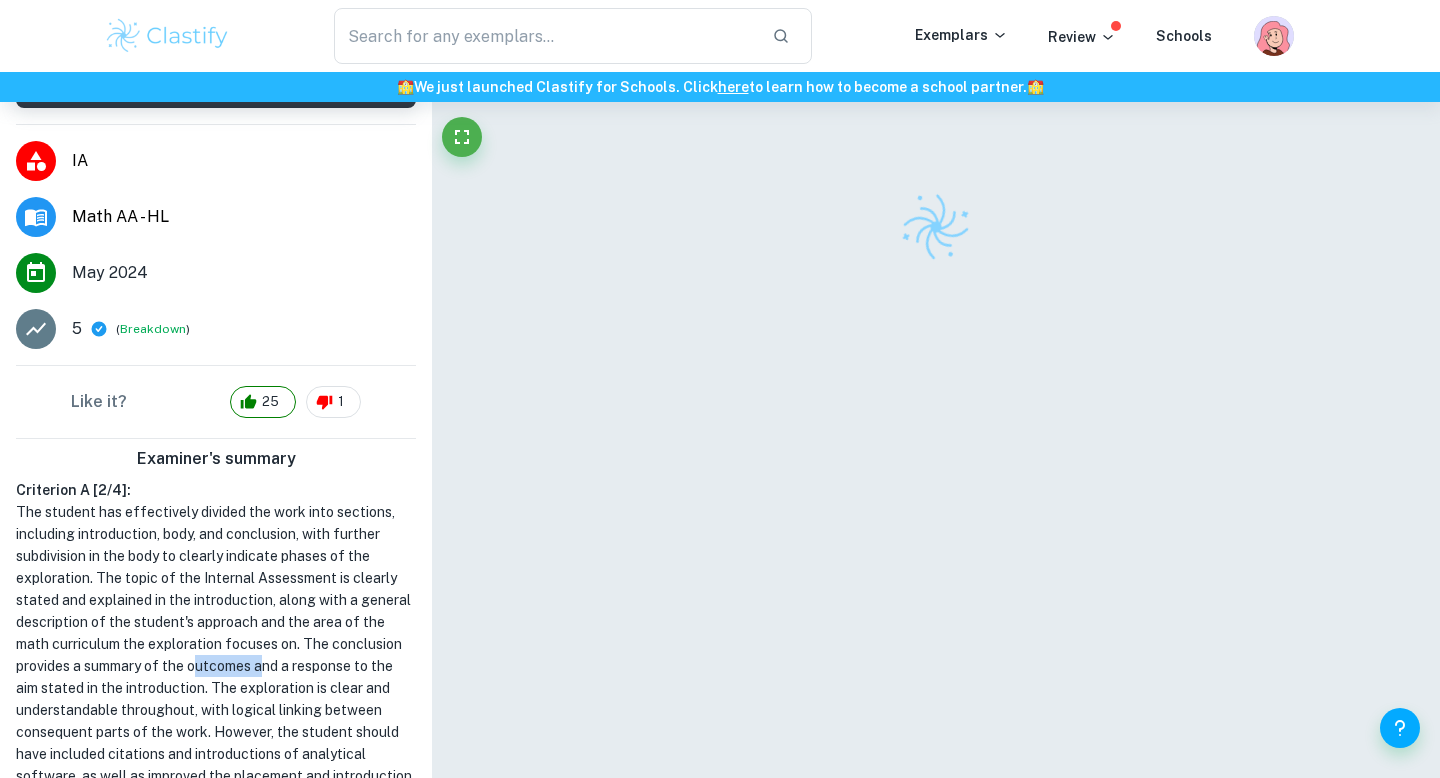 scroll, scrollTop: 411, scrollLeft: 0, axis: vertical 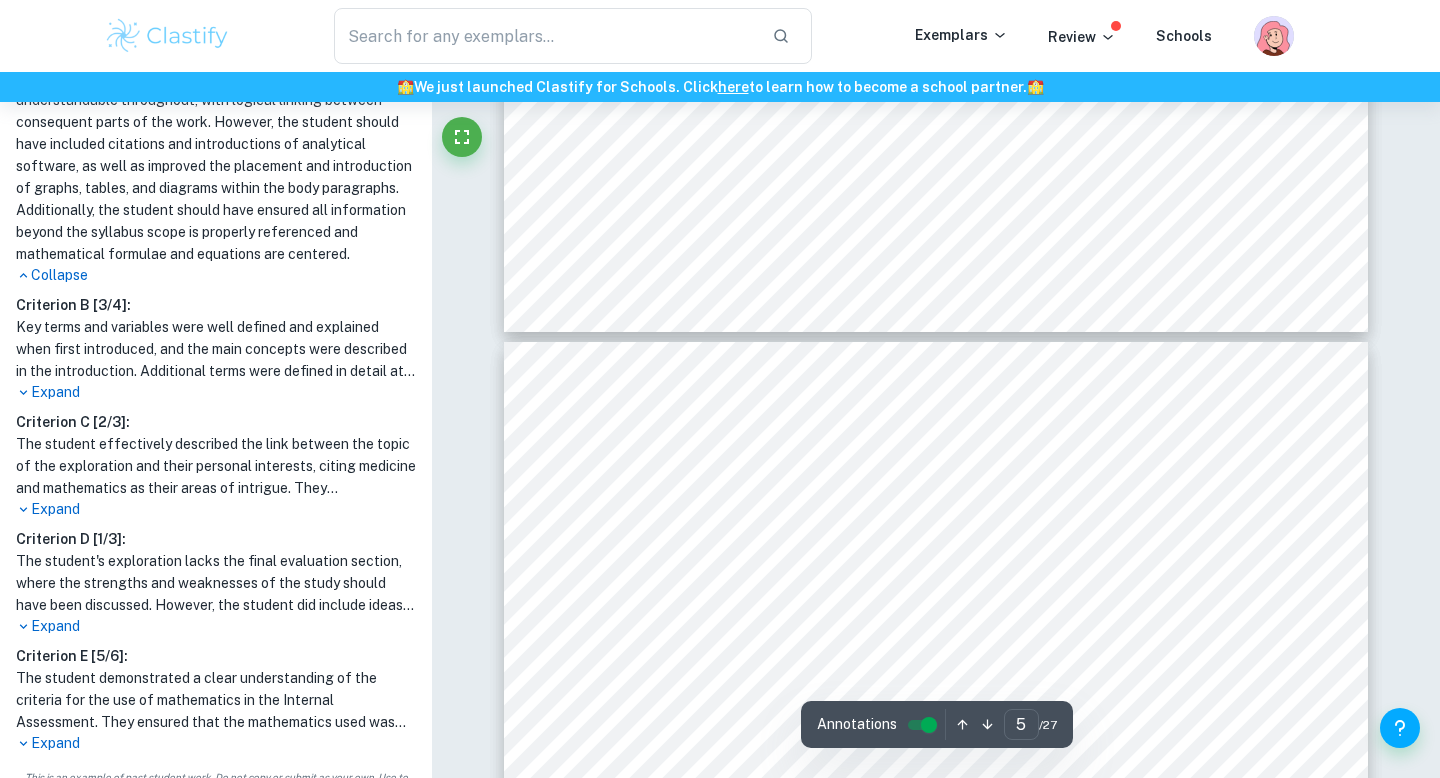 drag, startPoint x: 753, startPoint y: 497, endPoint x: 740, endPoint y: 491, distance: 14.3178215 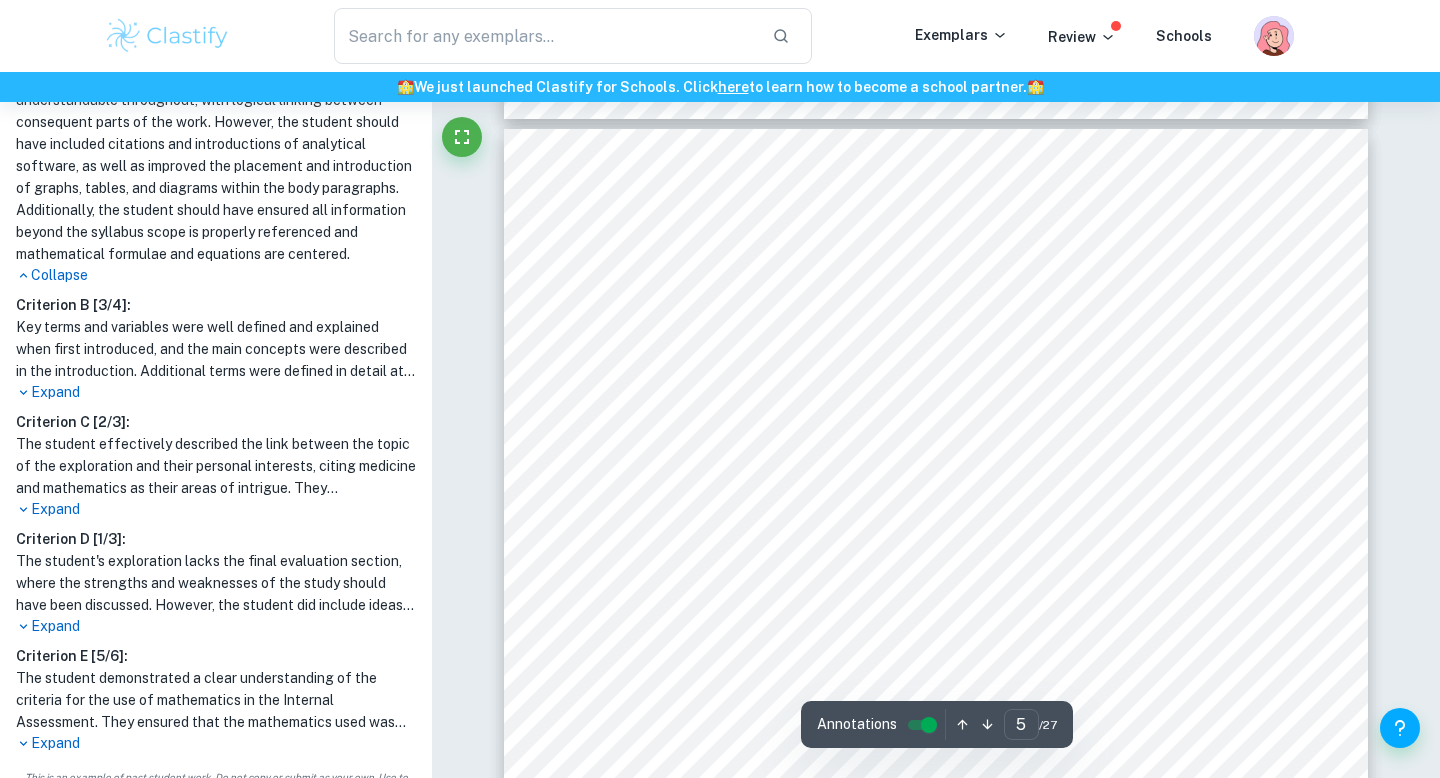 scroll, scrollTop: 5073, scrollLeft: 0, axis: vertical 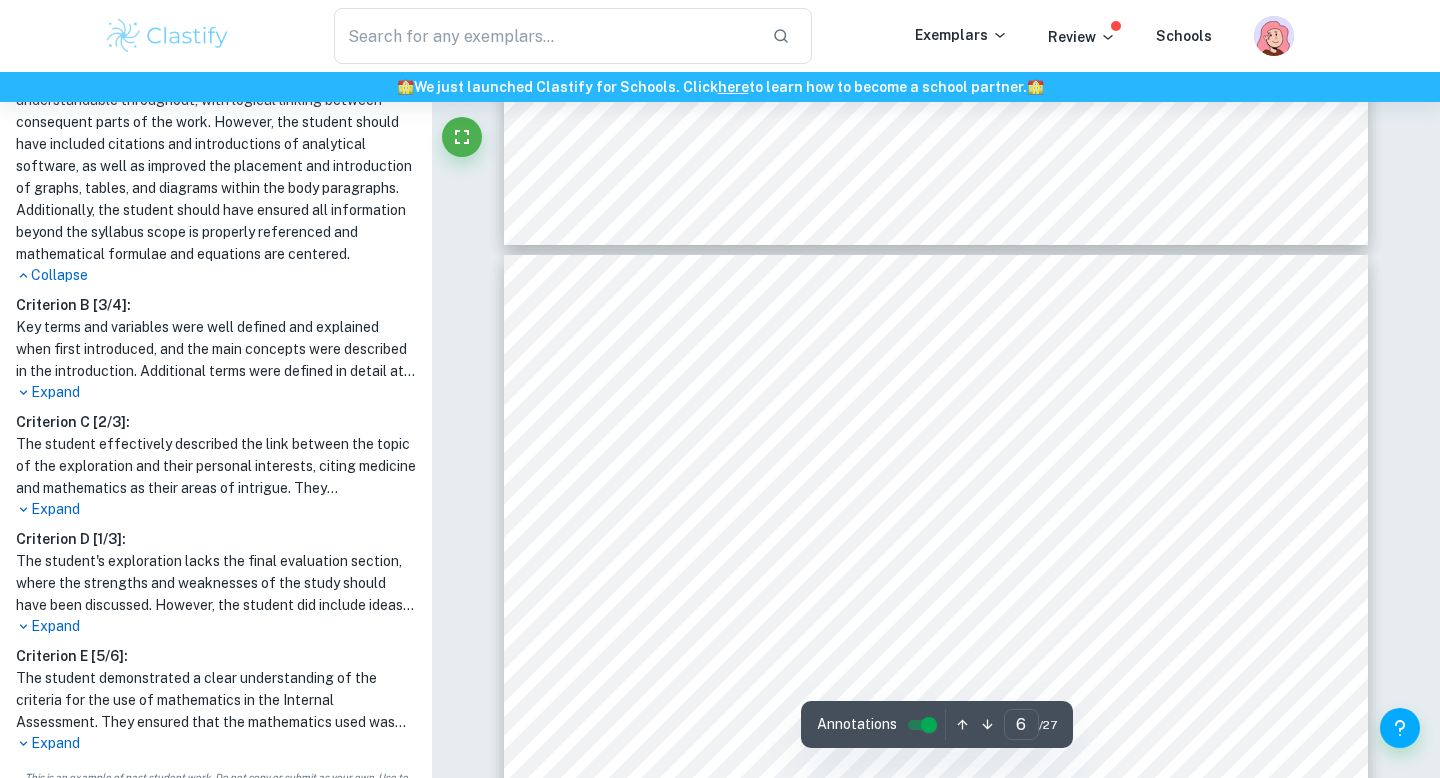 click on "By doing the previous calculations, we found the following formula which represents viral growth formula. ý    =    ÿ   ×   ý 0 Figure 3. Viral growth formula Where: - the number of viral particles after time   ý , ý  - the initial number of viral particles (when   ý   = 0), ý 0 - the growth coefficient rate. ÿ This formula allows us to calculate the growth of viral particles when we have a specific constant,   , that is dependent on viral growth. Our next step is to find this constant. ÿ As we have two parts of the piecewise function with exponential growth (without immune response and treatment, and with immune response and no treatment), we will get different values of   in the equations. ÿ The growth coefficient rate is the rate at which the number of viral particles increases with every hour. To find the coefficient rate, we will use this formula: ÿ   =   ýÿ(   ý  ý 0 )  ÿ Figure 4. Growth coefficient rate 6" at bounding box center (936, 865) 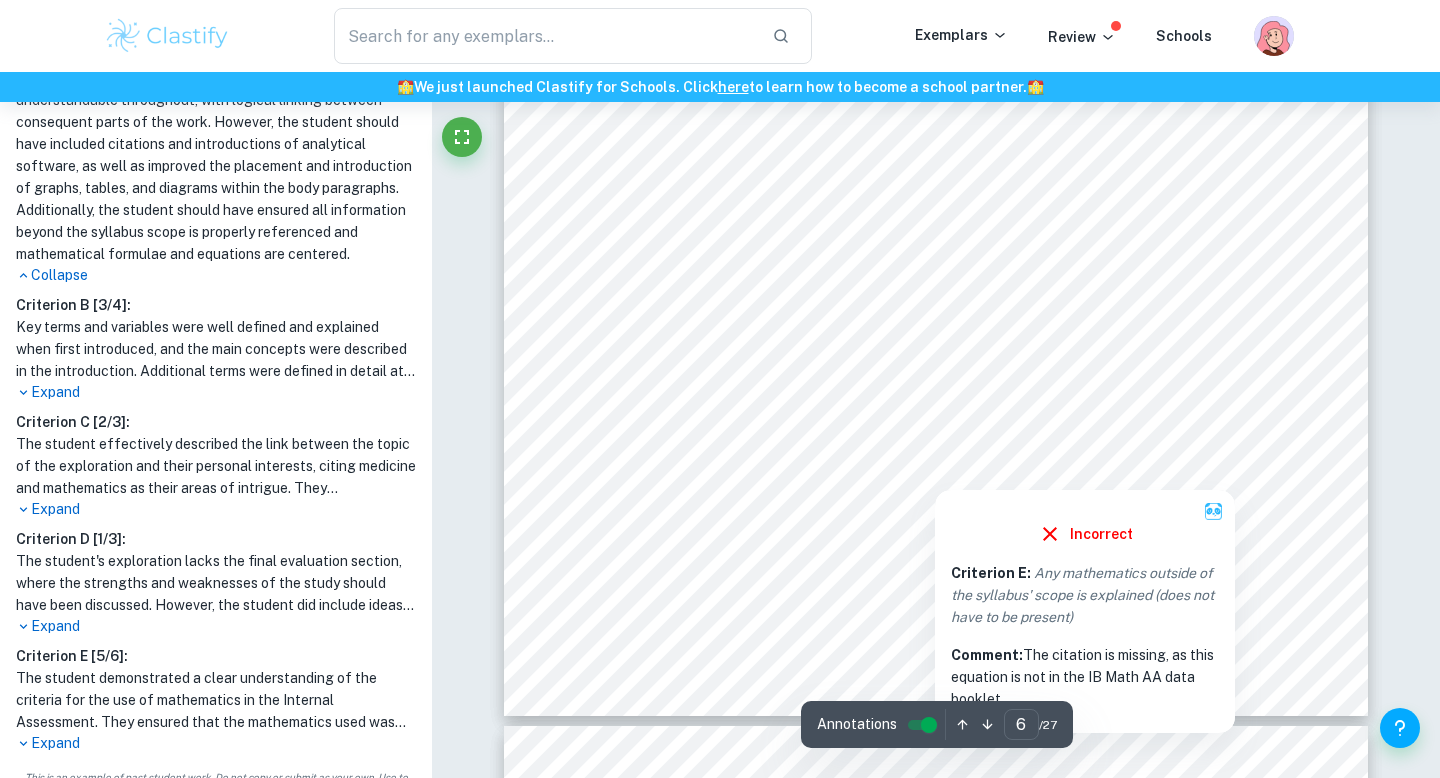 scroll, scrollTop: 6926, scrollLeft: 0, axis: vertical 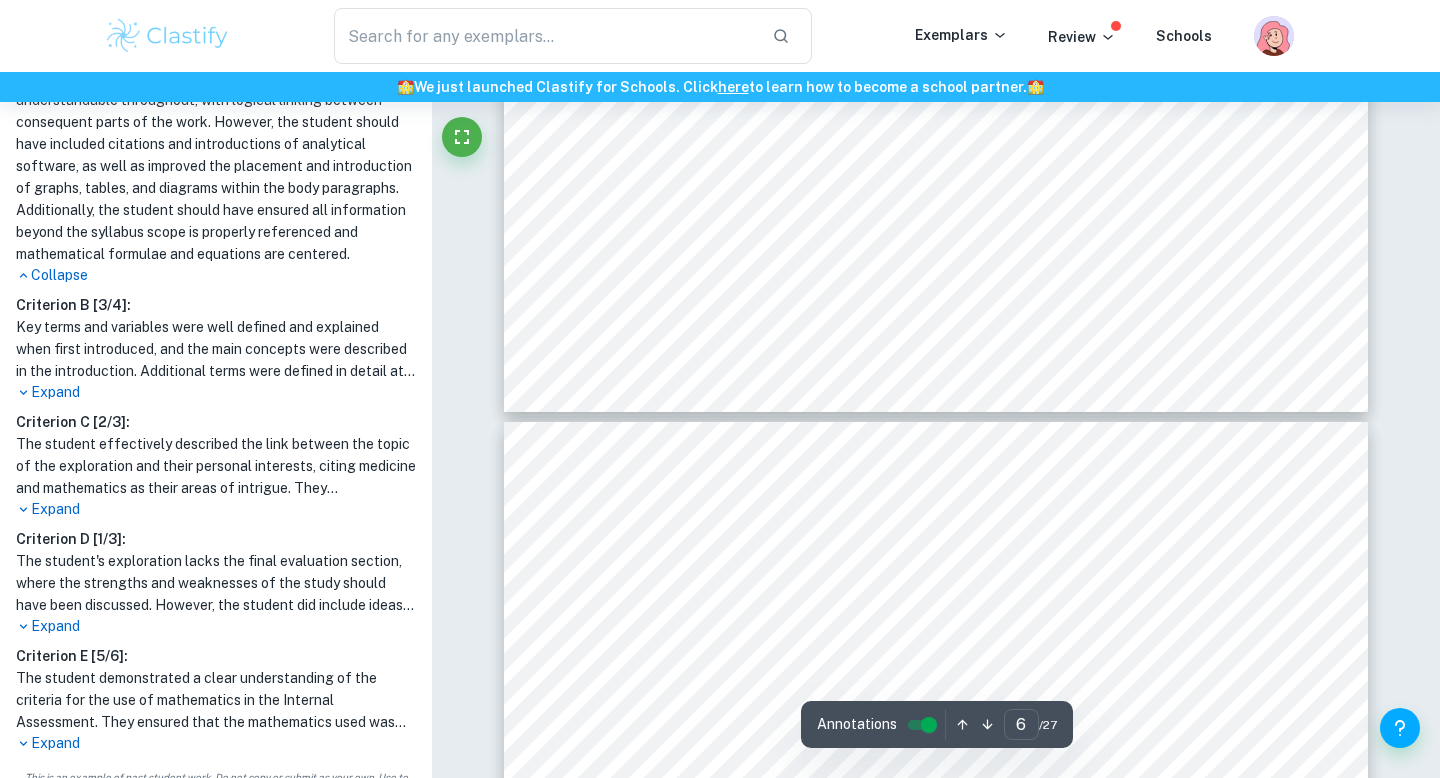 type on "7" 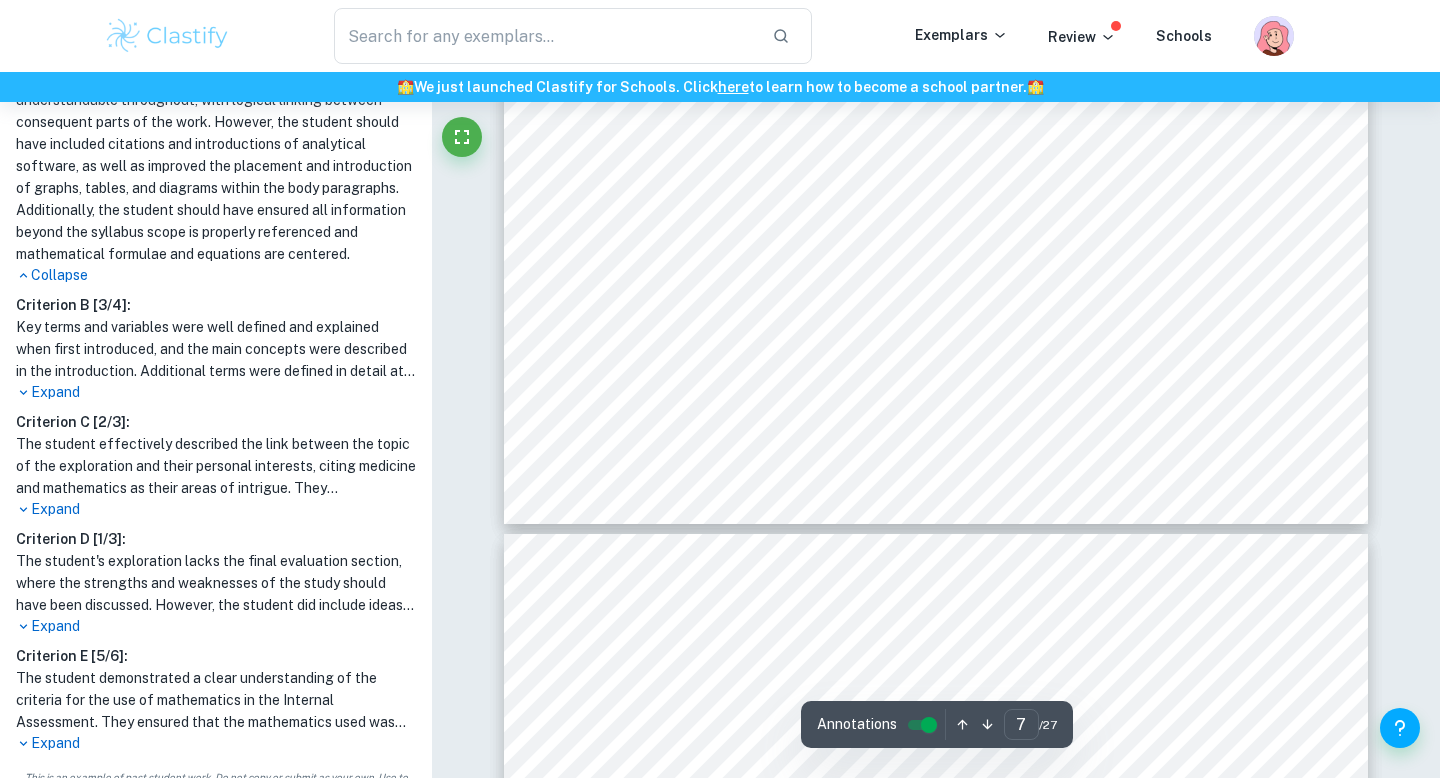 scroll, scrollTop: 8424, scrollLeft: 0, axis: vertical 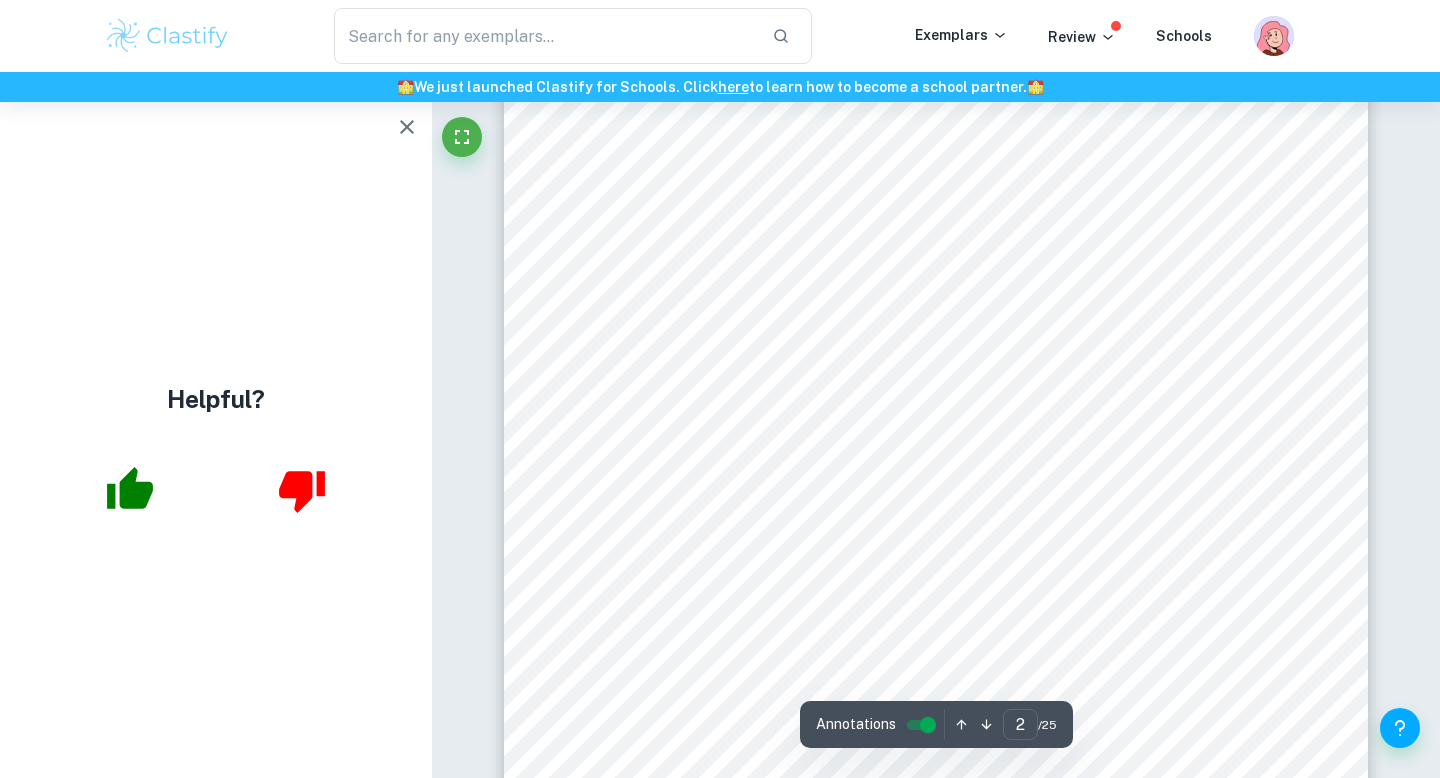 click on "Page   1   of   21 1.0   Introduction I9ve been playing badminton for 5 years now, and one of the weakest aspects of my game is my service. For the longest time, my coach has been pressing me to focus on practicing my 8corner service9, which is essentially a serve that lands at the corner of the outline, making it hard for the opponent to judge whether it is going out or not. However, getting the angle for this service right takes a lot of practise and conditioning. Hence, to get the process started, I thought I could leverage mathematical concepts that I have explored in my Mathematics A.A. H.L. class to determine the optimal angle to land a corner service in my building9s badminton court . To do so, I will need to collect various forms of relevant   primary data .   First, I9ll take measurements of my building9s badminton court9s divisions, the height of the court9s ceiling, and the height of the net, using a simple measuring tape. Then, by recording a video of my thrice to ensure accuracy. Secondary data" at bounding box center [936, 1873] 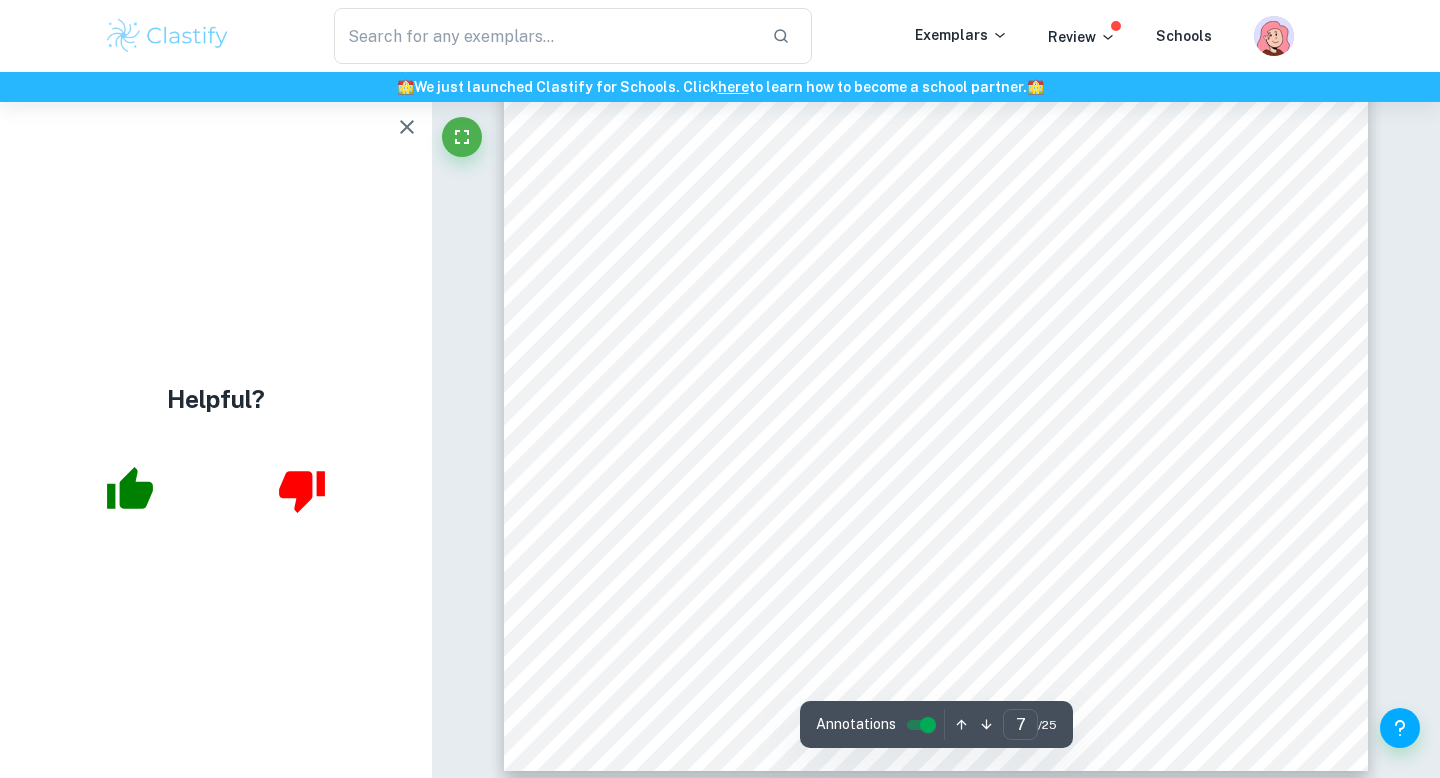 scroll, scrollTop: 8113, scrollLeft: 0, axis: vertical 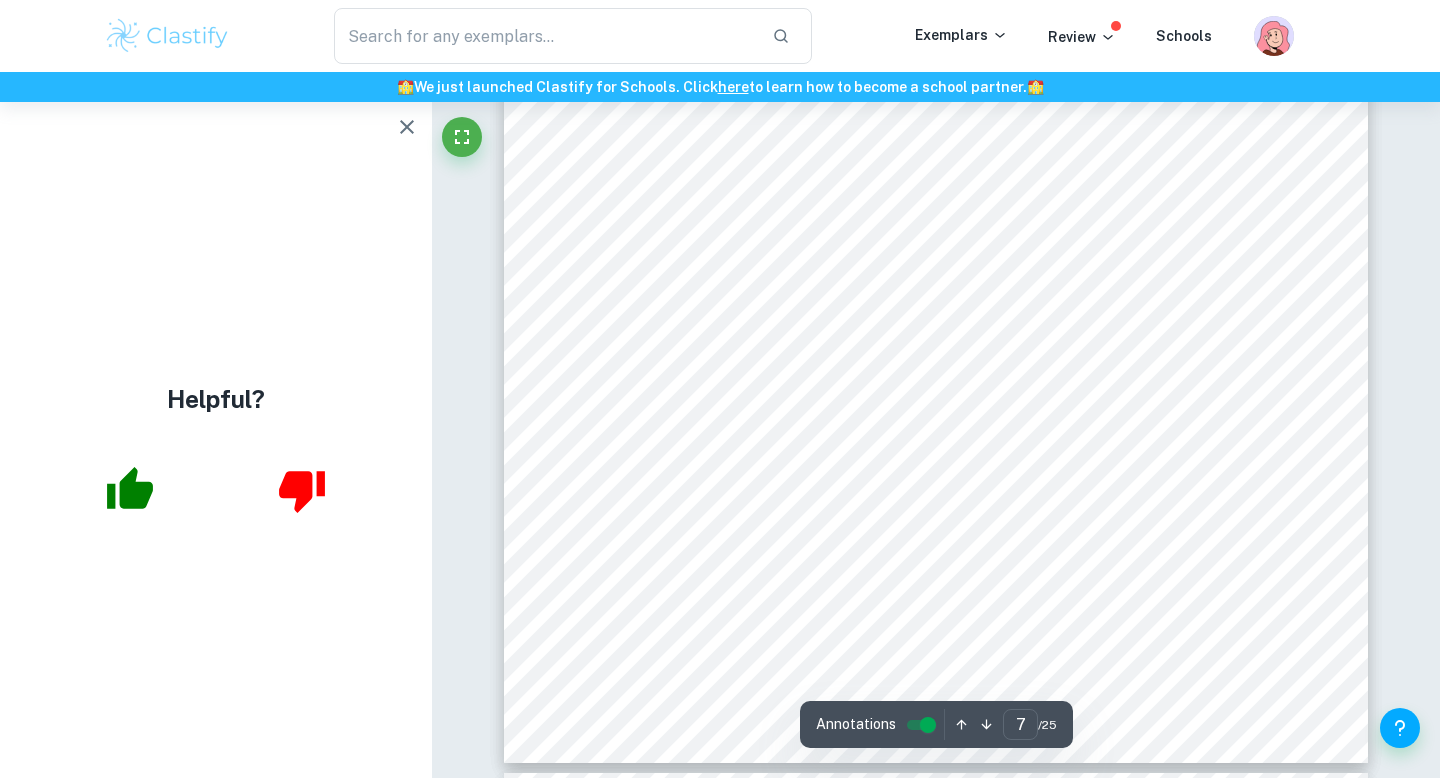drag, startPoint x: 1040, startPoint y: 554, endPoint x: 1043, endPoint y: 498, distance: 56.0803 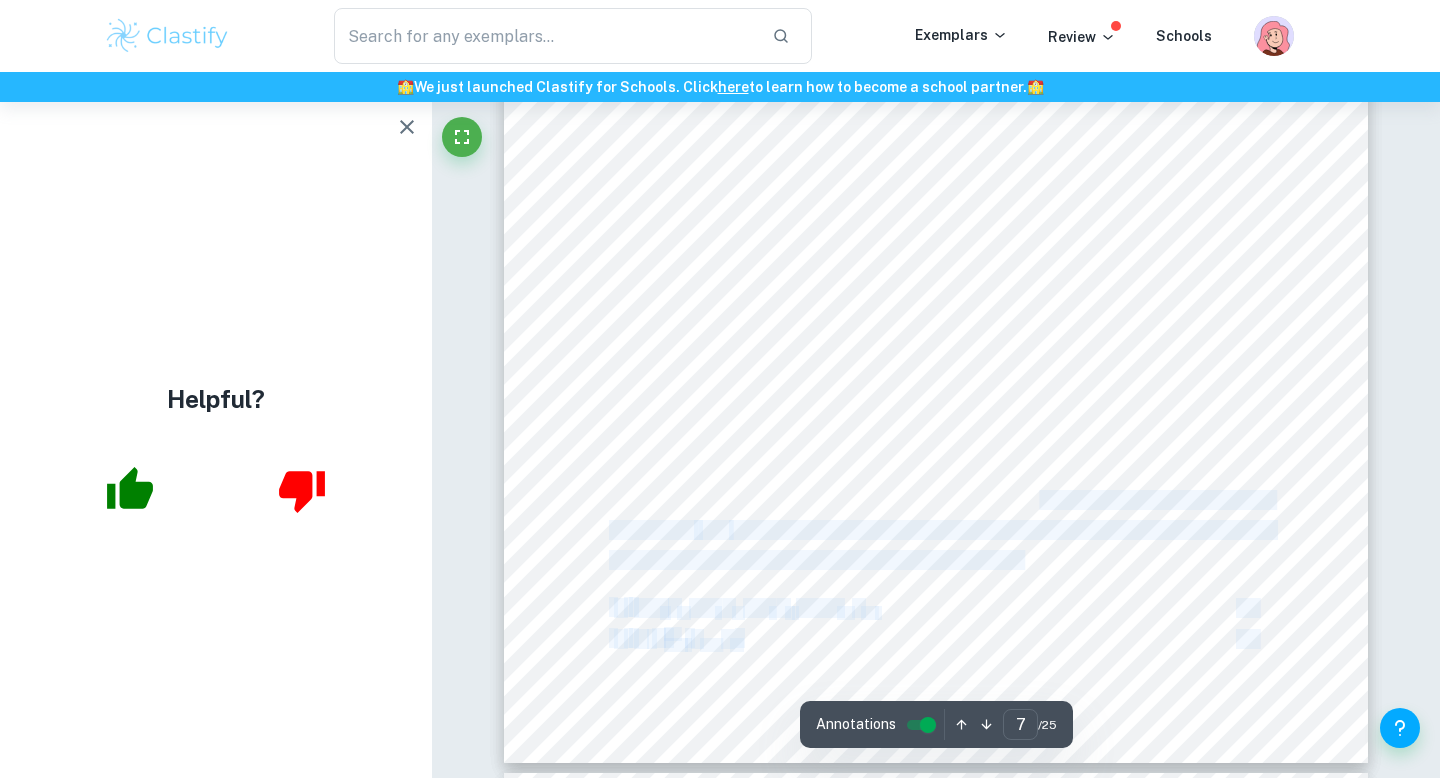 click on "Page   5   of   21 Figure 3: FuncEon Derived Using FitPoly on GeoGebra One limitation associated with such polynomials is that they usually can9t provide a completely accurate fit to the plotted points. Yet, the resulting polynomial   P(x)   showed a high R 2   value of 0.987 with the 14 plotted points, which indicates that it serves as an acceptable curve of best fit for the path followed by the shuttlecock after a general service. Note that this is NOT an <ideal= service , which is what I am trying to find using this exploration. This function represents a general service, which will be used to find an accurate value for initial velocity of a shuttlecock after I serve it. To find the initial velocity of the shuttlecock, I will first find the effective distance that it travels after it is served. This can be done by deriving a formula to find the length of a function9s arc. Considering   P(x) , we can say that the Length (L) of the entire arc can be represented as a sum | ÿ |   = ý # ý !   + ý ! ý "   "" at bounding box center [936, 152] 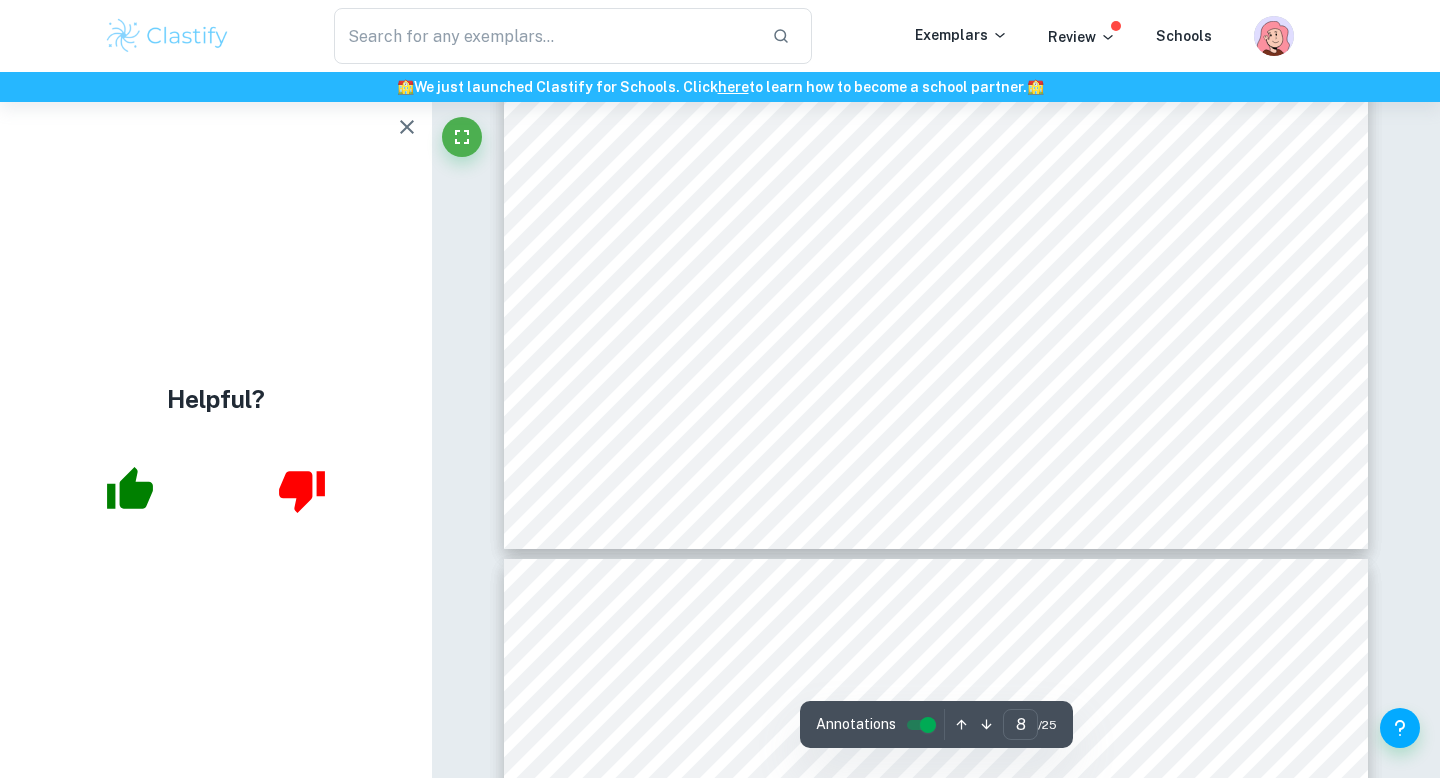 scroll, scrollTop: 8574, scrollLeft: 0, axis: vertical 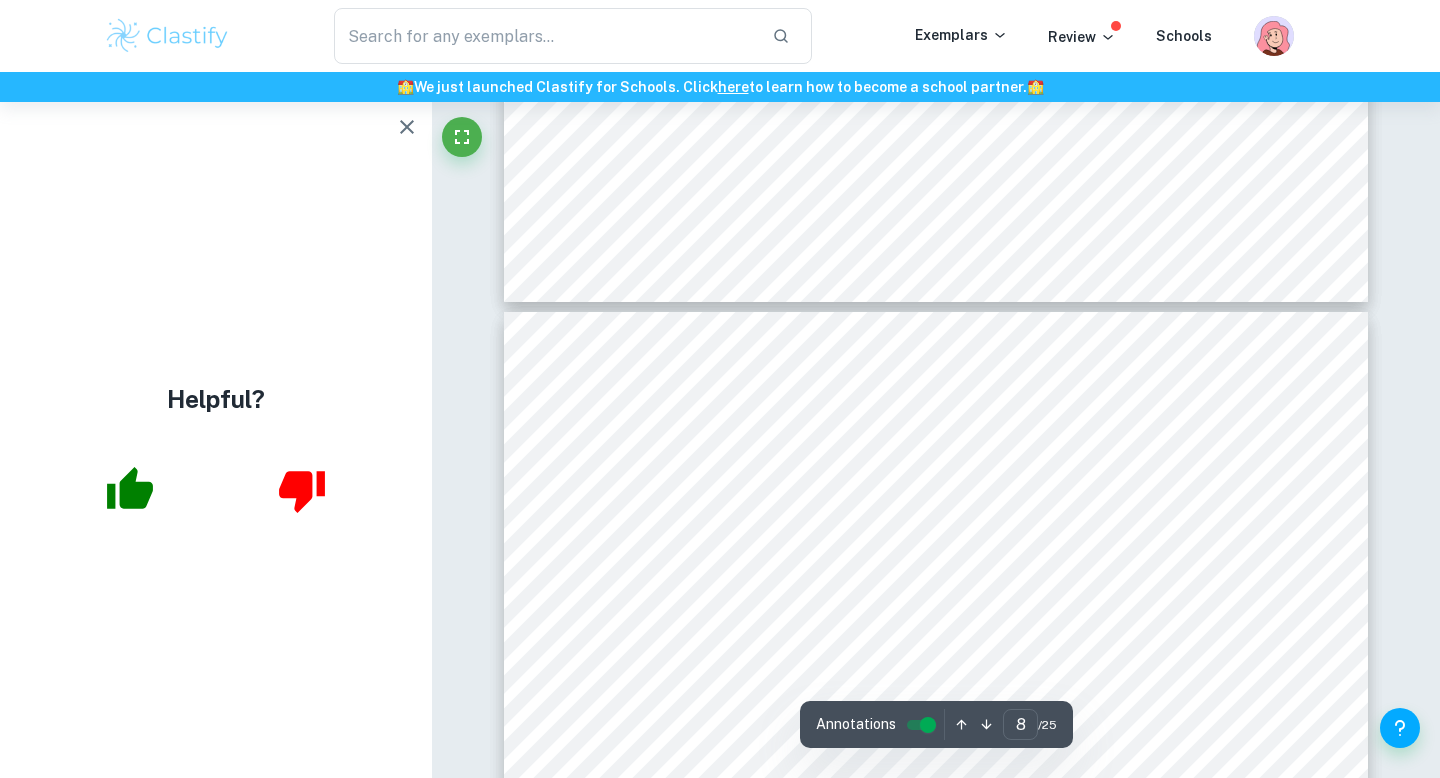 drag, startPoint x: 1052, startPoint y: 494, endPoint x: 1052, endPoint y: 483, distance: 11 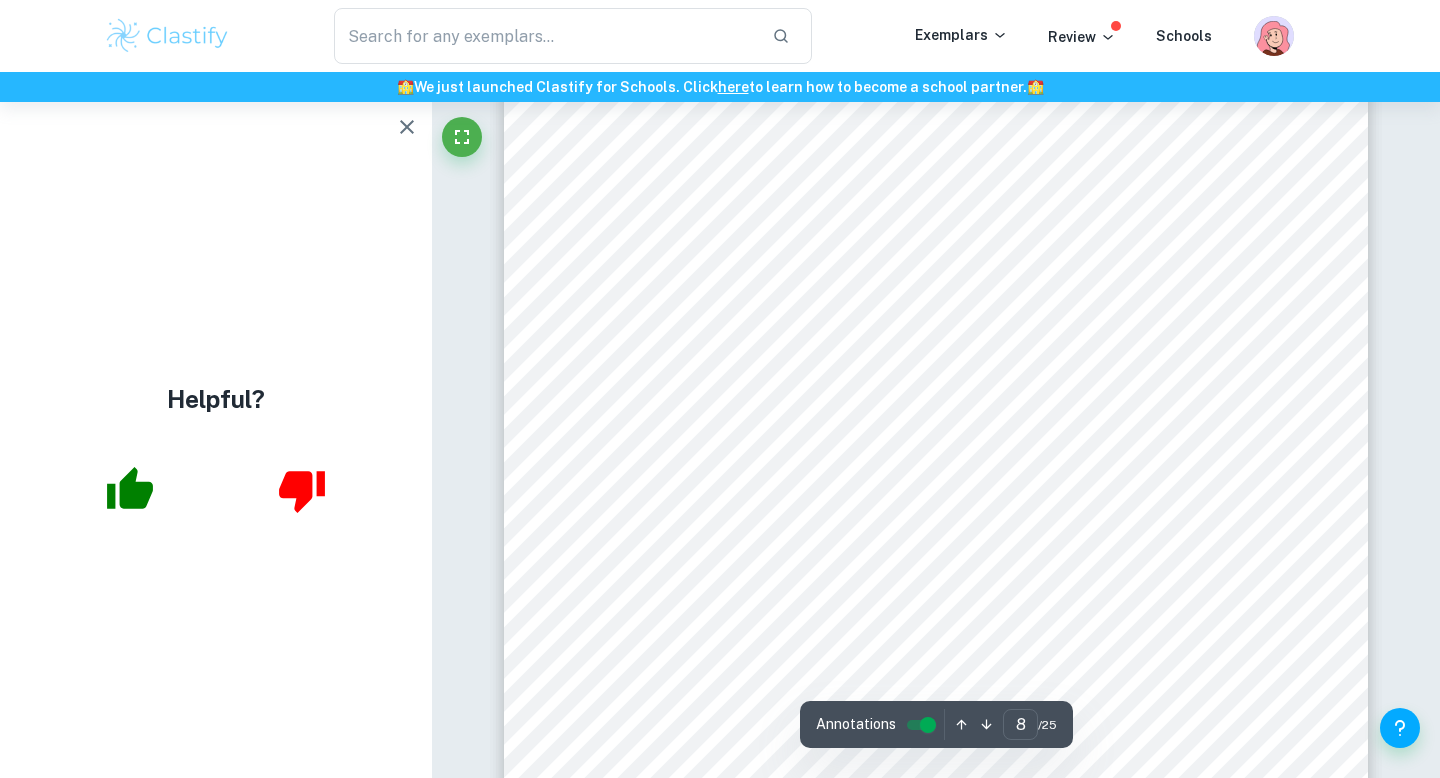click on "Page   6   of   21 However, only taking 14 points would not give an accurate result for the length of the arc. Hence, it is better to provide a general expression for   L   such that the formula considers countless intervals, i.e., the number of points   r   approaches infinity. | ÿ |   = lim (³*   3   | ý %&# ý % | ( %'#   (5) Using the distance formula   | ý %&# ý % |   can be expressed in terms of   x   and   P(x) , as seen below: | ý %&# ý %   |   =   $( ÿ %   2 ÿ %&# ) !   + (ý(ÿ % ) 2 ý(ÿ %&# )) !   (6) Substituting this into the general formula for   L,   we get: | ÿ |   = lim (³*   3   $( ÿ %   2 ÿ %&# ) !   + (ý(ÿ % ) 2 ý(ÿ %&# )) ! ( %'#   (7) | ÿ |   = lim (³*   3   $( · ÿ ) !   + (· ý(ÿ)) ! ( %'#   (8) The Mean Value Theorem states that if a function is differentiable over the interval (a, b) and continuous over the interval [a, b], then at least one point c, which belongs to (a, b): ý + ( ý )   =   , ( . ) &,(0) .&0   (9) The same can be applied to   P(x)     x m" at bounding box center (936, 677) 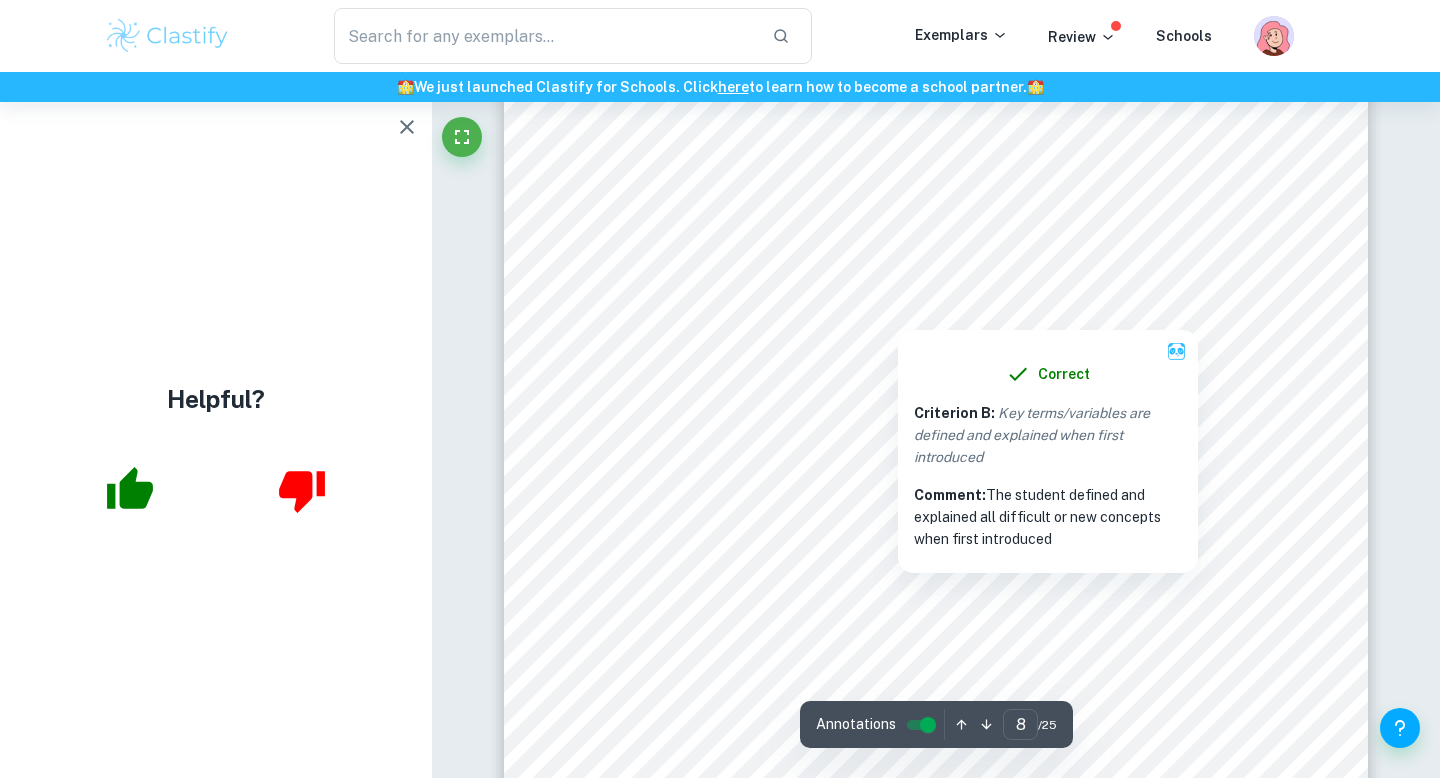 scroll, scrollTop: 9204, scrollLeft: 0, axis: vertical 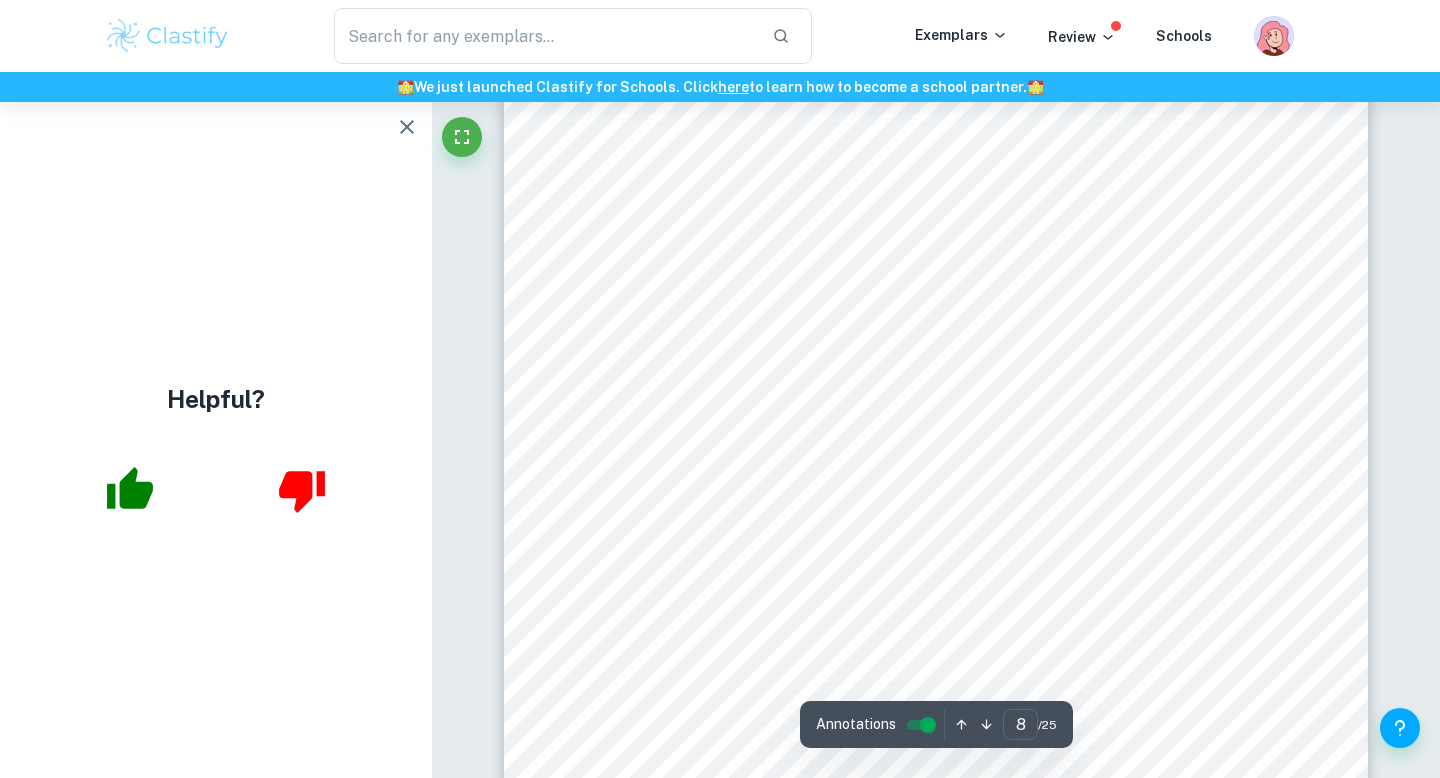 click on "The same can be applied to" at bounding box center [704, 438] 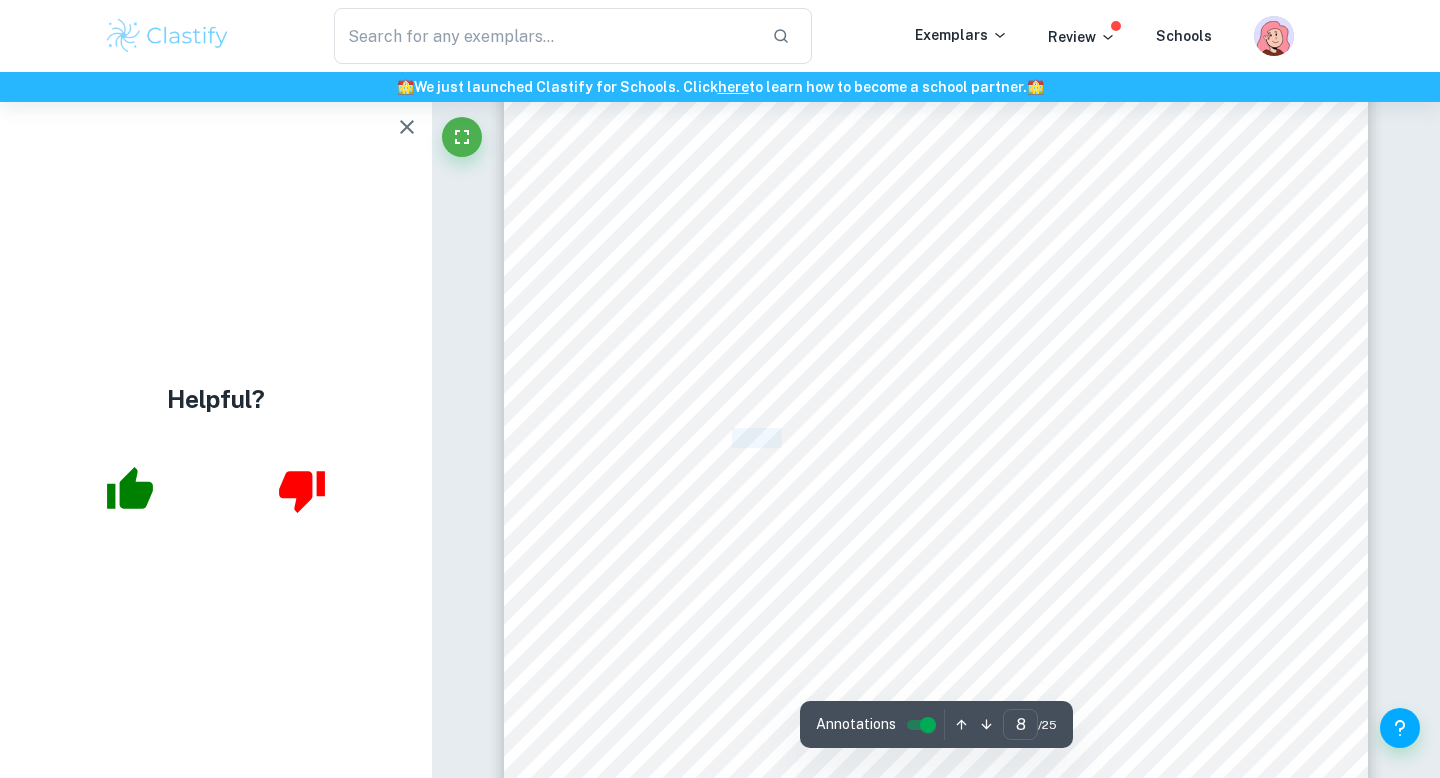 click on "The same can be applied to" at bounding box center [704, 438] 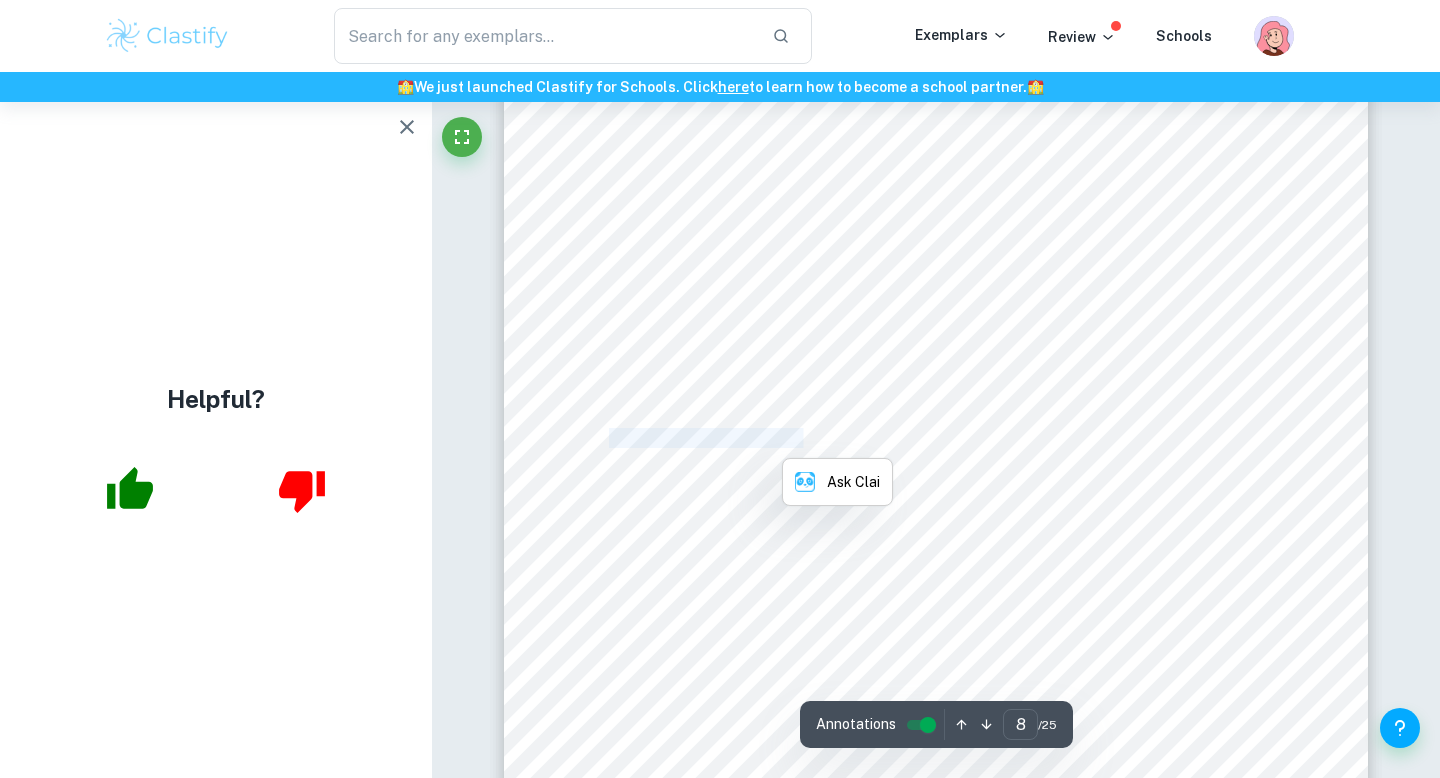 click on "The same can be applied to" at bounding box center (704, 438) 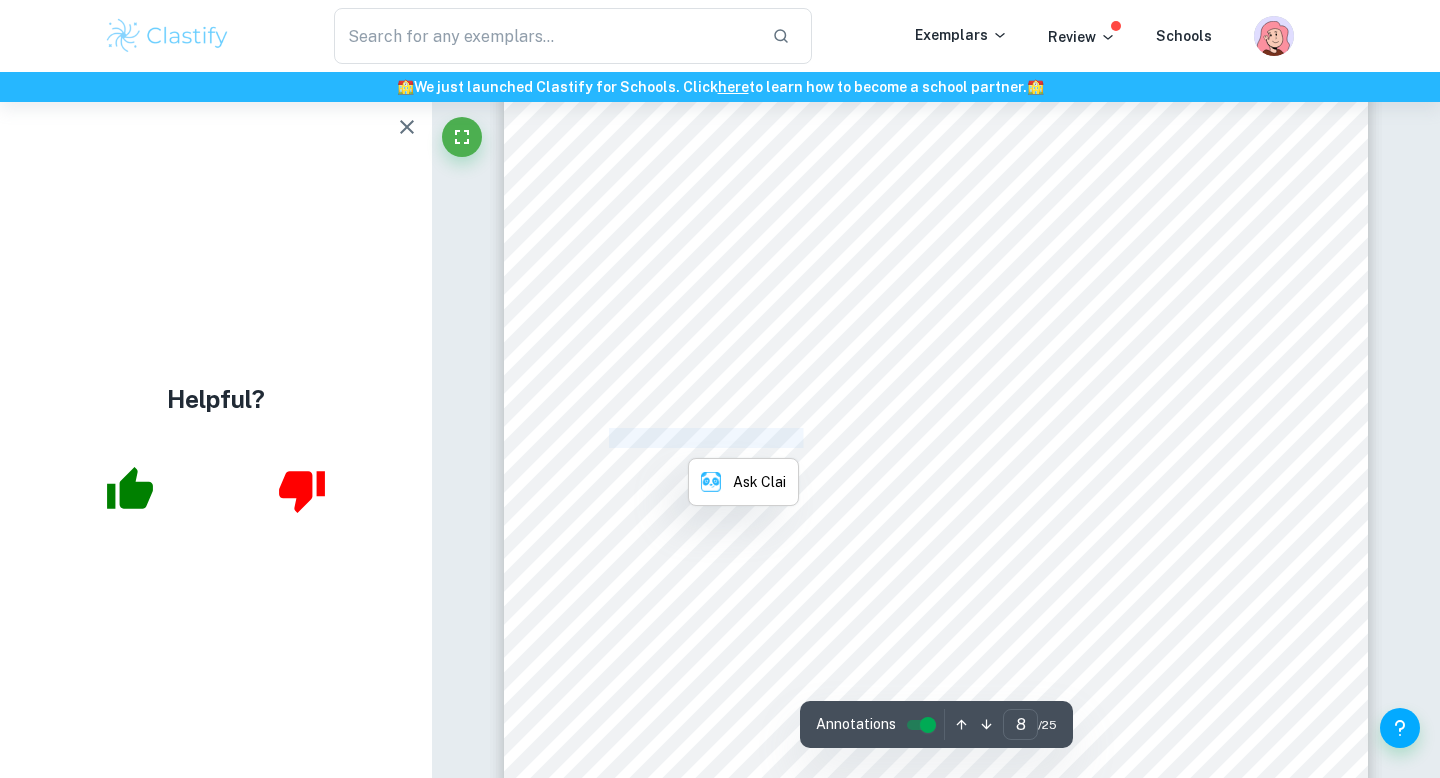 click on "The same can be applied to" at bounding box center (704, 438) 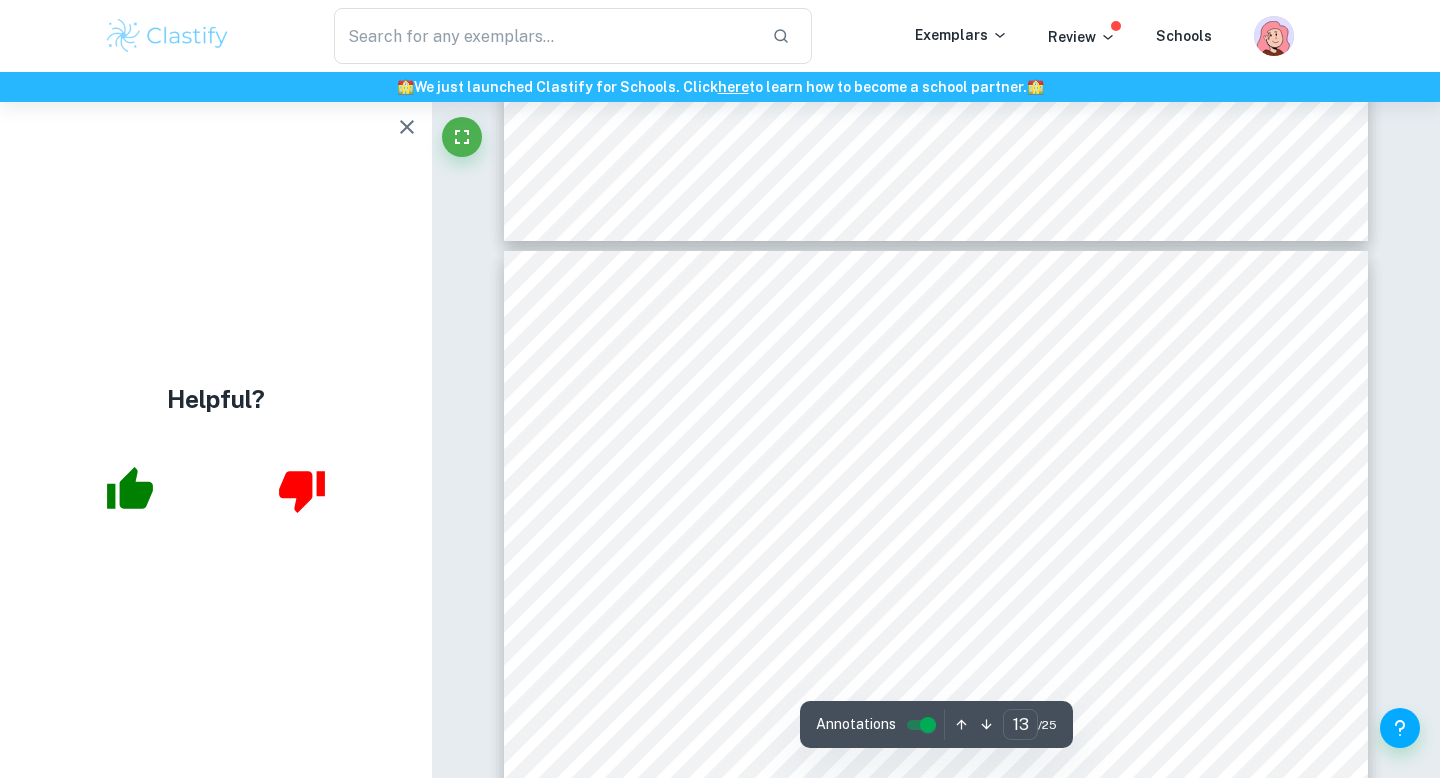 scroll, scrollTop: 14900, scrollLeft: 0, axis: vertical 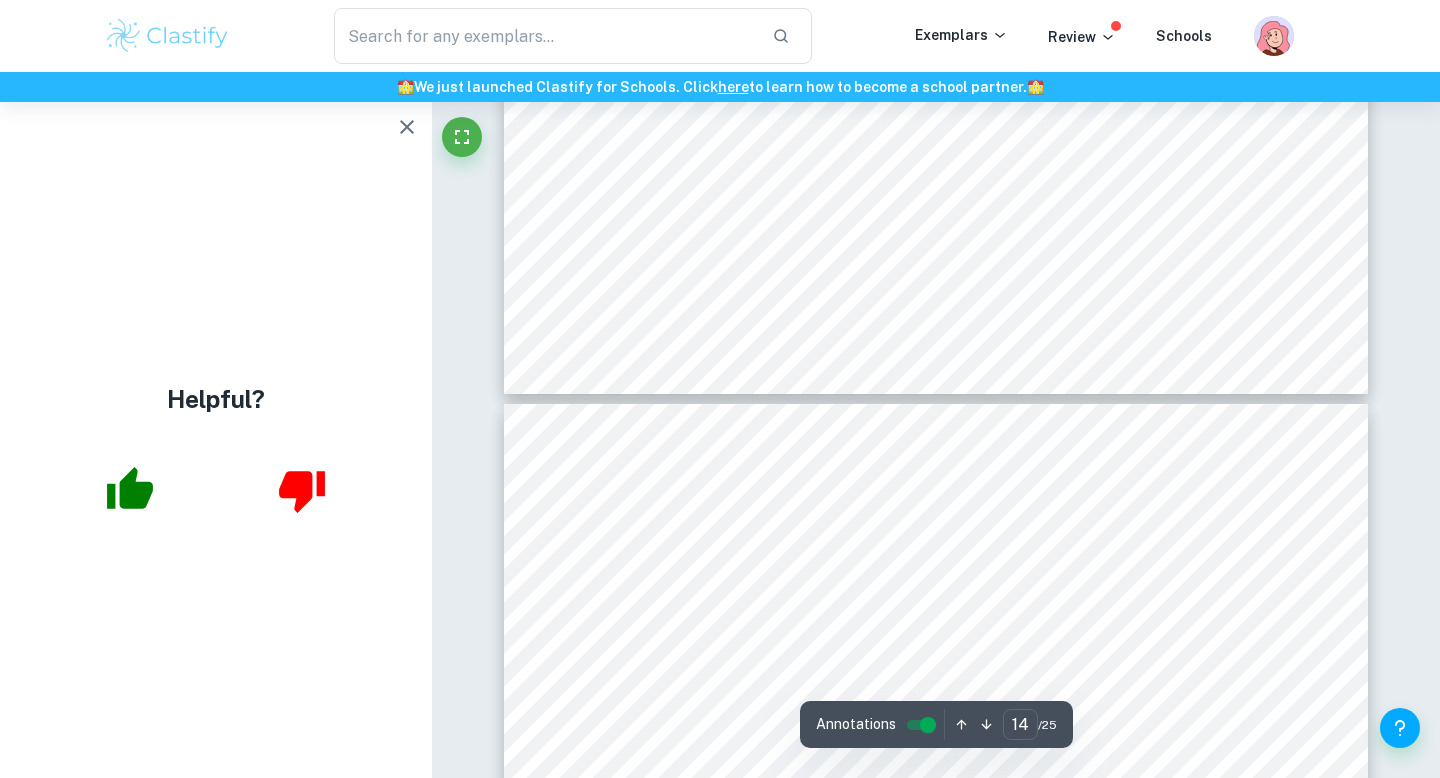 type on "15" 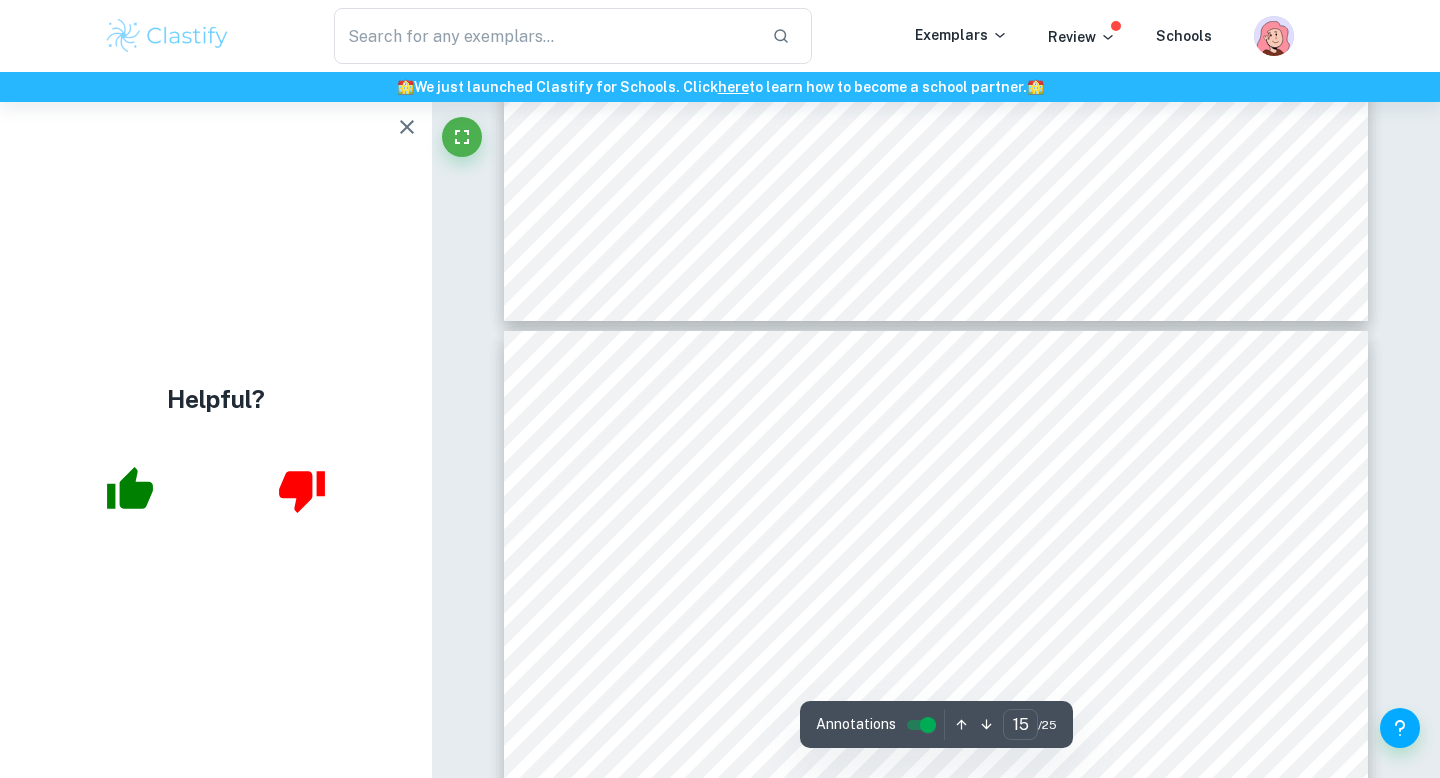 scroll, scrollTop: 17194, scrollLeft: 0, axis: vertical 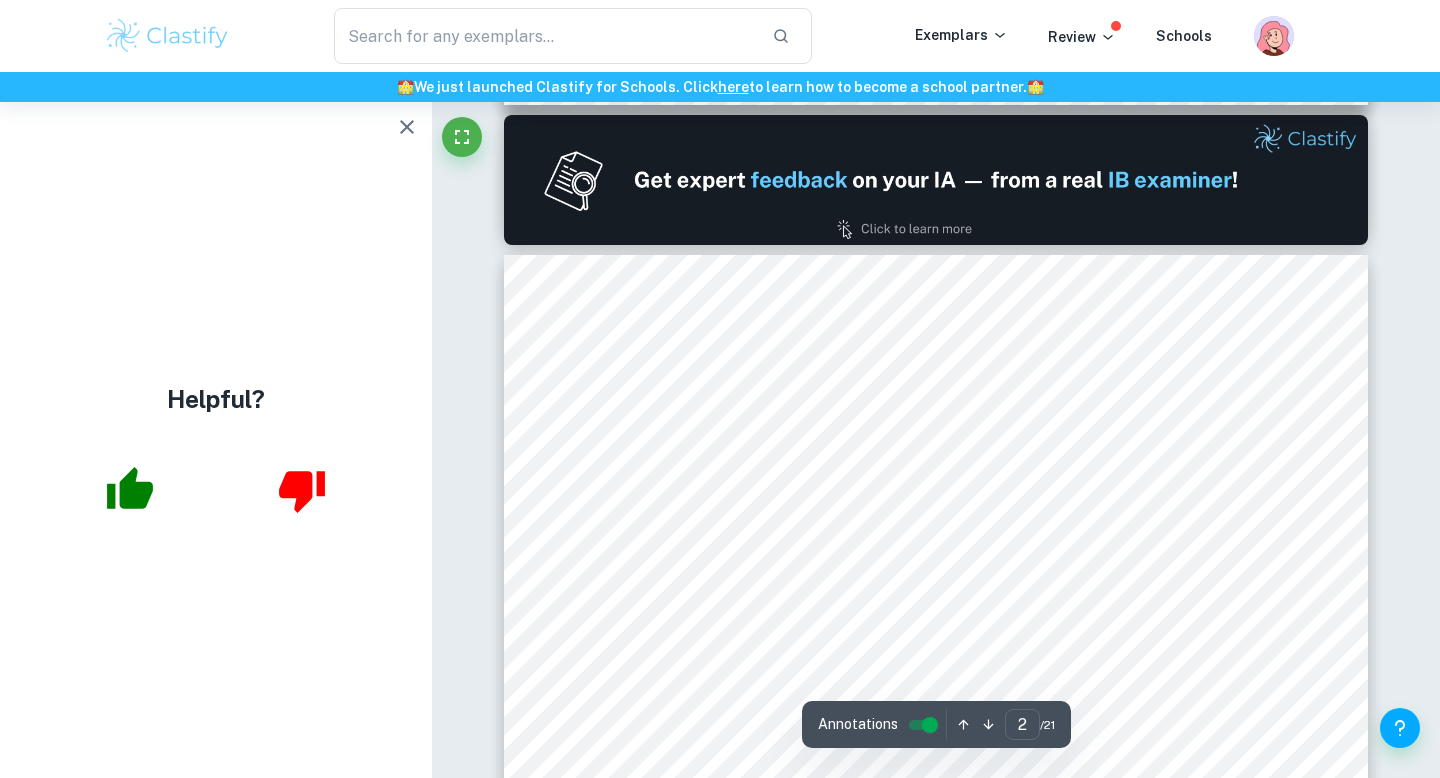 click on "Liar9s Dice is a dice game that appeared in the famous movie, Pirates of the Caribbean: Dead" at bounding box center [923, 472] 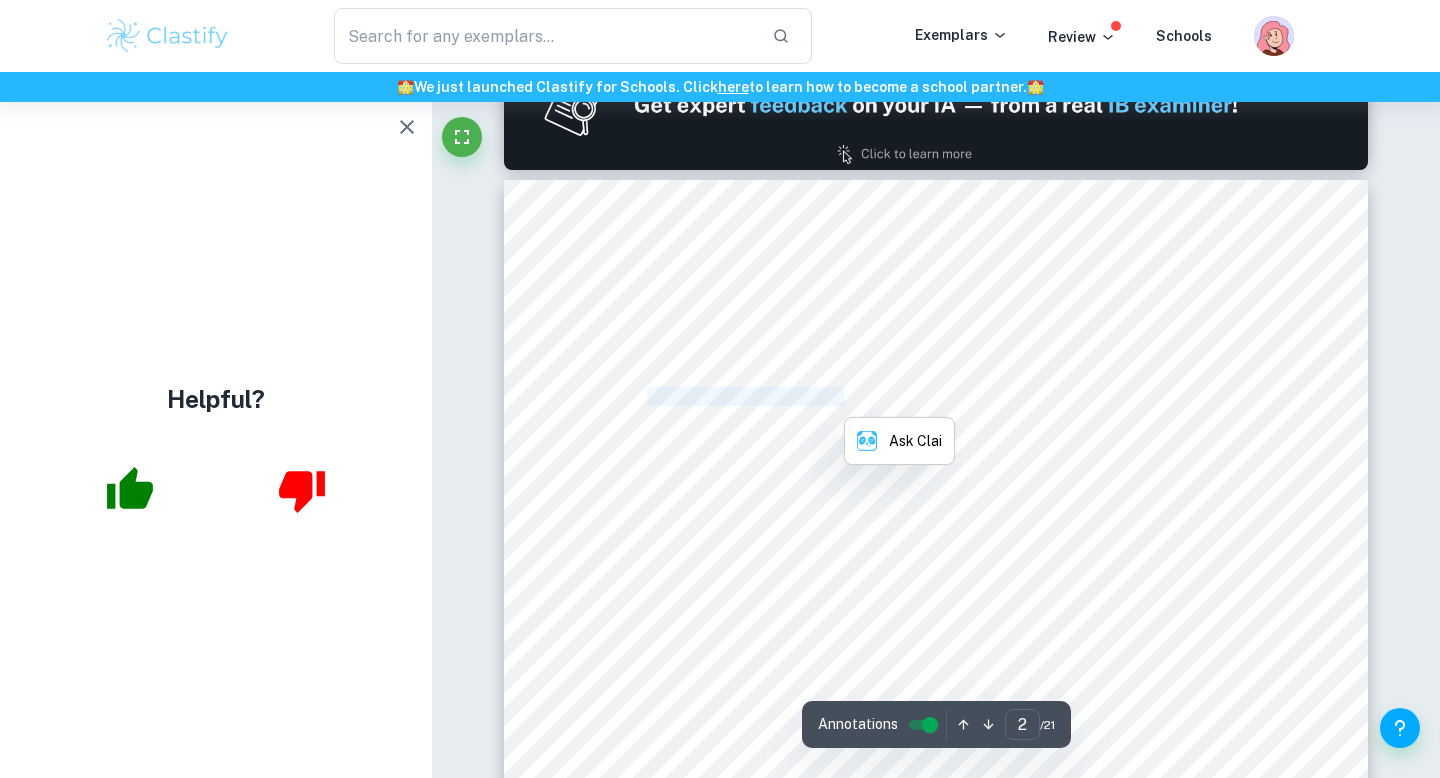 scroll, scrollTop: 1214, scrollLeft: 0, axis: vertical 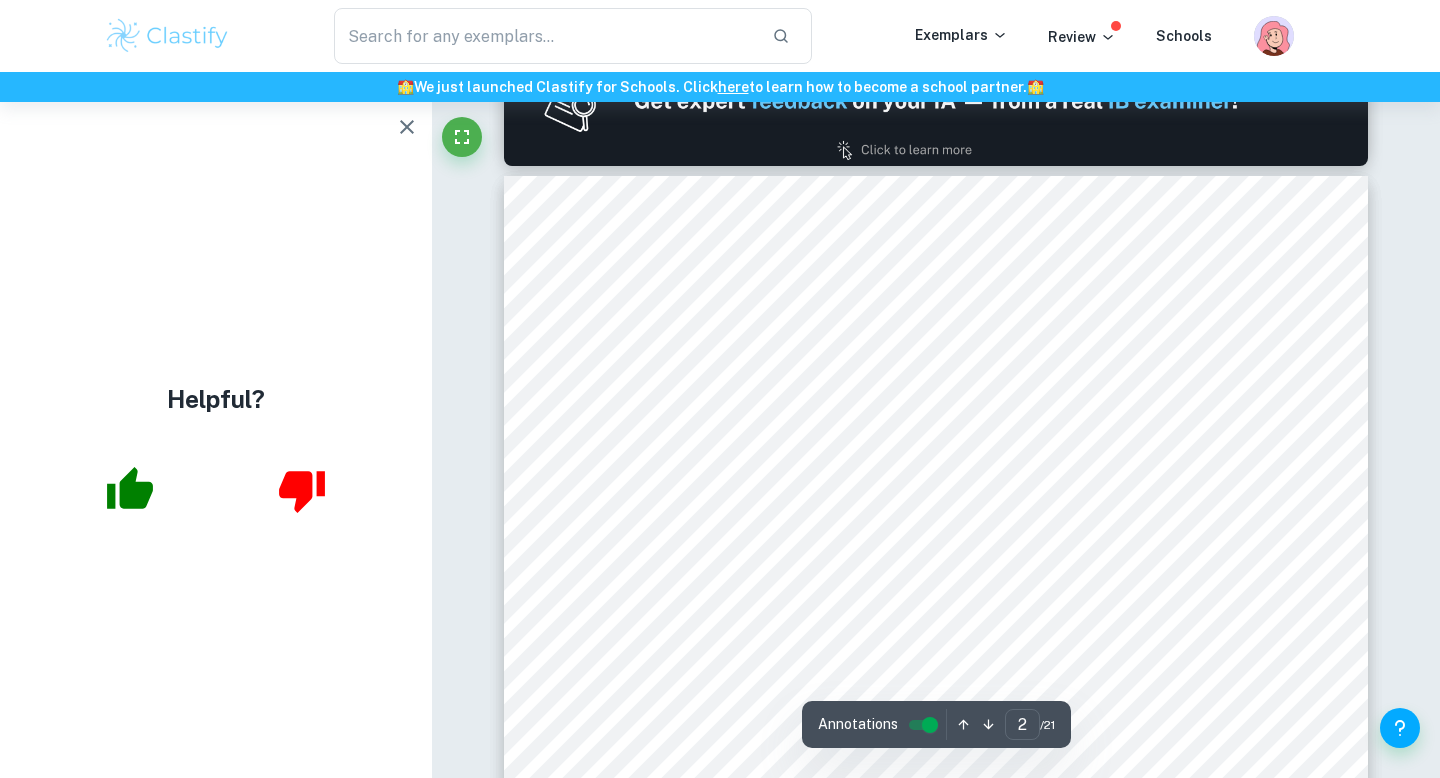 click on "1 A. Introduction Context Liar9s Dice is a dice game that appeared in the famous movie, Pirates of the Caribbean: Dead Man9s Chest. It is a game where you need to predict the outcome of the dice and/or deceive your opponents ([PERSON_NAME], 2019). I first played Liar9s Dice back in Year 10 in my IGCSE Mathematics class and continue playing the game in a weekly afterschool games club. Even though the game might look like a psychological game where you need to detect a liar or become a good liar yourself, I am a lot more interested in the mathematics aspect of Liar9s Dice. While playing the games, I always try to apply my knowledge about the probability of dice to the game to increase my chance of winning. However, as I studied a higher level of probability, I began to question whether the probability of outcomes is just simply a calculation of   ! "   , as I have witnessed cases where people won with such risky bids. Moreover, I also wonder how the prepare myself for the game in long-run. Rules of Liar9s Dice" at bounding box center [936, 735] 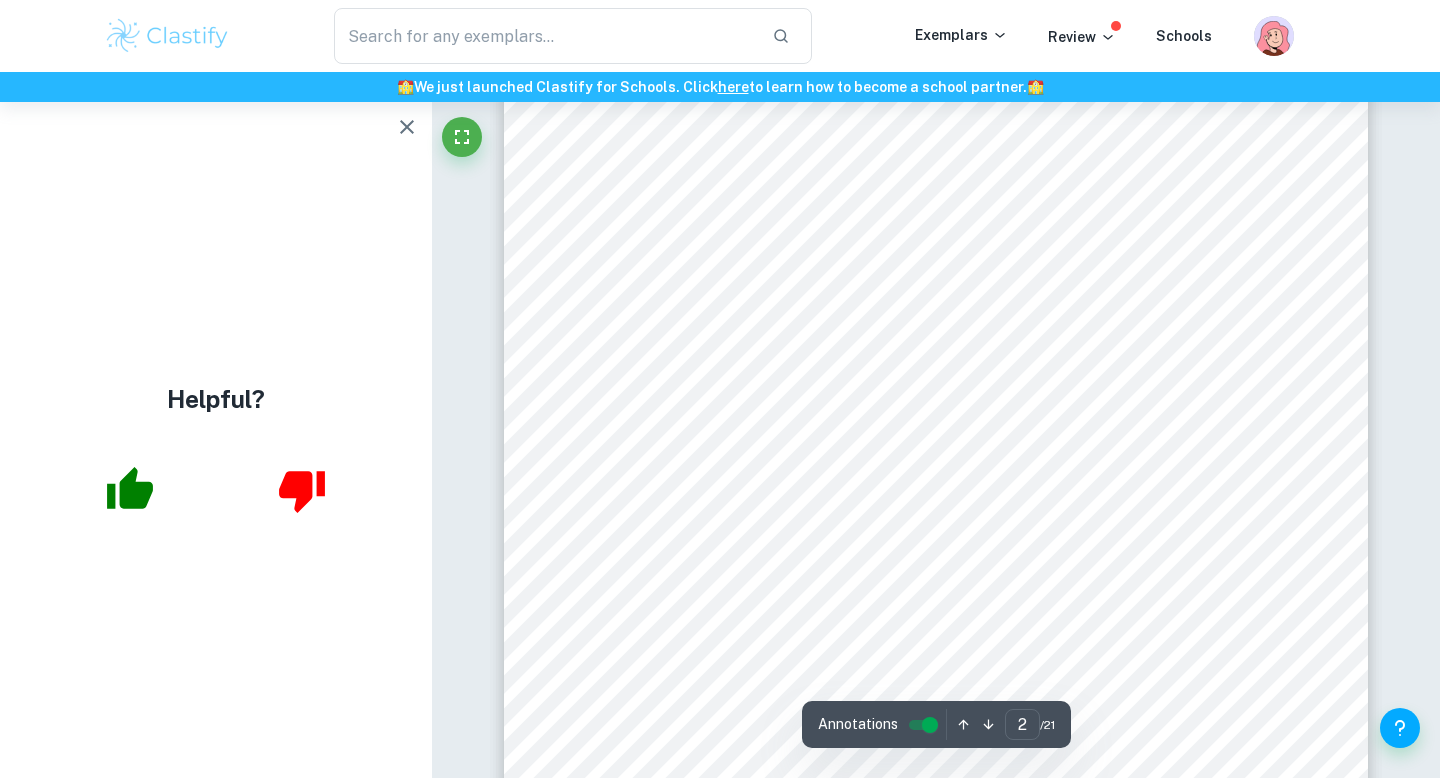 scroll, scrollTop: 1478, scrollLeft: 0, axis: vertical 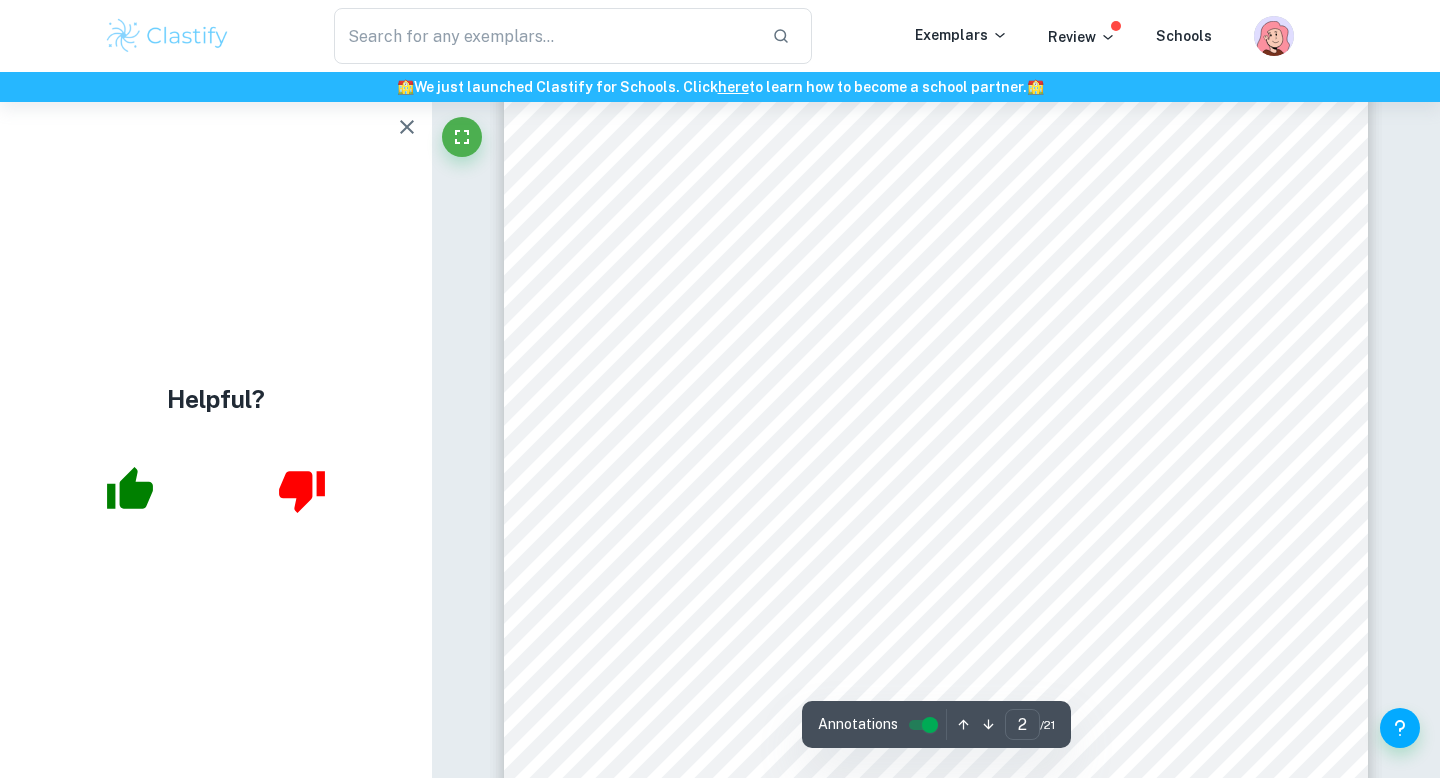 drag, startPoint x: 839, startPoint y: 515, endPoint x: 952, endPoint y: 514, distance: 113.004425 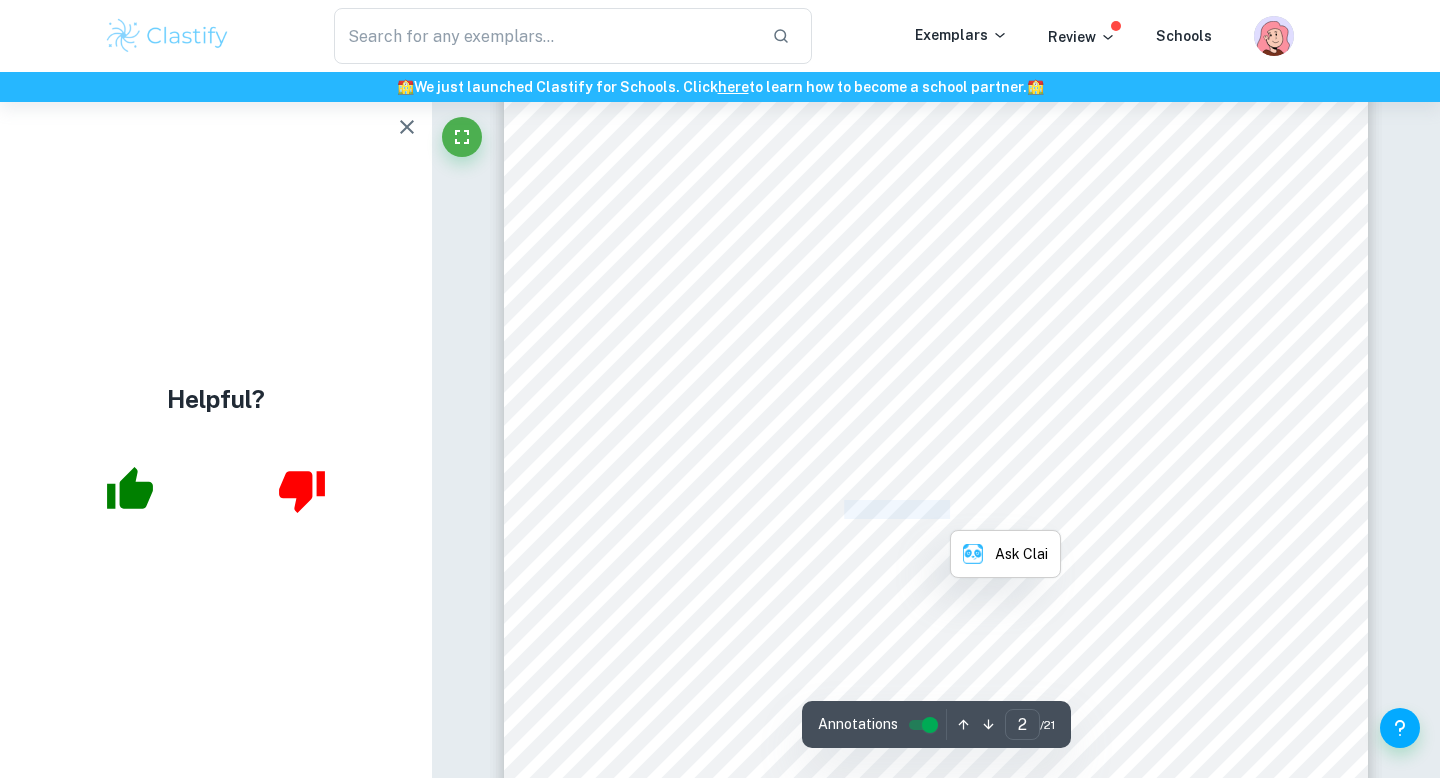 click on "have witnessed cases where people won with such risky bids. Moreover, I also wonder how the" at bounding box center (934, 510) 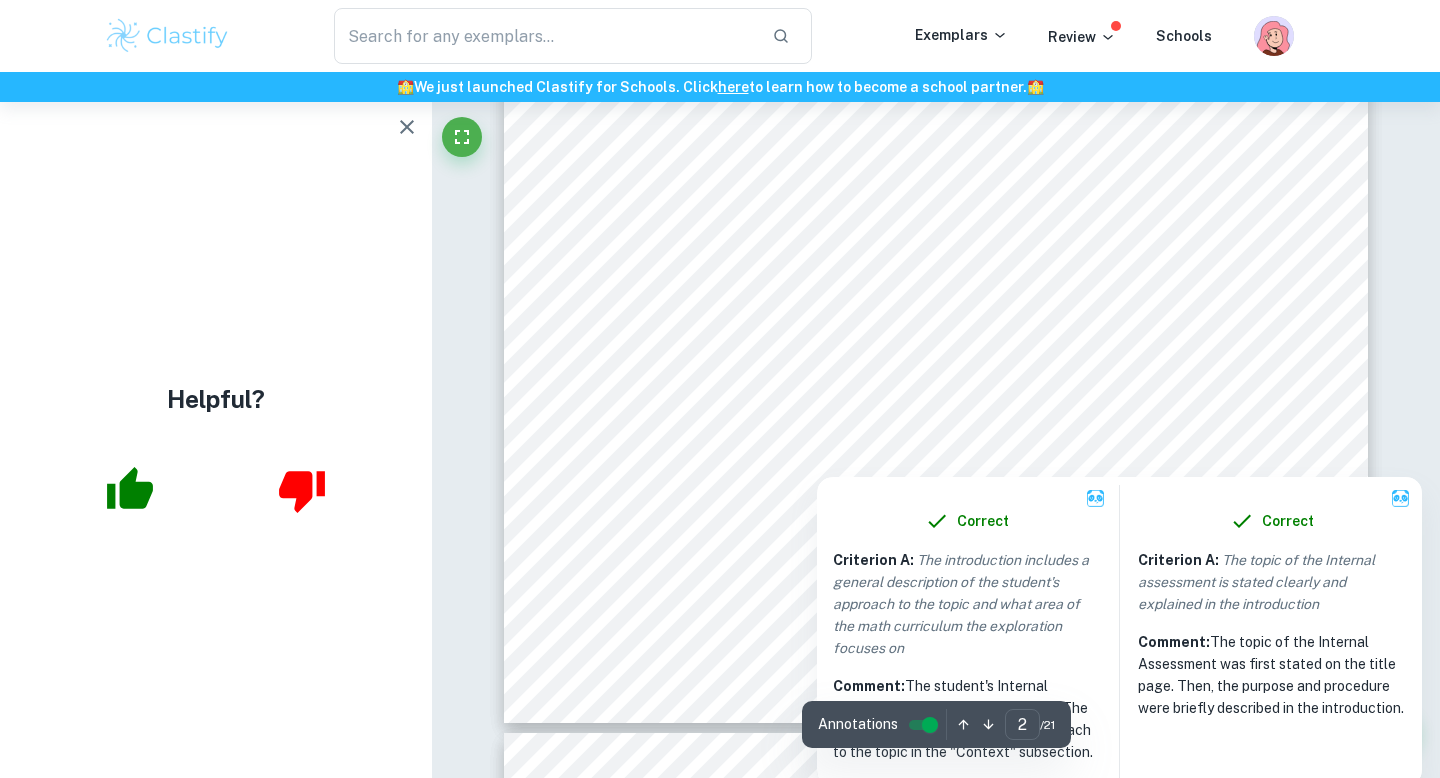 scroll, scrollTop: 1803, scrollLeft: 0, axis: vertical 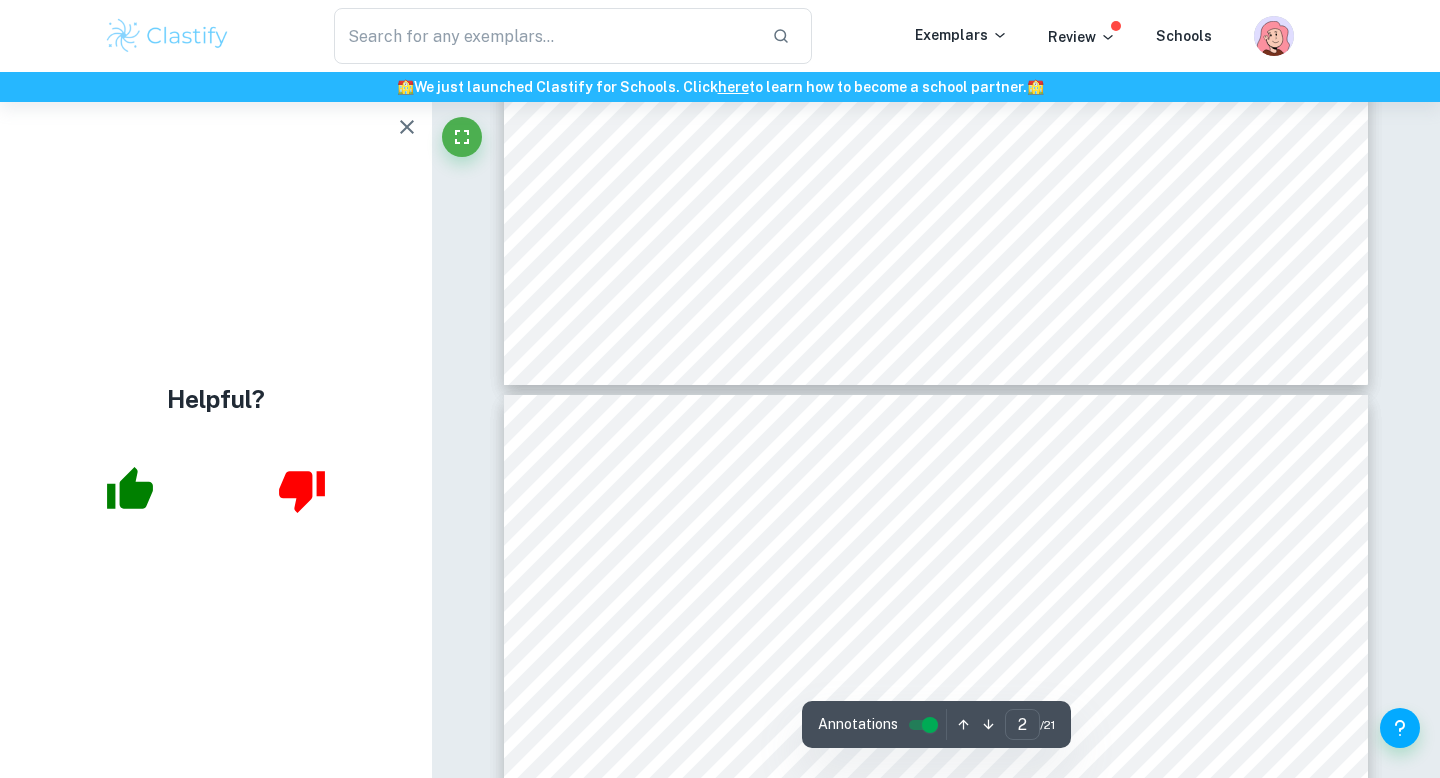 type on "3" 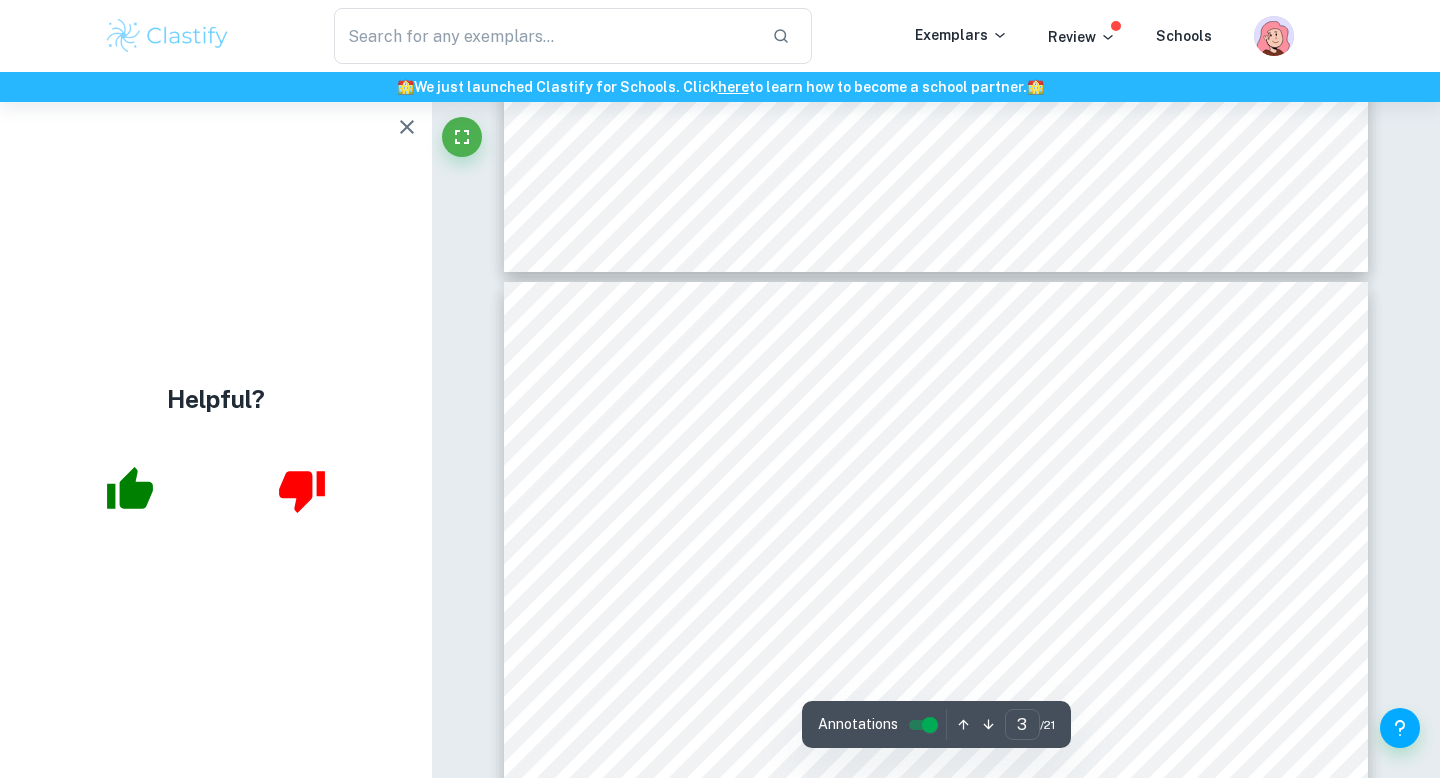 scroll, scrollTop: 2240, scrollLeft: 0, axis: vertical 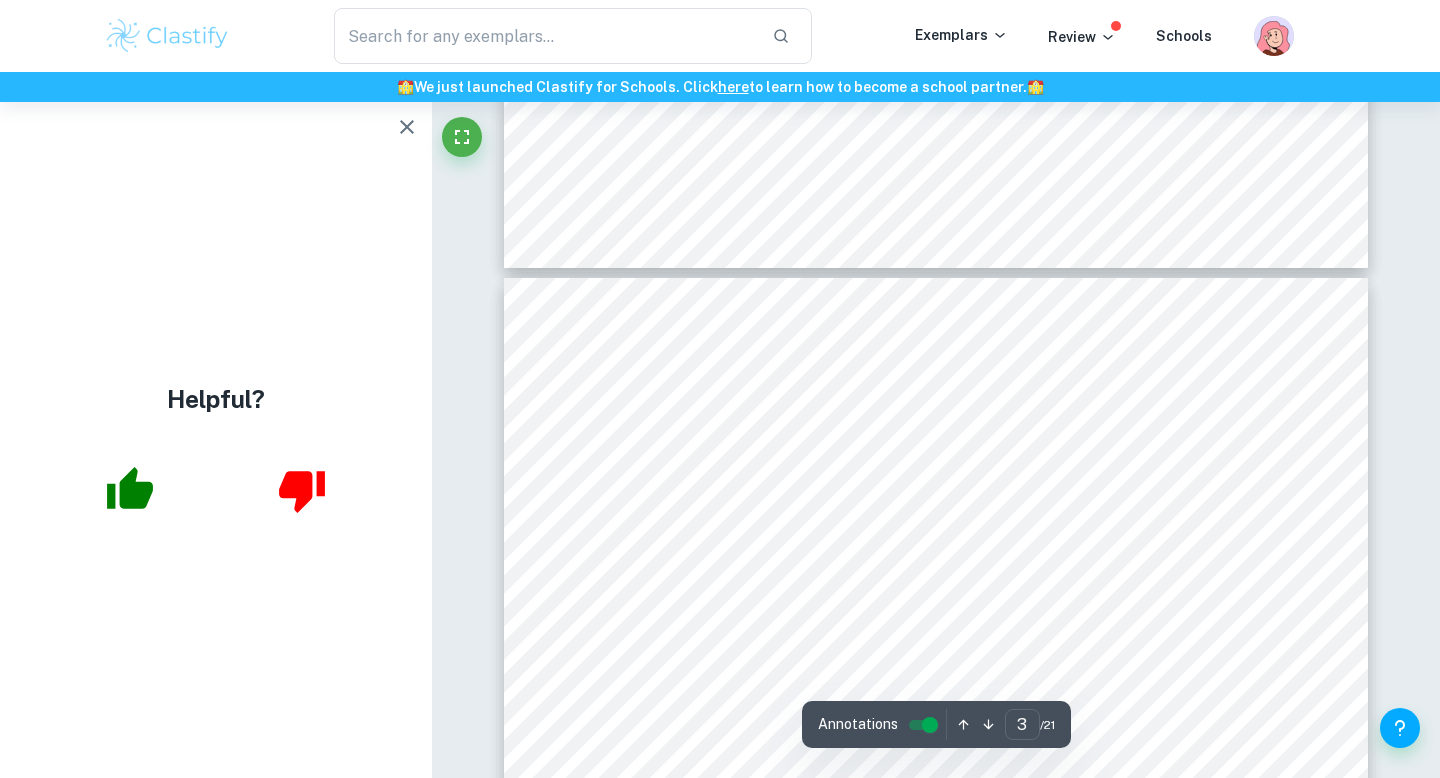 drag, startPoint x: 643, startPoint y: 496, endPoint x: 691, endPoint y: 496, distance: 48 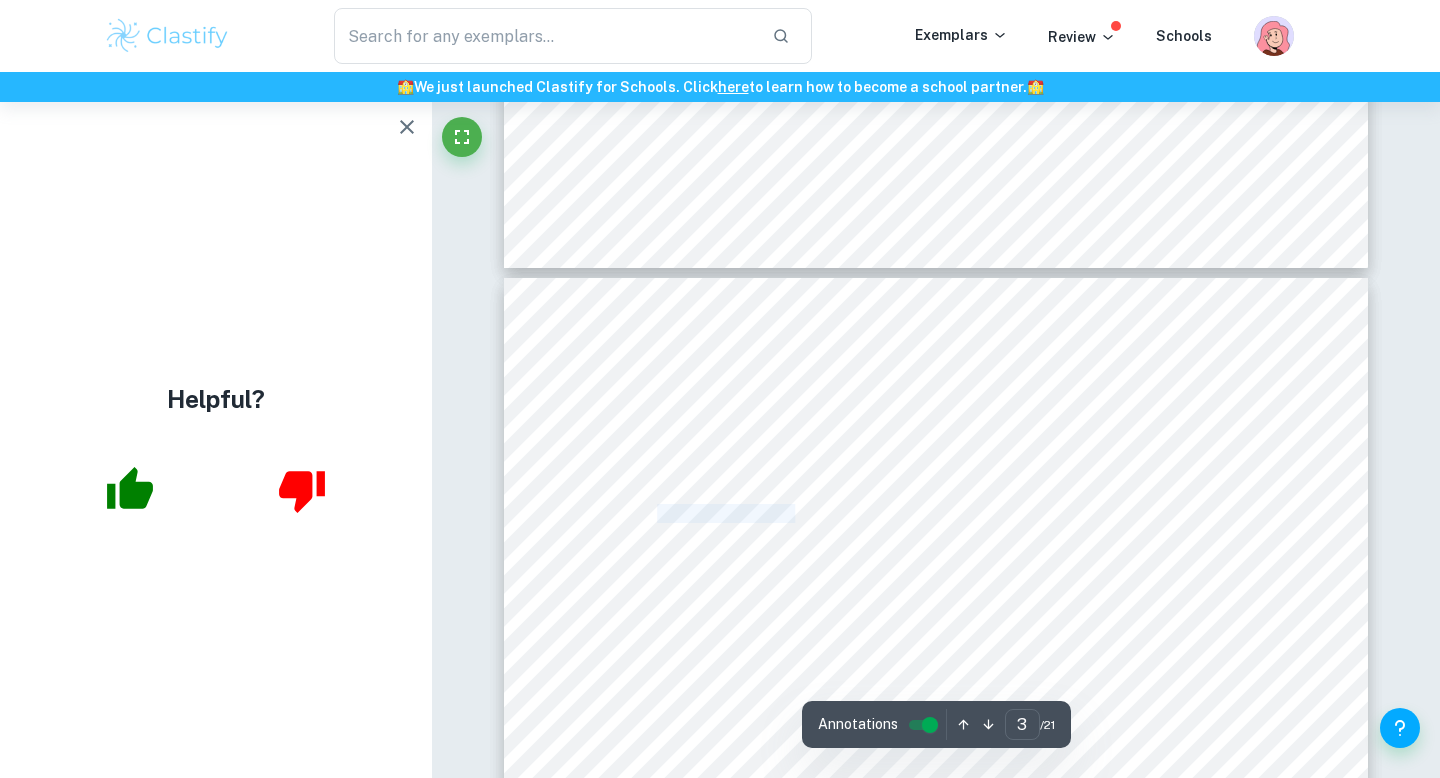 drag, startPoint x: 657, startPoint y: 508, endPoint x: 794, endPoint y: 509, distance: 137.00365 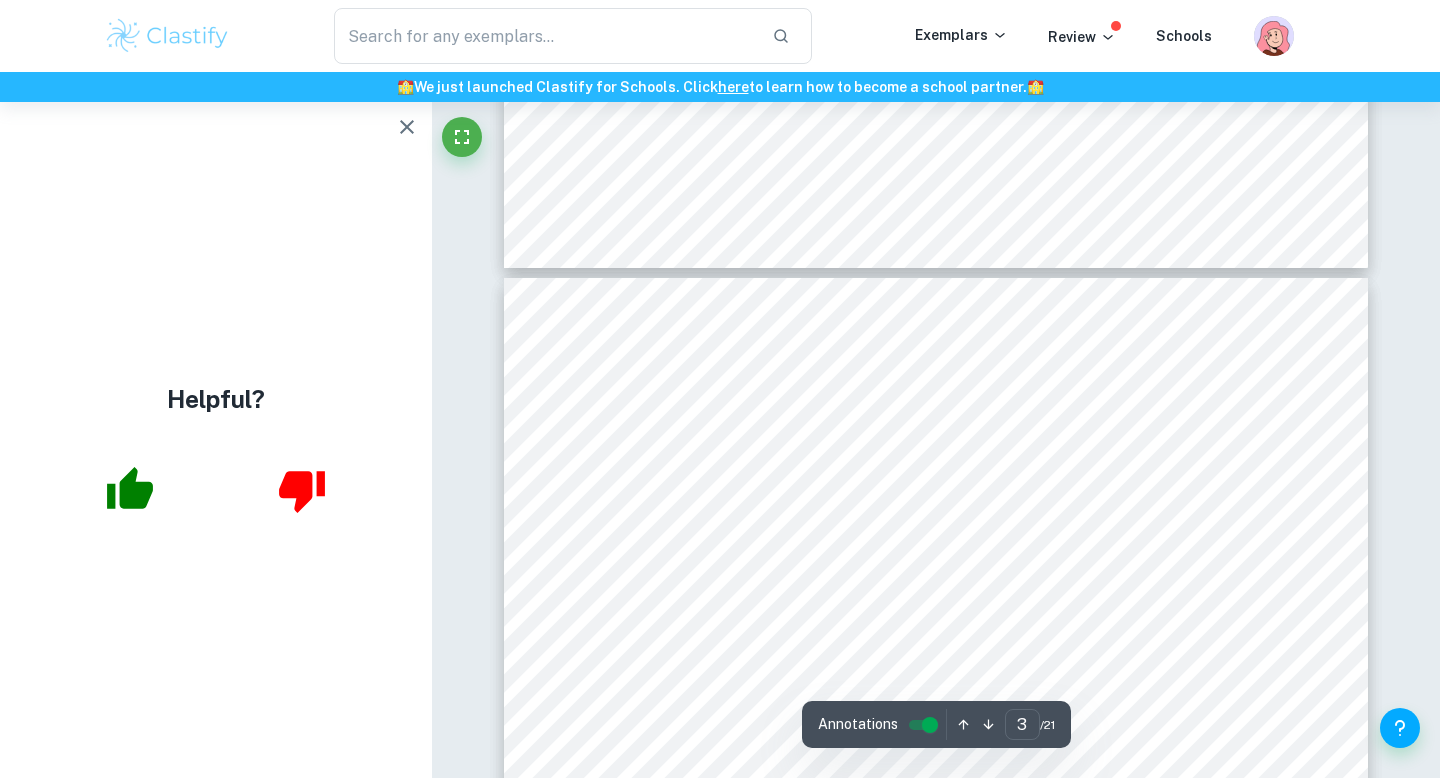 click on "2 Before starting the investigation, it is essential to understand the rules of Liar9s Dice. At the beginning of every game, all players are given a cup with the same number of standard 6-sides dice in it, and they are making bid using a dice and an example board as shown in Figure 1. The number show on the dice is the bidding face value, and the number on each slot on the board is the number of dice of that face value. Ones can only be bided in red-numbered slots, twos to sixes are bided in black-numbered slots. Each player then shakes their cups and read the dice in the cup individually. The dice of face value one is called 8wild9 dice because it can represent any other number from two to six. For example, a player rolls out their dice as shown in Figure 2 below. We say there are 2 ones because there are two dice with face value of one. Then, we say there are 6 twos because there are four twos and two more 8wild9 ones. Similarly, there are 2 threes, 2 fours, 4 fives and 3 sixes in this player9s cup." at bounding box center (936, 837) 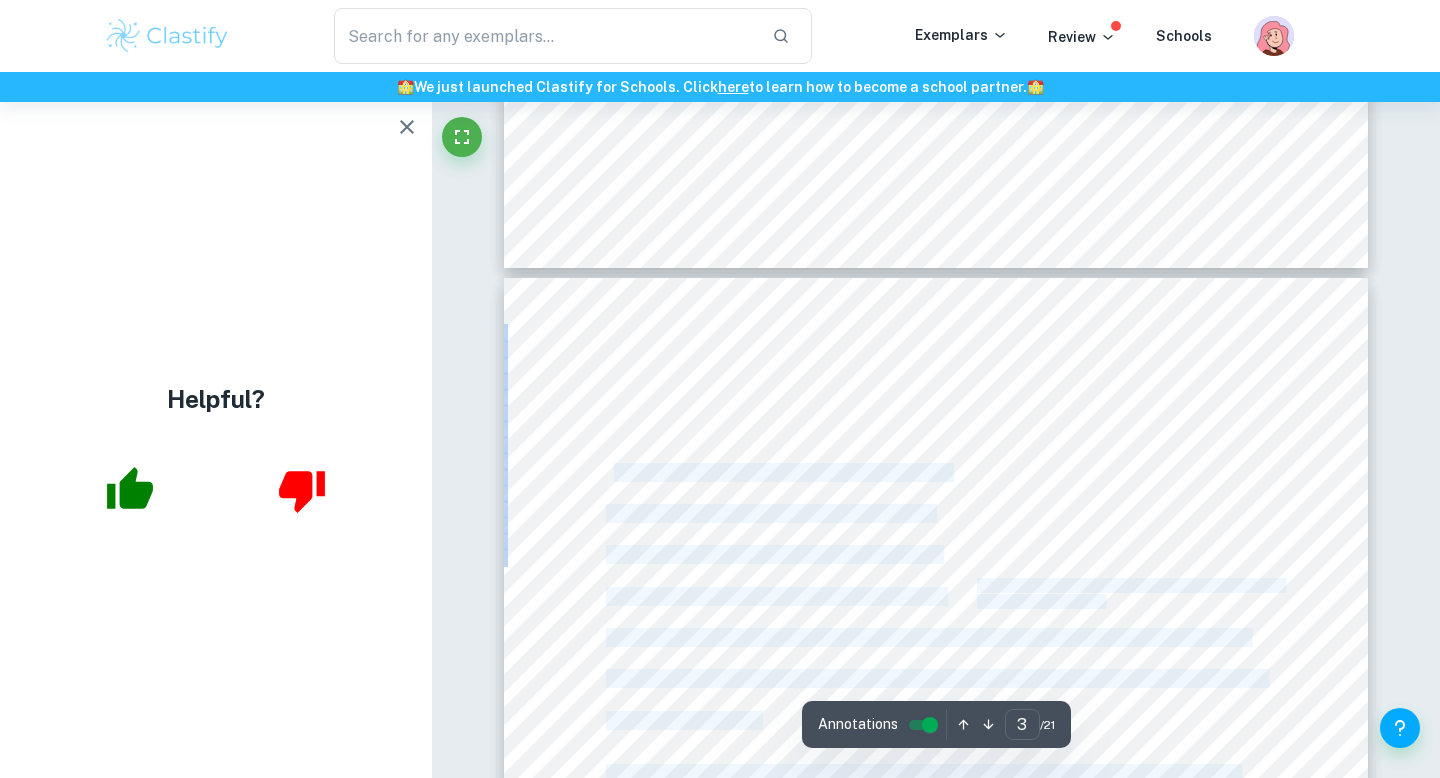 drag, startPoint x: 611, startPoint y: 466, endPoint x: 662, endPoint y: 478, distance: 52.392746 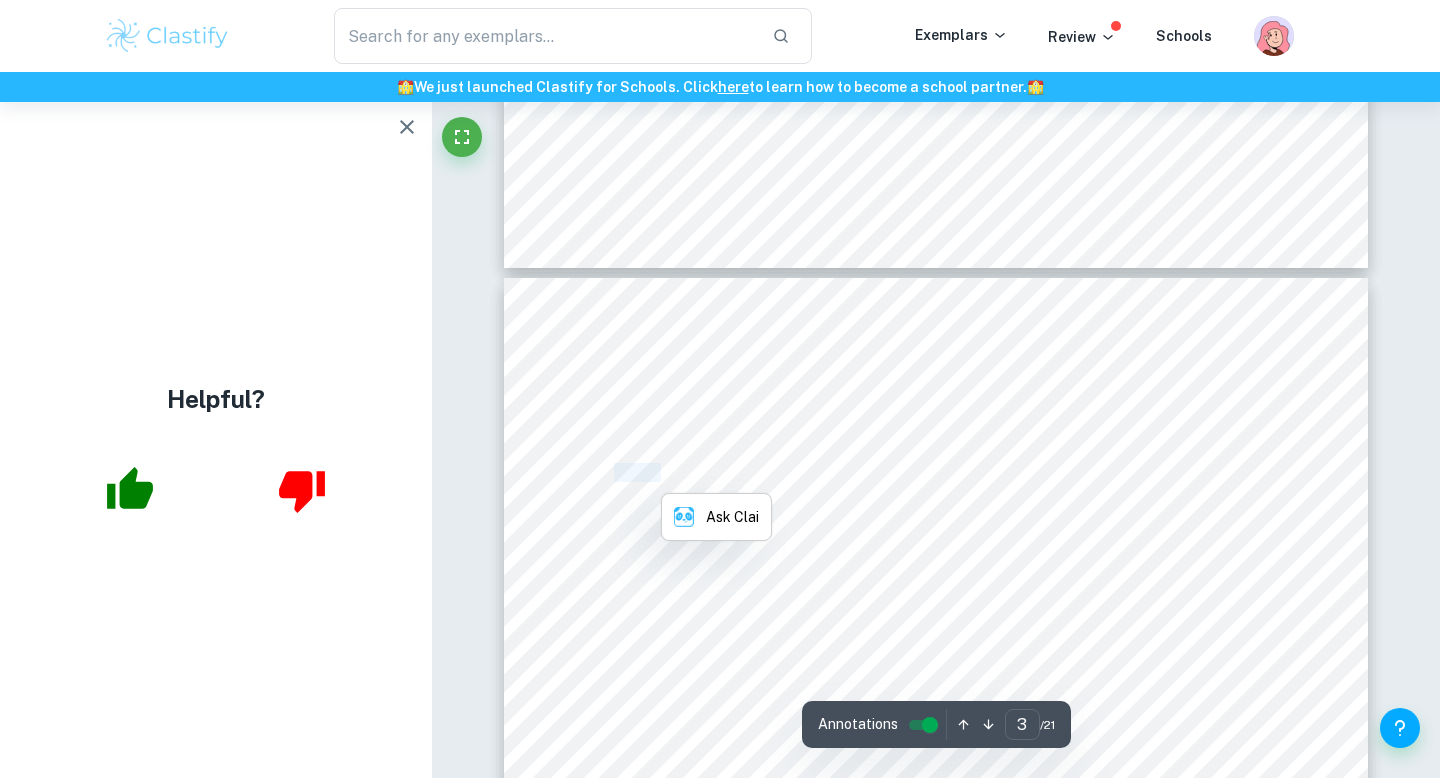 click on "of every game, all players are given a cup with the" at bounding box center [778, 473] 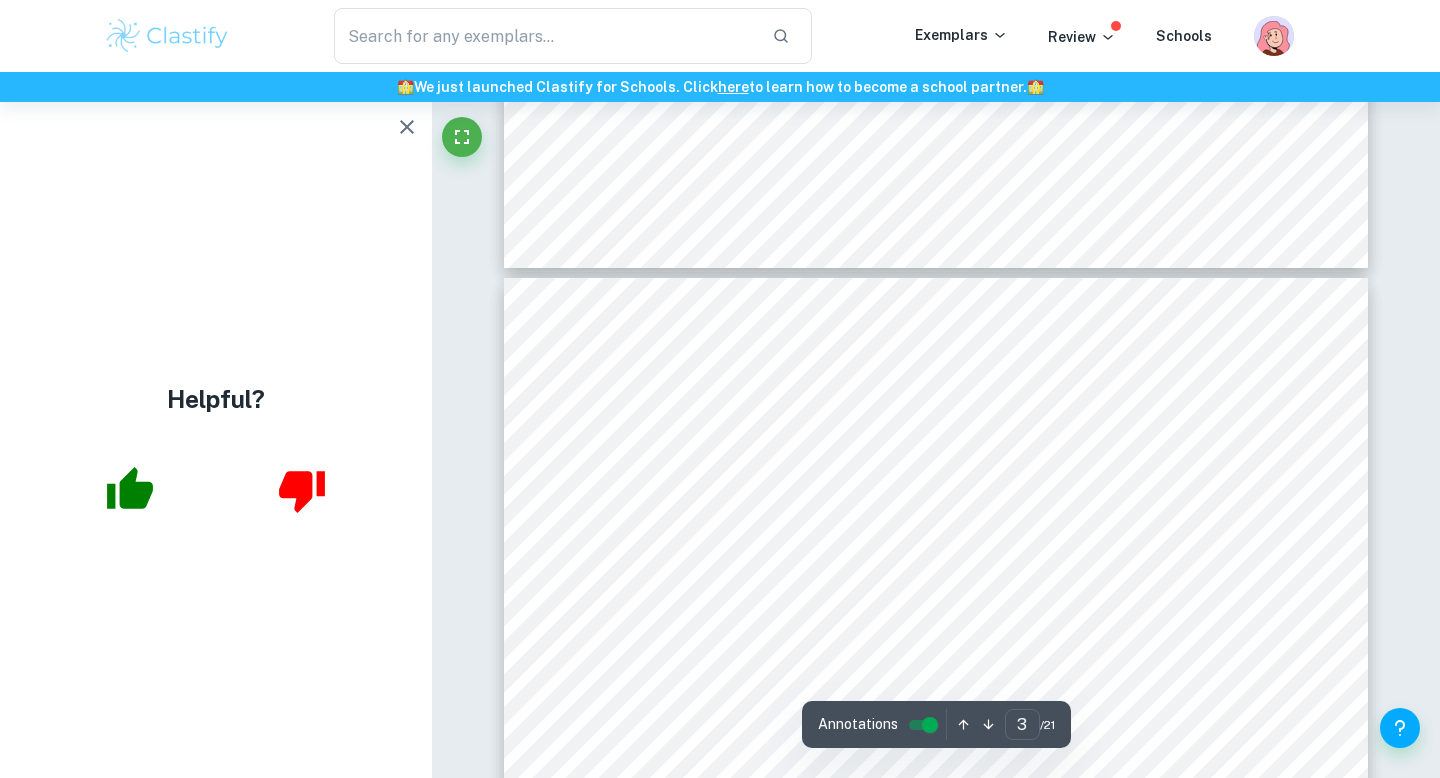 click on "of every game, all players are given a cup with the" at bounding box center [778, 473] 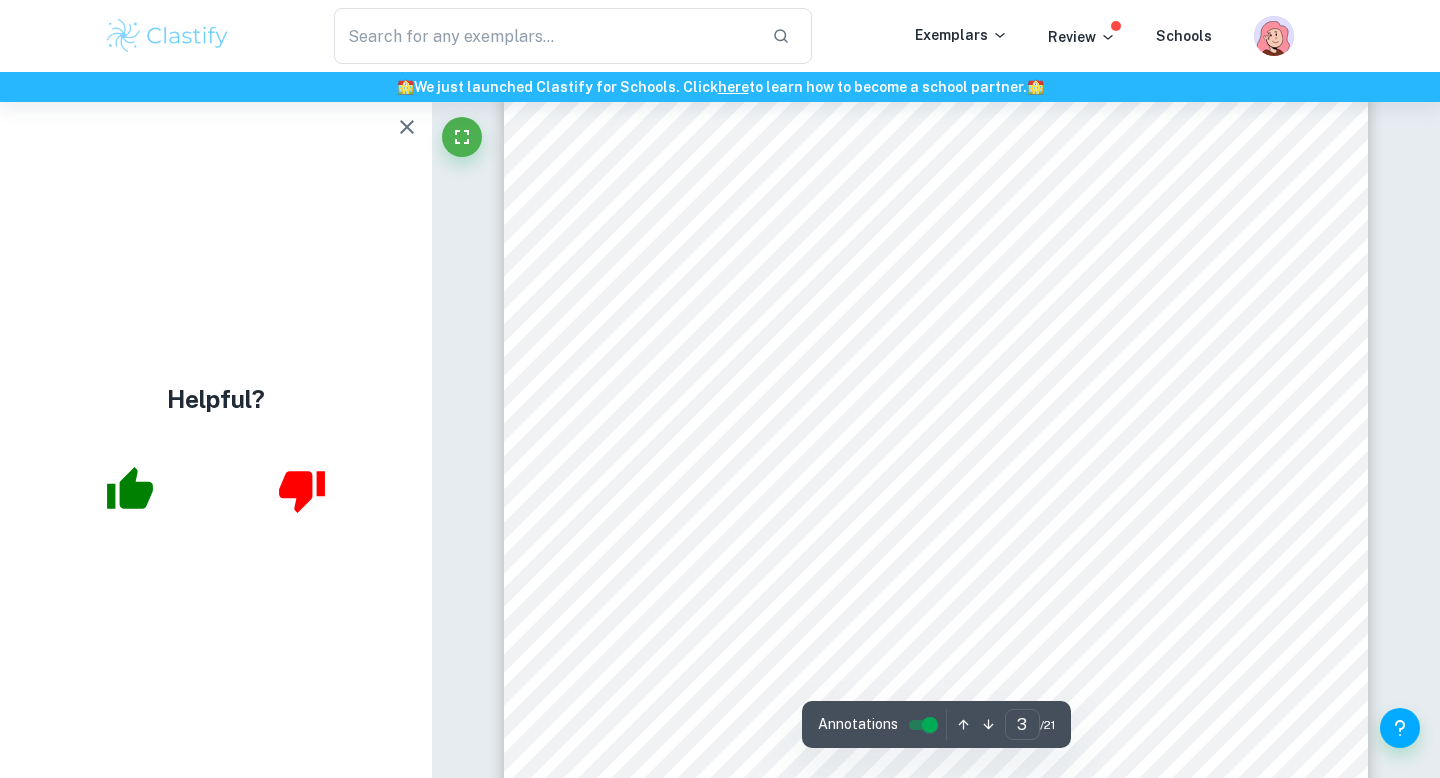 scroll, scrollTop: 2791, scrollLeft: 0, axis: vertical 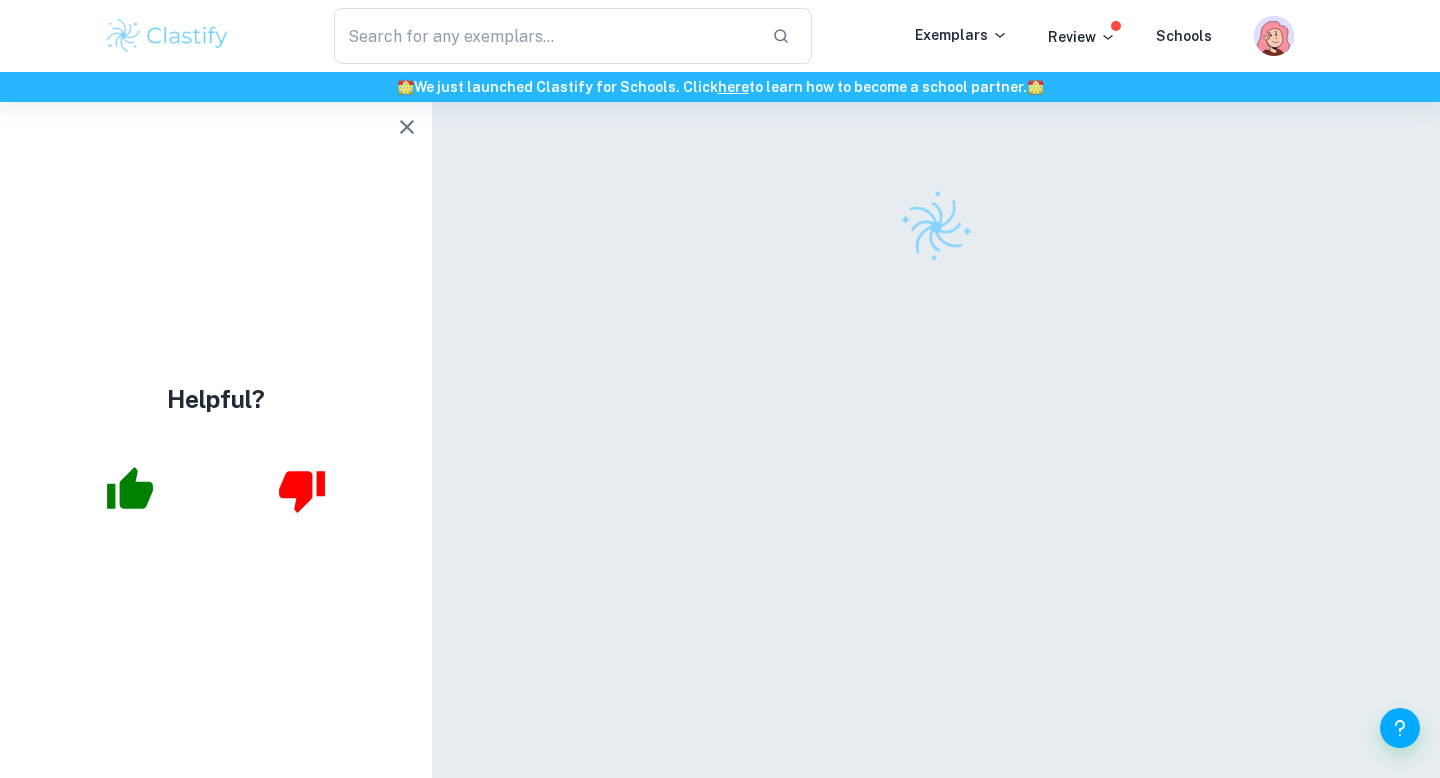 click 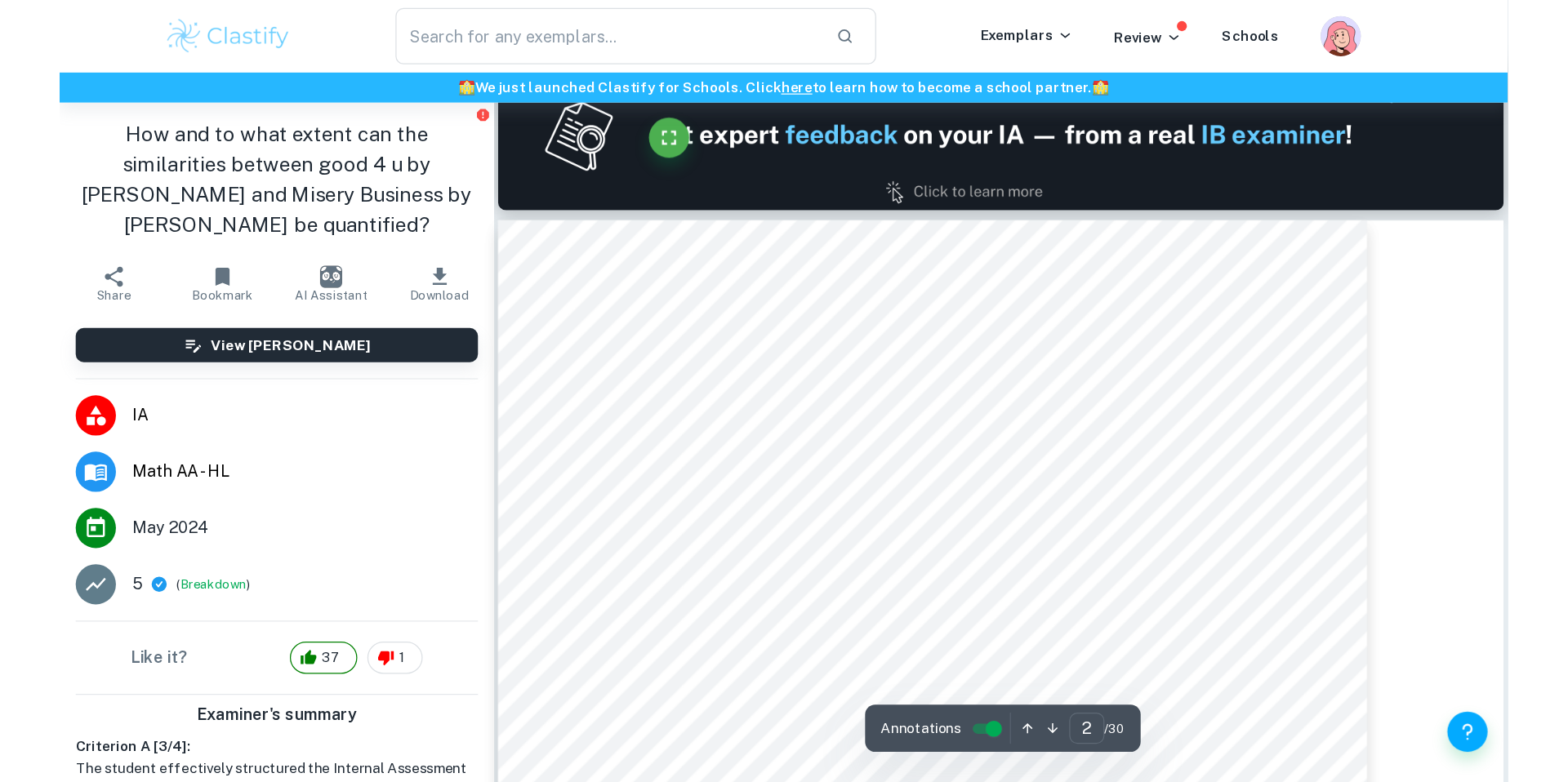 scroll, scrollTop: 2050, scrollLeft: 0, axis: vertical 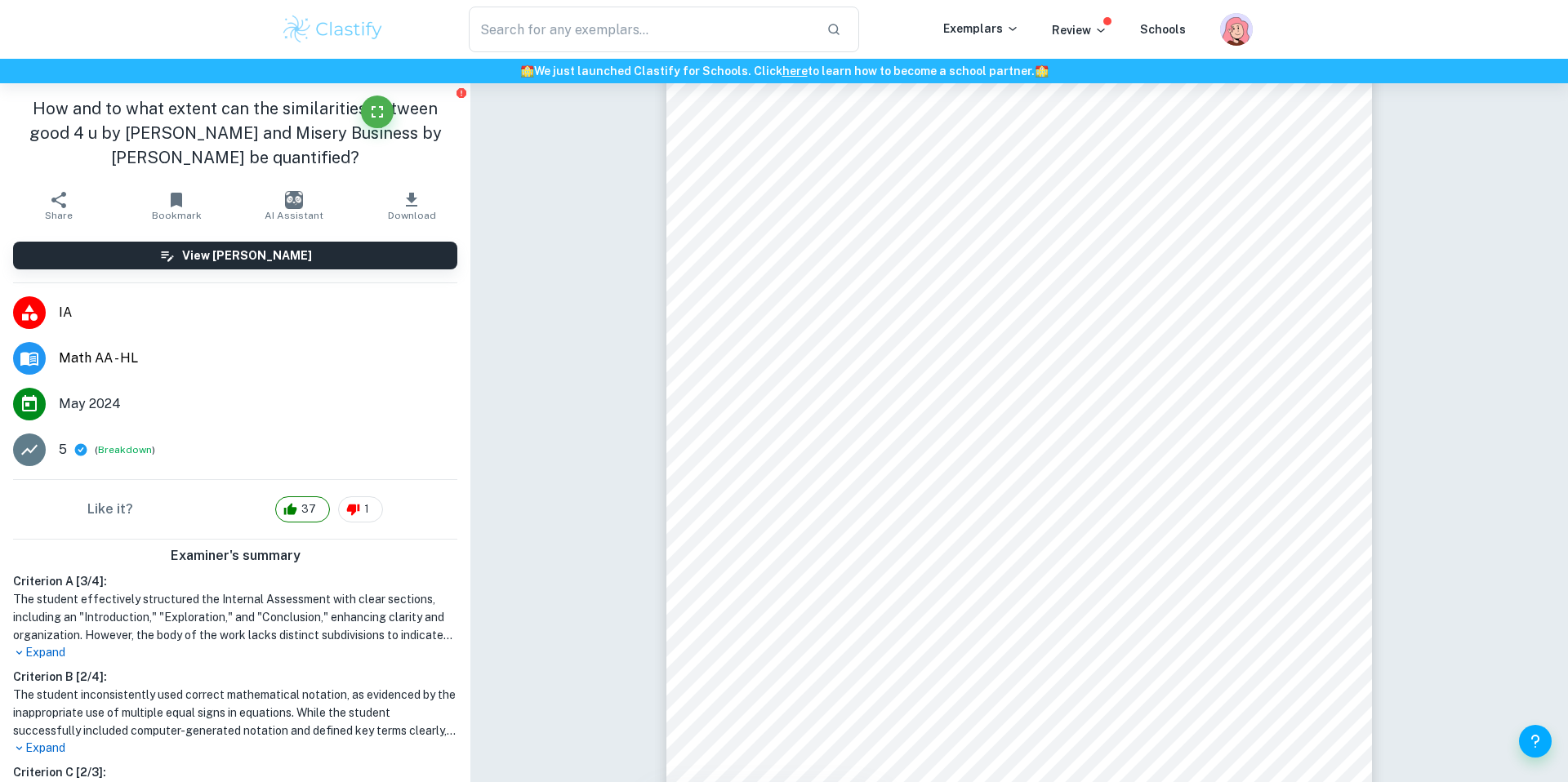 type on "9" 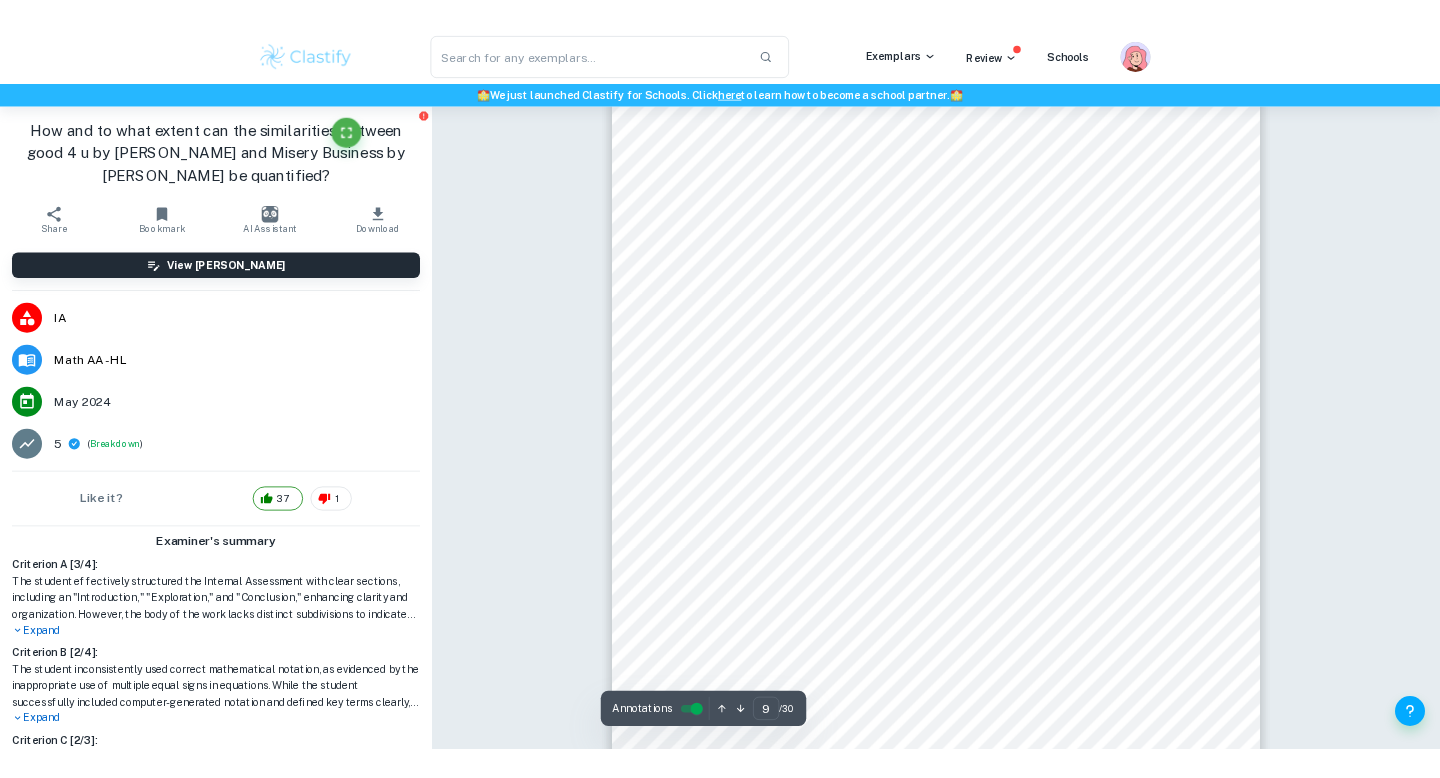 scroll, scrollTop: 9287, scrollLeft: 0, axis: vertical 